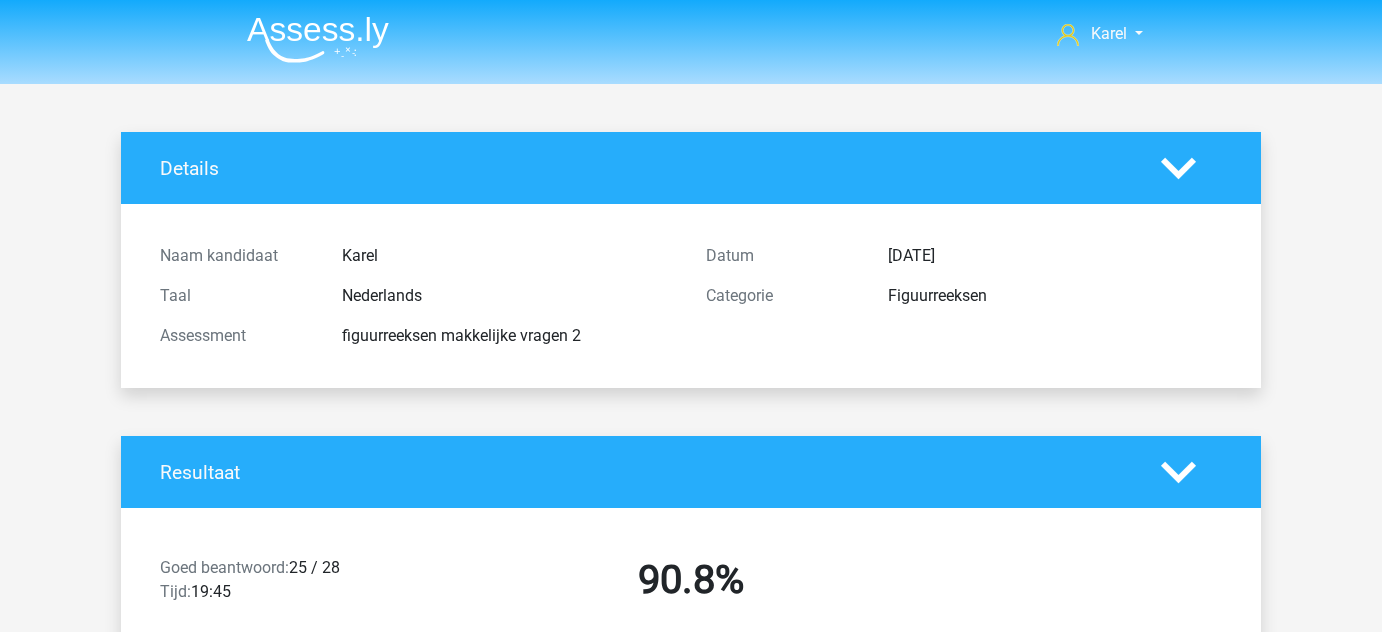 scroll, scrollTop: 1643, scrollLeft: 0, axis: vertical 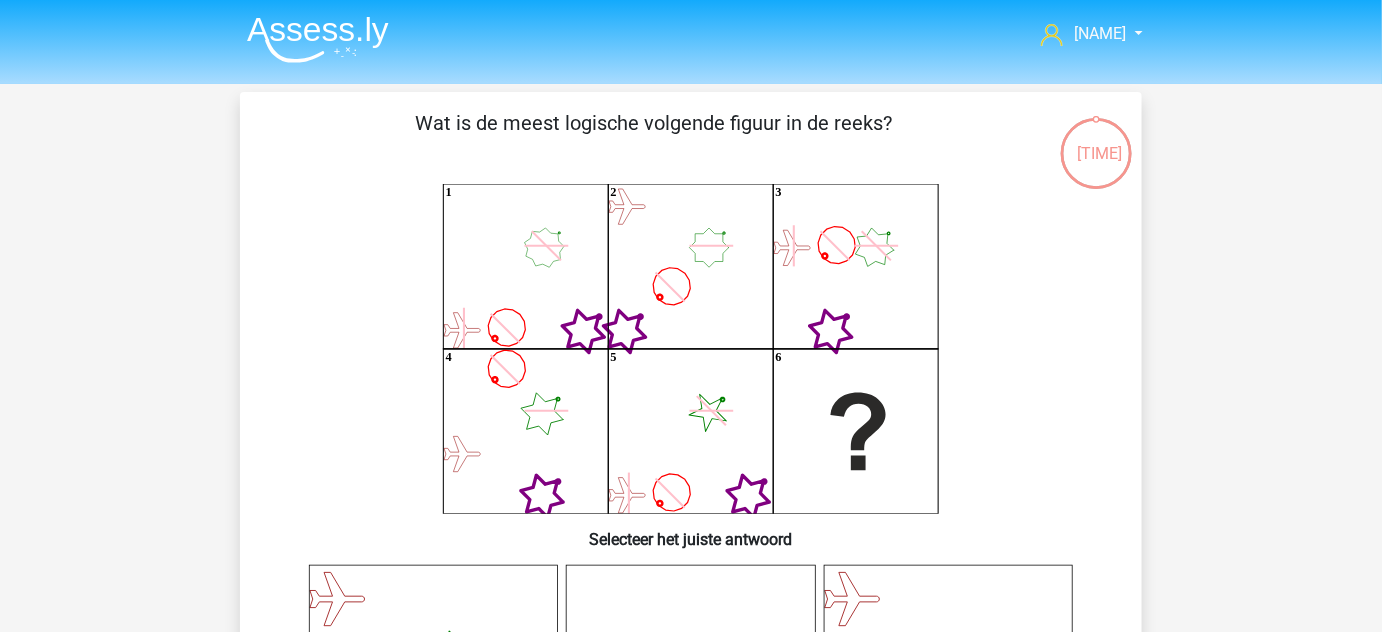 click at bounding box center [318, 39] 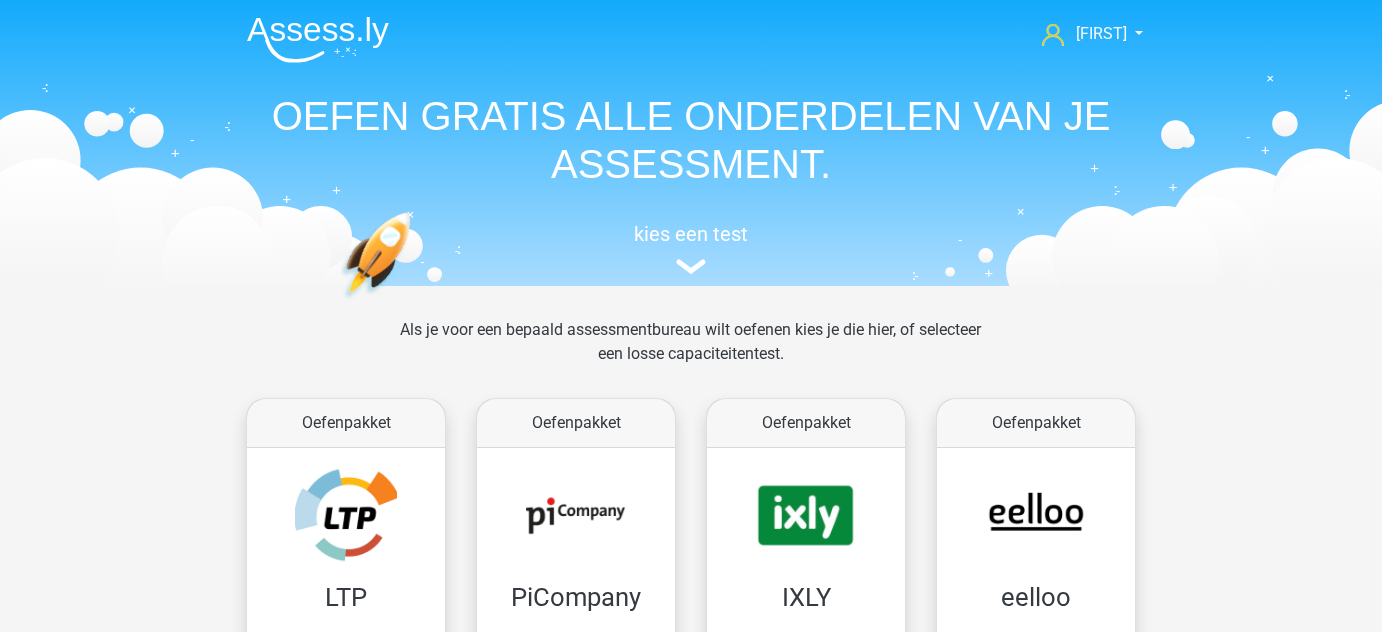 scroll, scrollTop: 0, scrollLeft: 0, axis: both 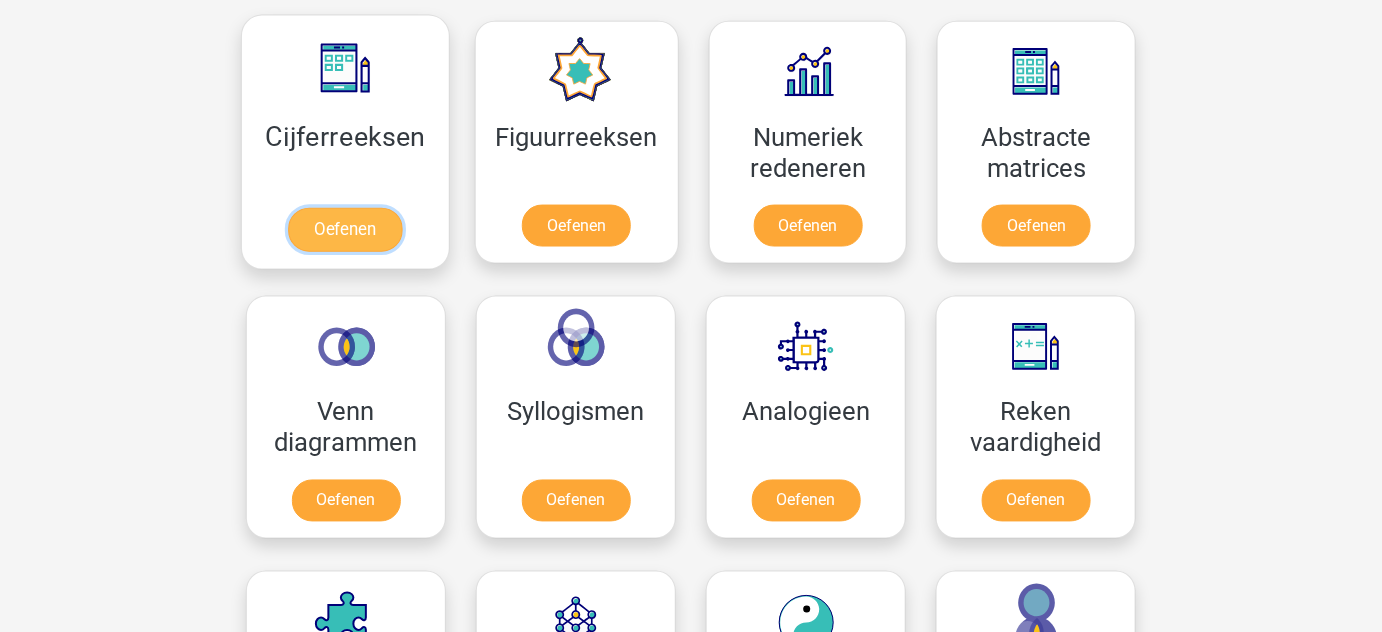 click on "Oefenen" at bounding box center [345, 230] 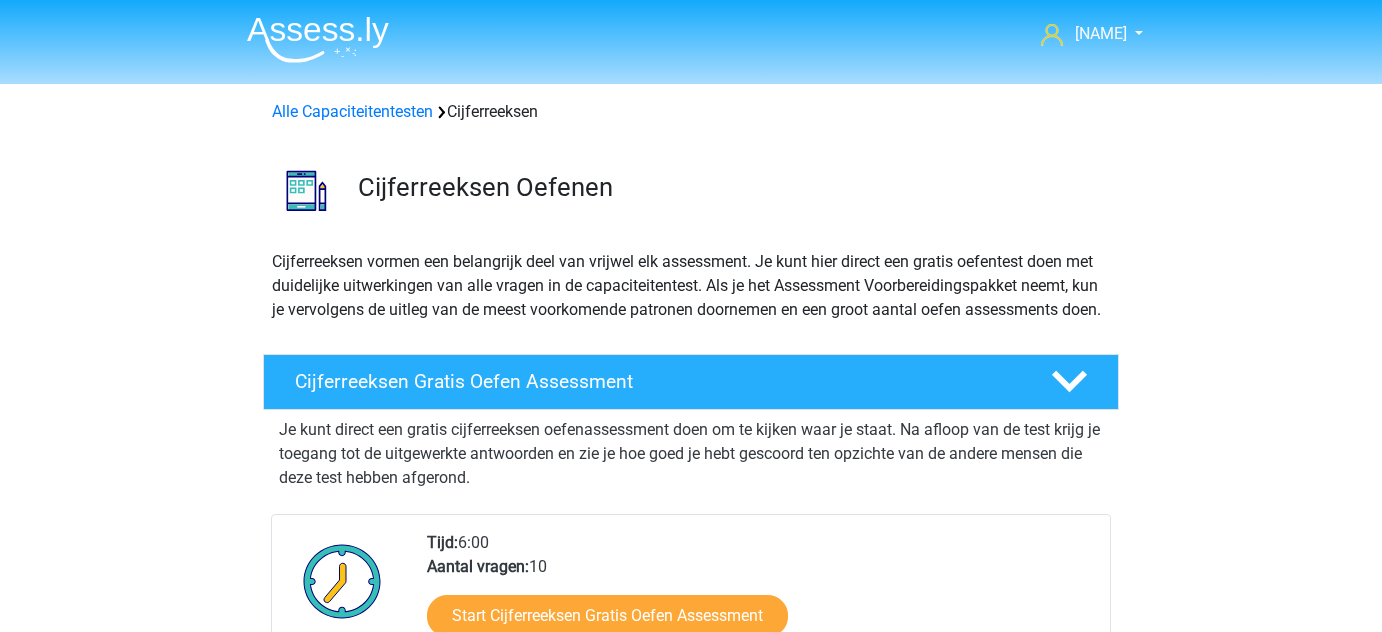 scroll, scrollTop: 0, scrollLeft: 0, axis: both 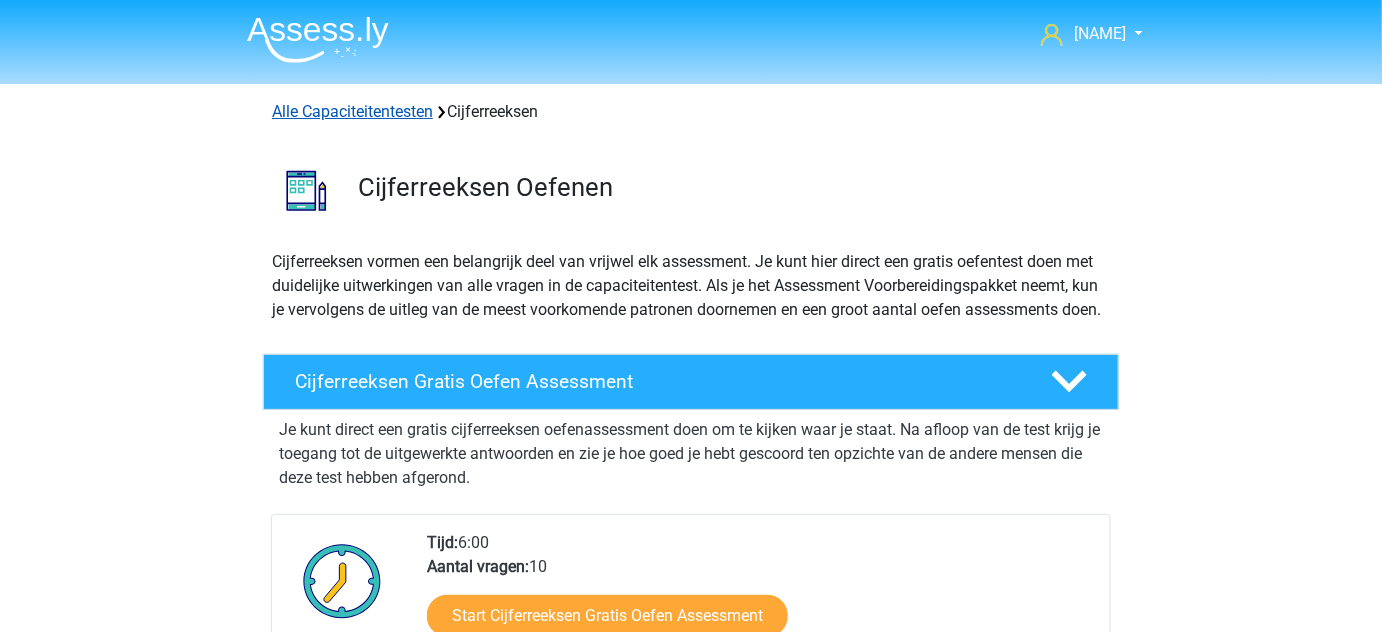click on "Alle Capaciteitentesten" at bounding box center (352, 111) 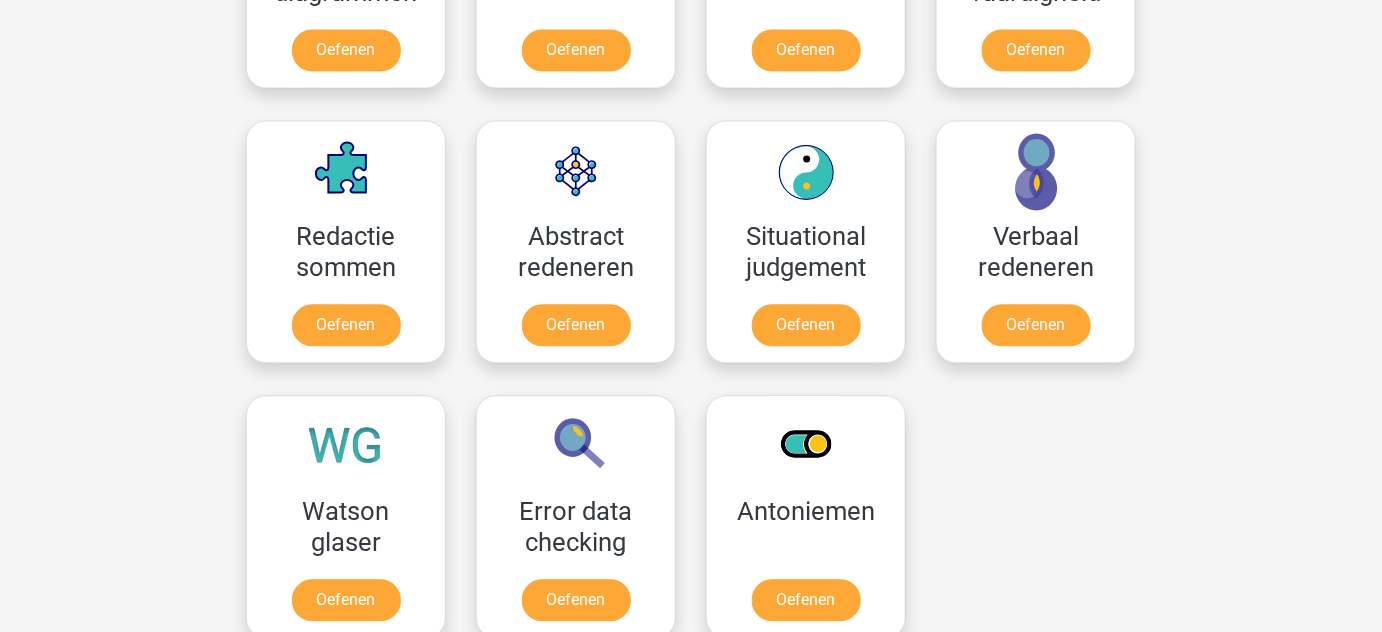 scroll, scrollTop: 1503, scrollLeft: 0, axis: vertical 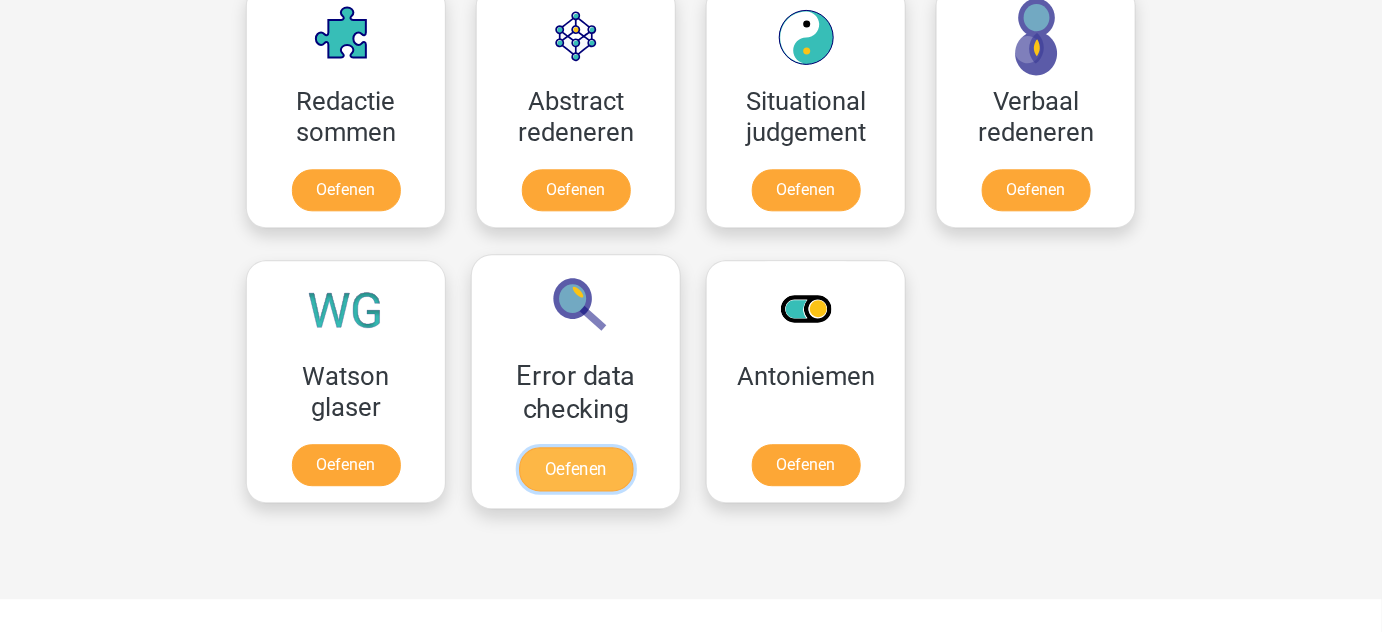 click on "Oefenen" at bounding box center (576, 469) 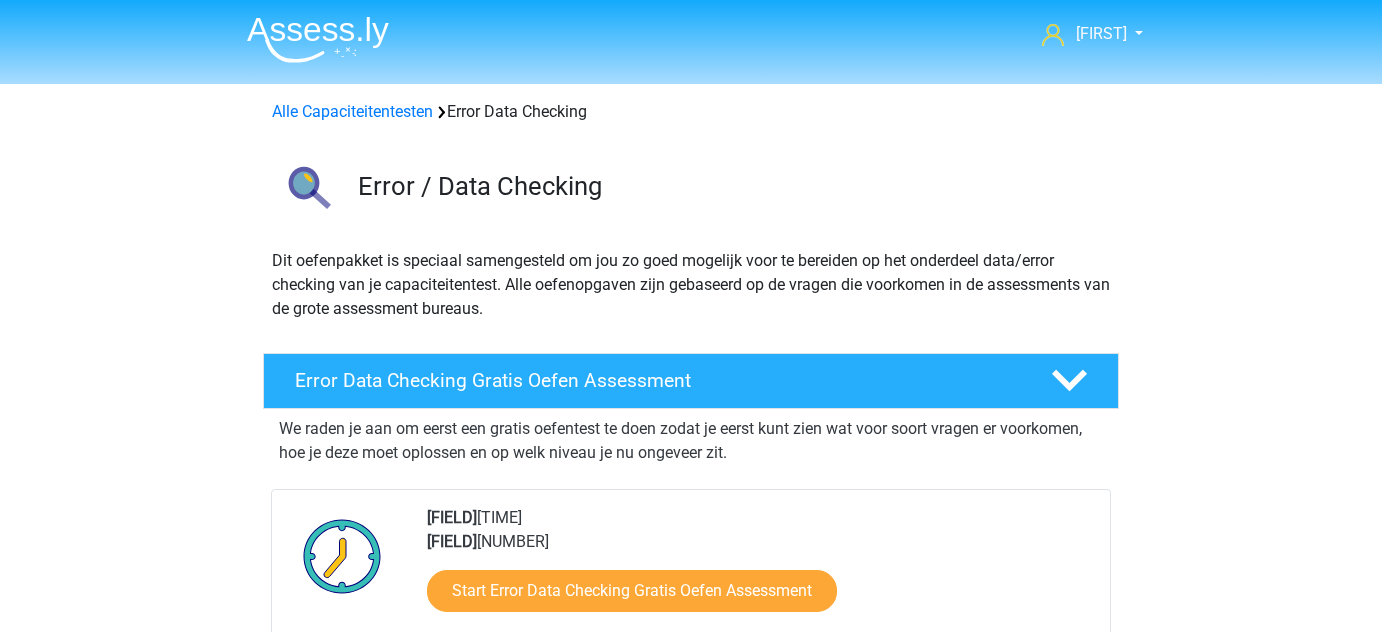 scroll, scrollTop: 0, scrollLeft: 0, axis: both 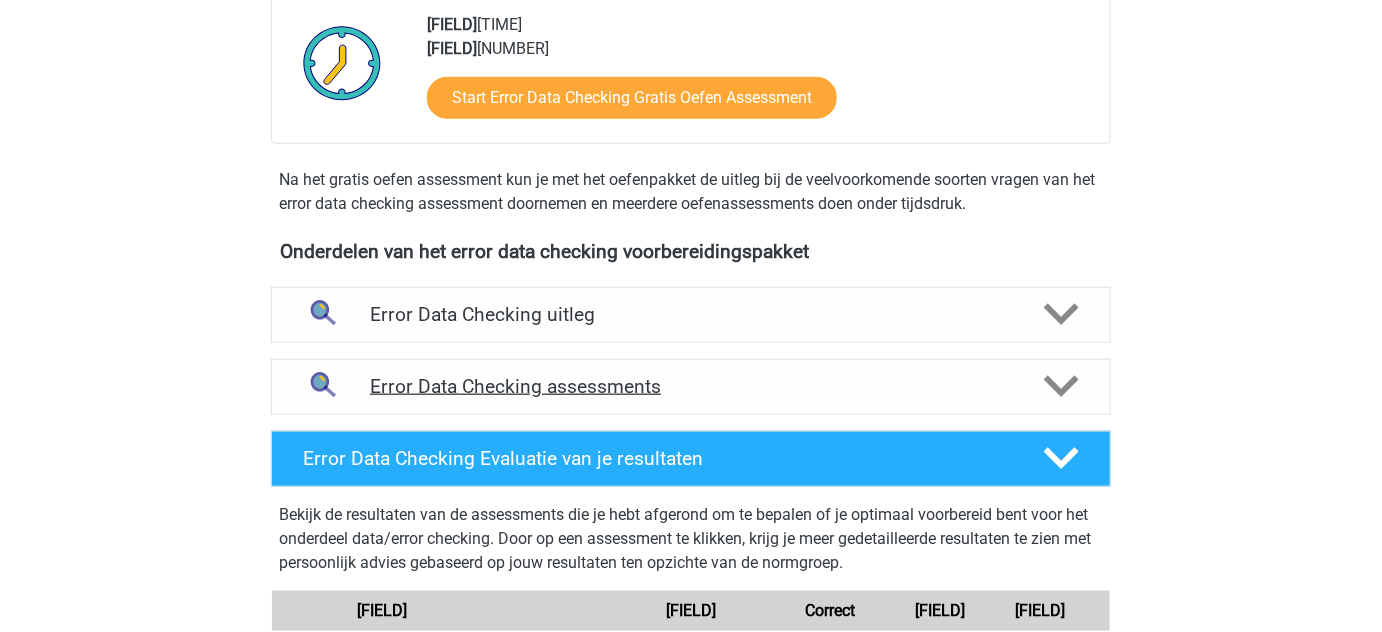 click on "Error Data Checking assessments" at bounding box center [691, 387] 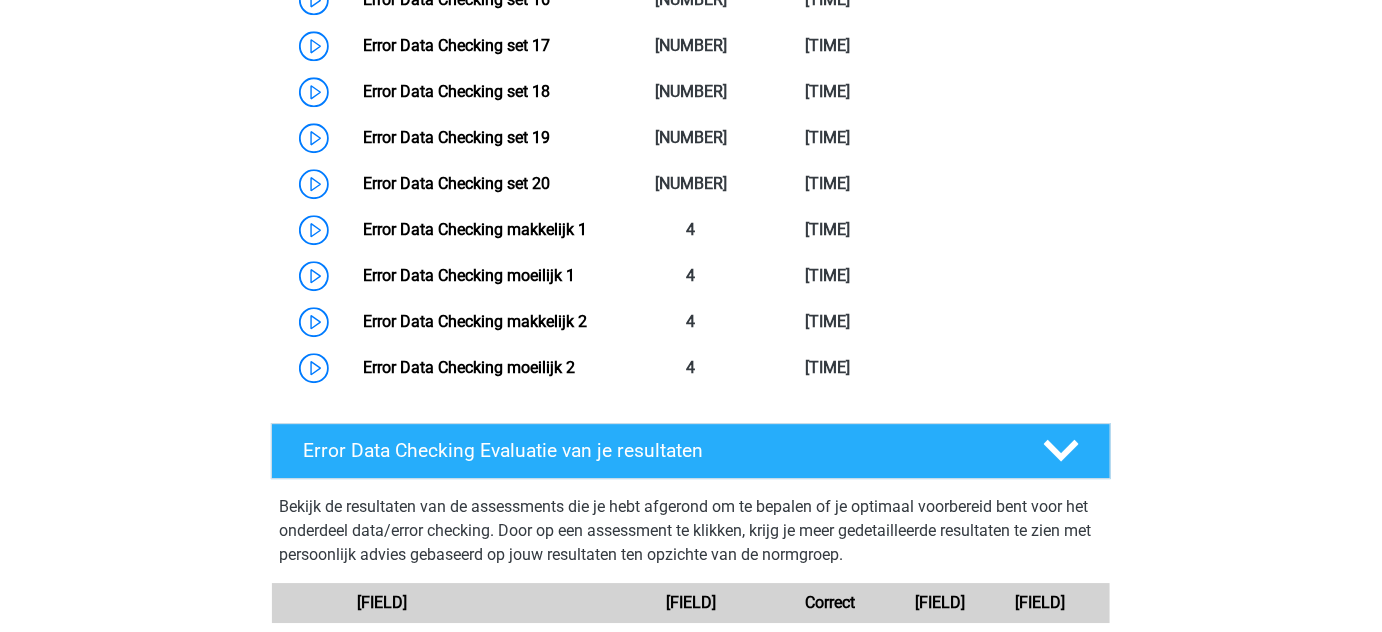 scroll, scrollTop: 1723, scrollLeft: 0, axis: vertical 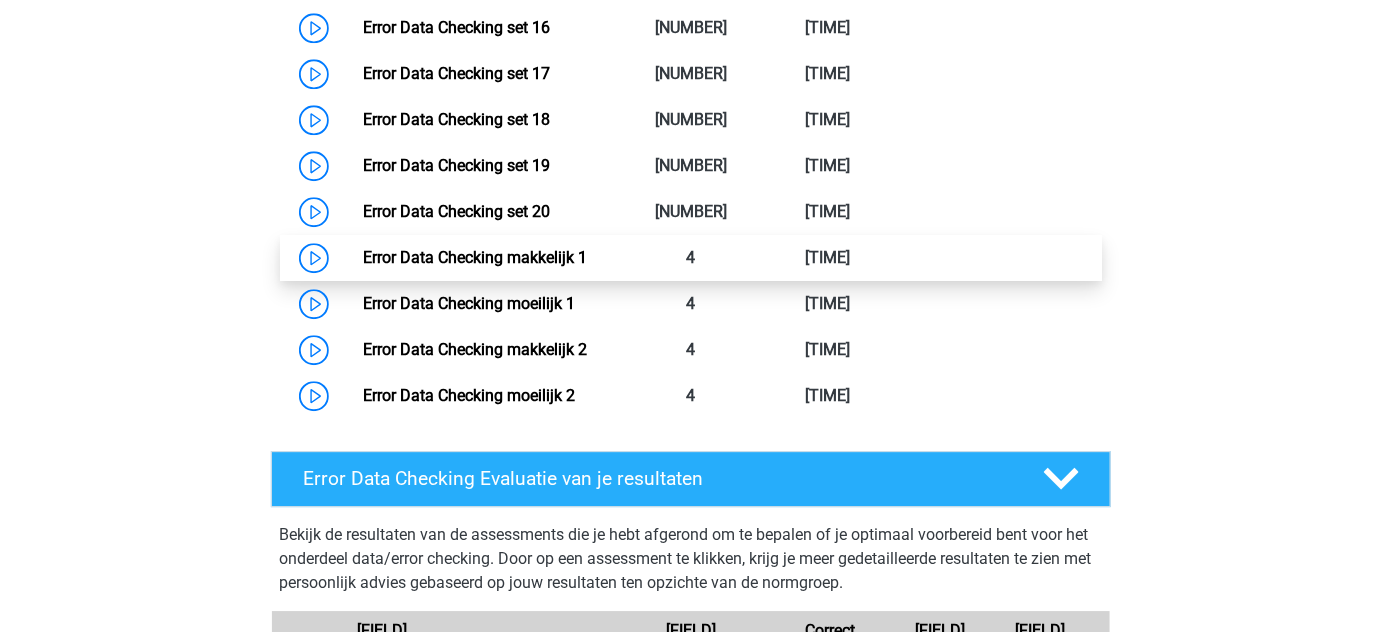 click on "Error Data Checking
makkelijk 1" at bounding box center (475, 257) 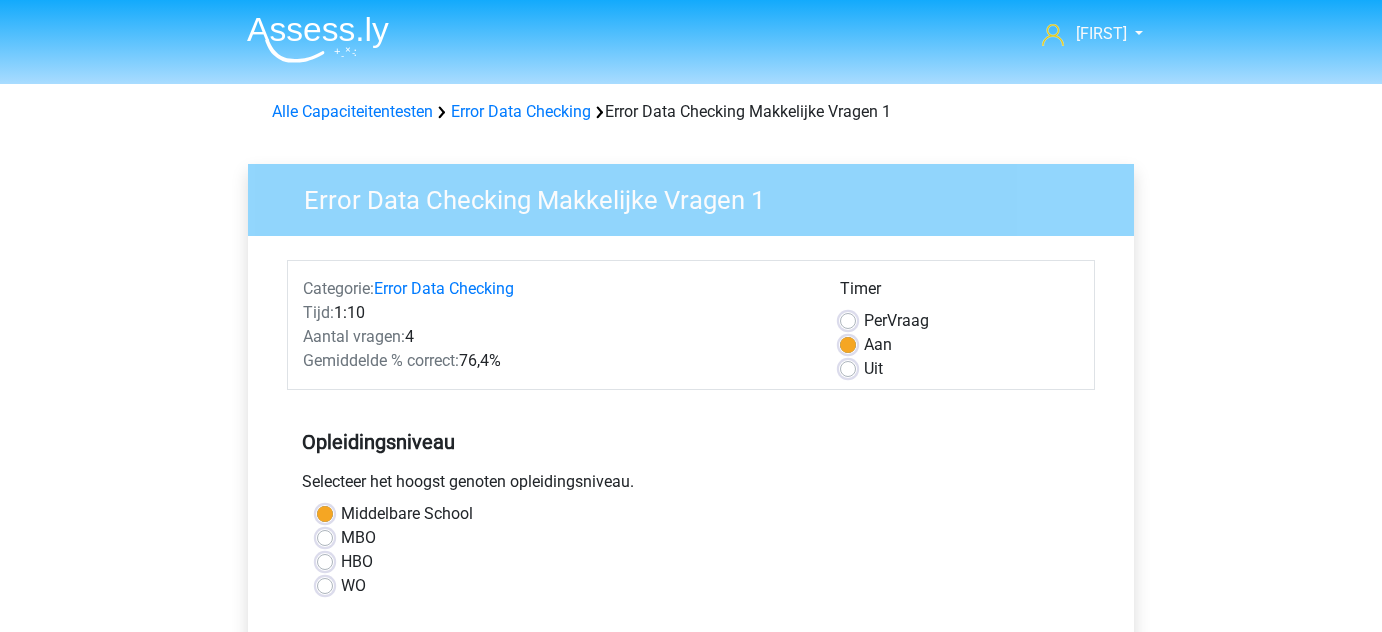 scroll, scrollTop: 0, scrollLeft: 0, axis: both 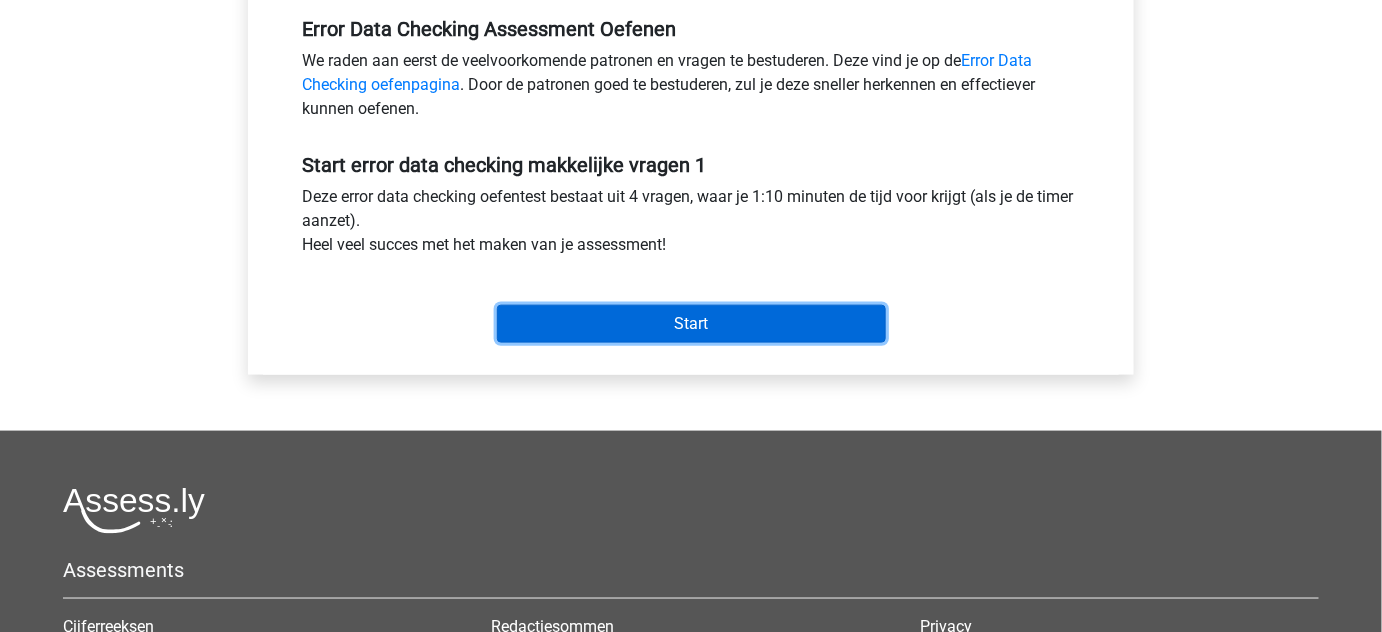 click on "Start" at bounding box center [691, 324] 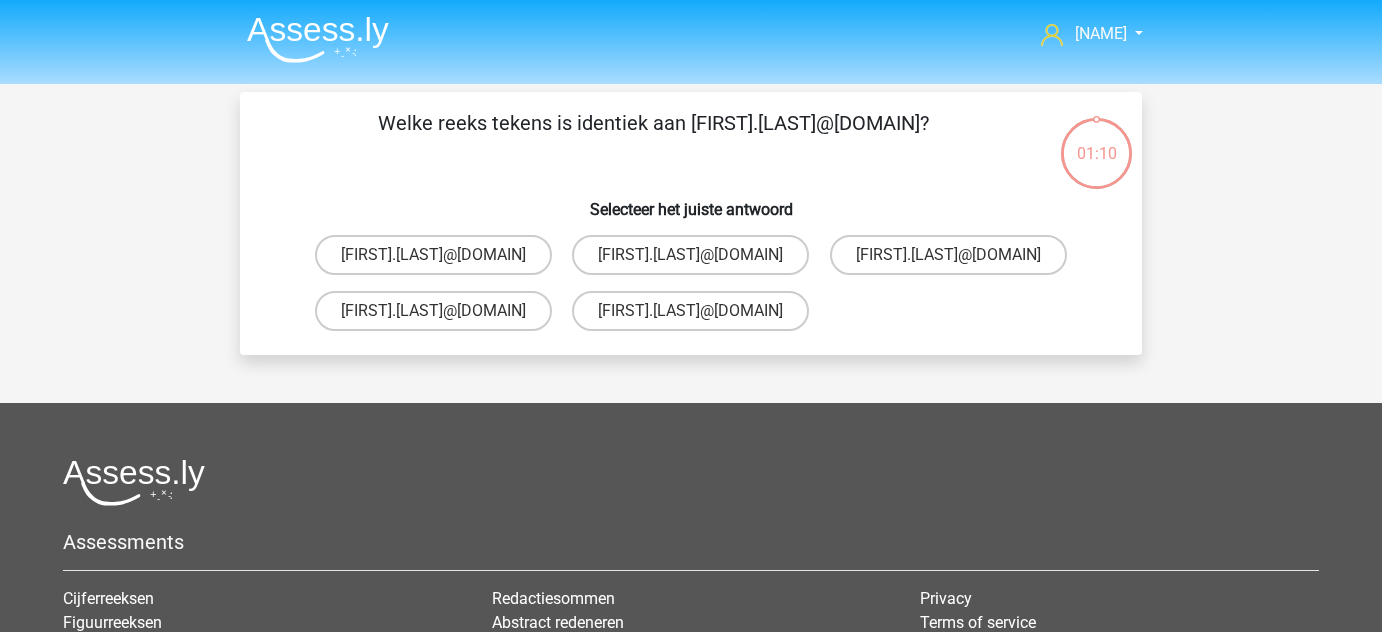 scroll, scrollTop: 0, scrollLeft: 0, axis: both 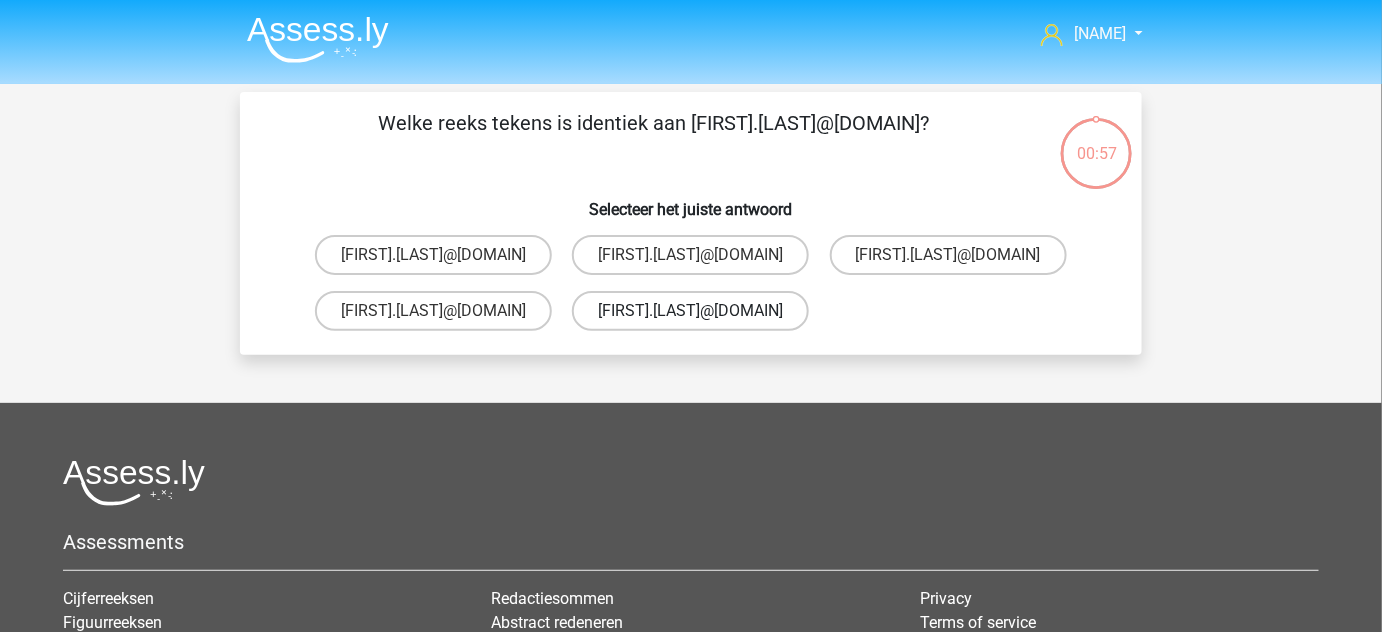click on "Connor.Patterson@gmail.co.uk" at bounding box center (690, 311) 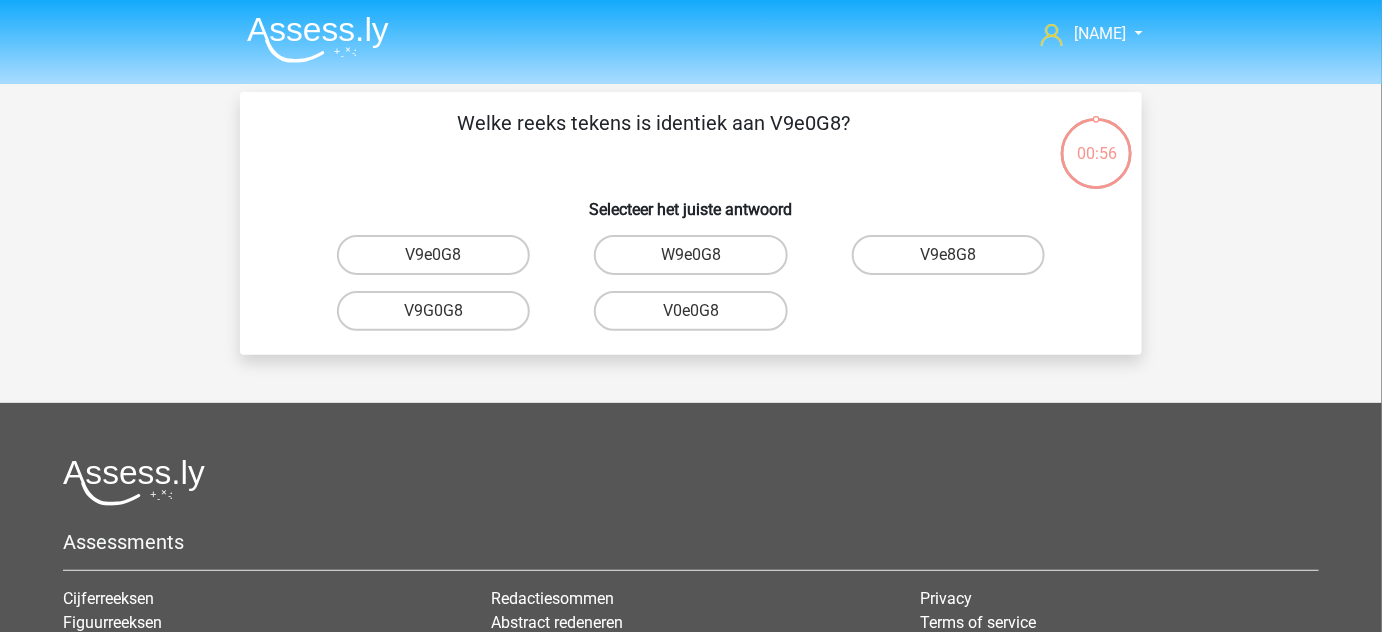 scroll, scrollTop: 92, scrollLeft: 0, axis: vertical 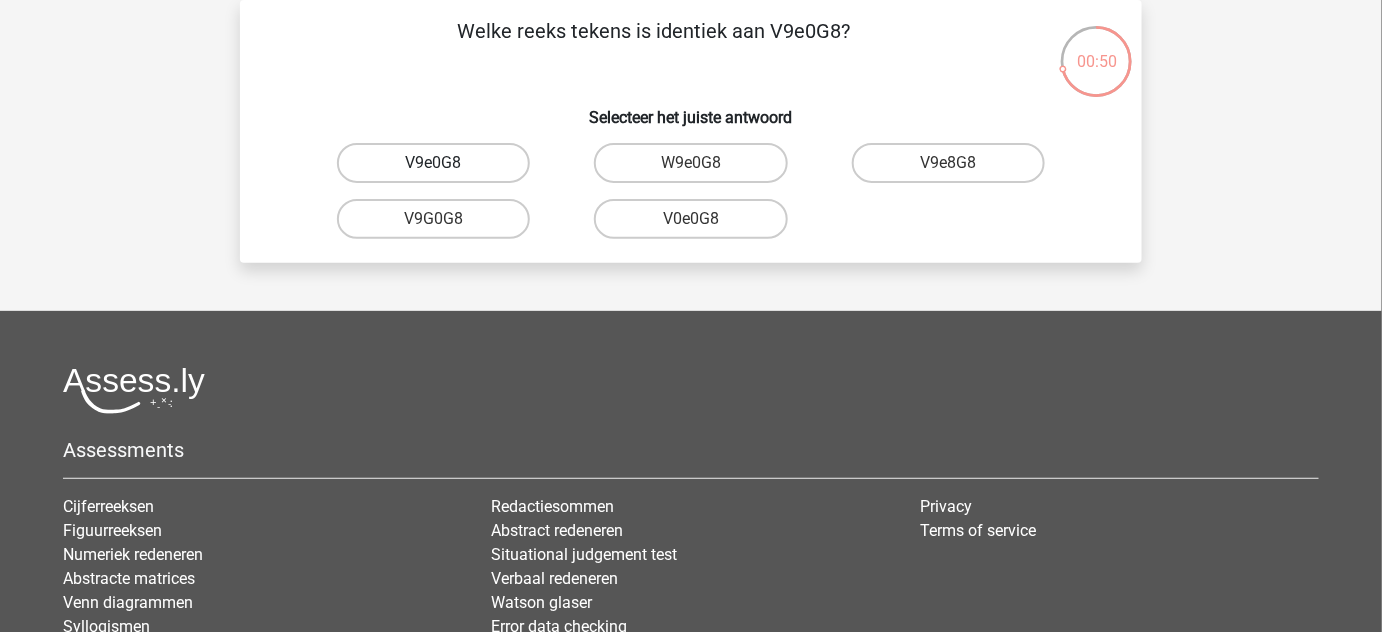 click on "V9e0G8" at bounding box center (433, 163) 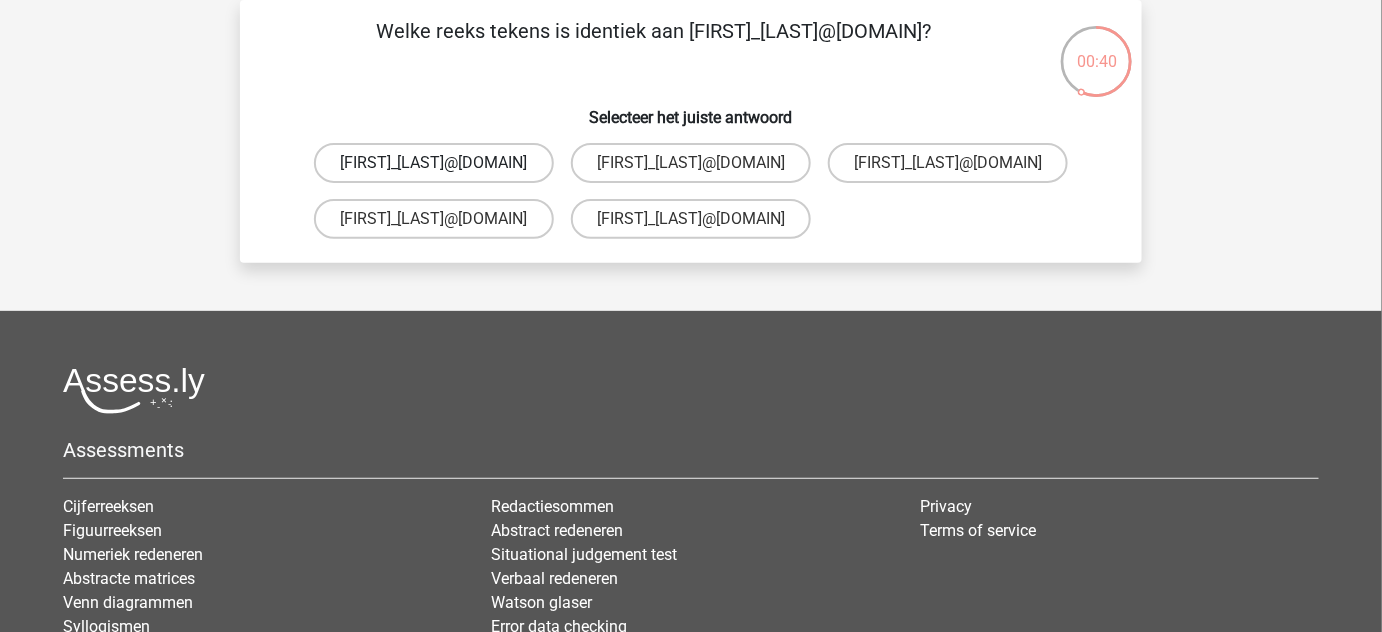 click on "Jack_Conley@hotmail.uk.com" at bounding box center (434, 163) 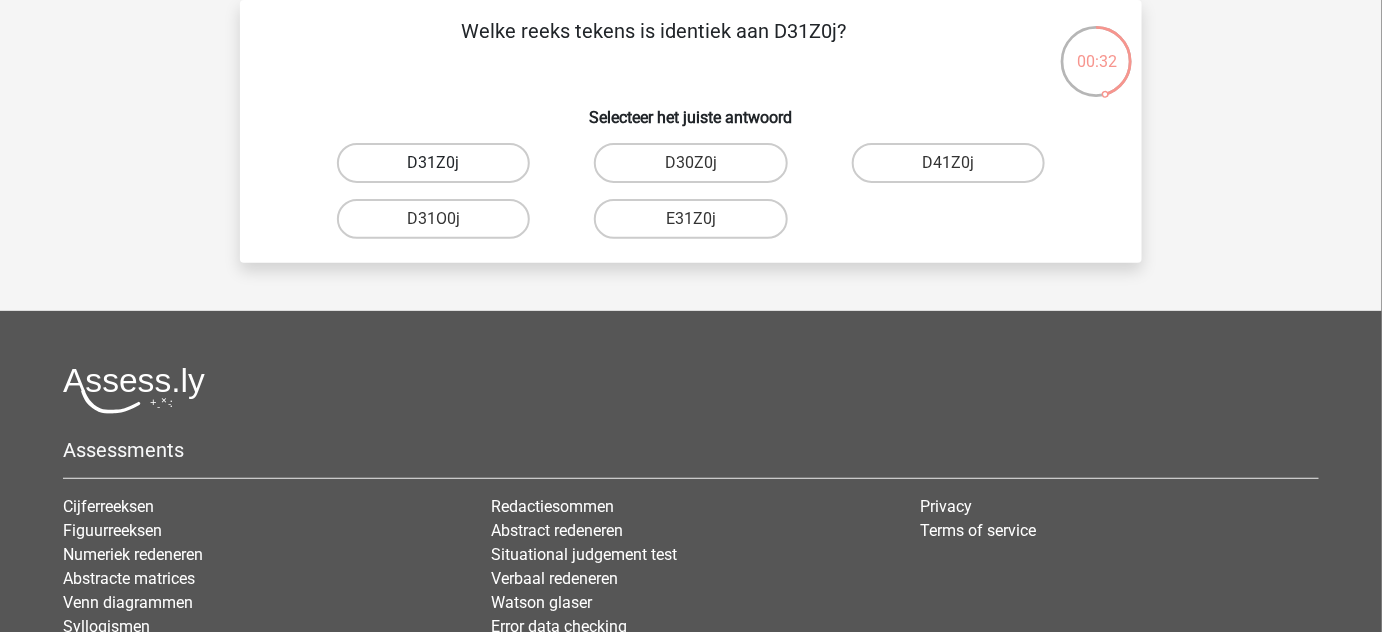 click on "D31Z0j" at bounding box center [433, 163] 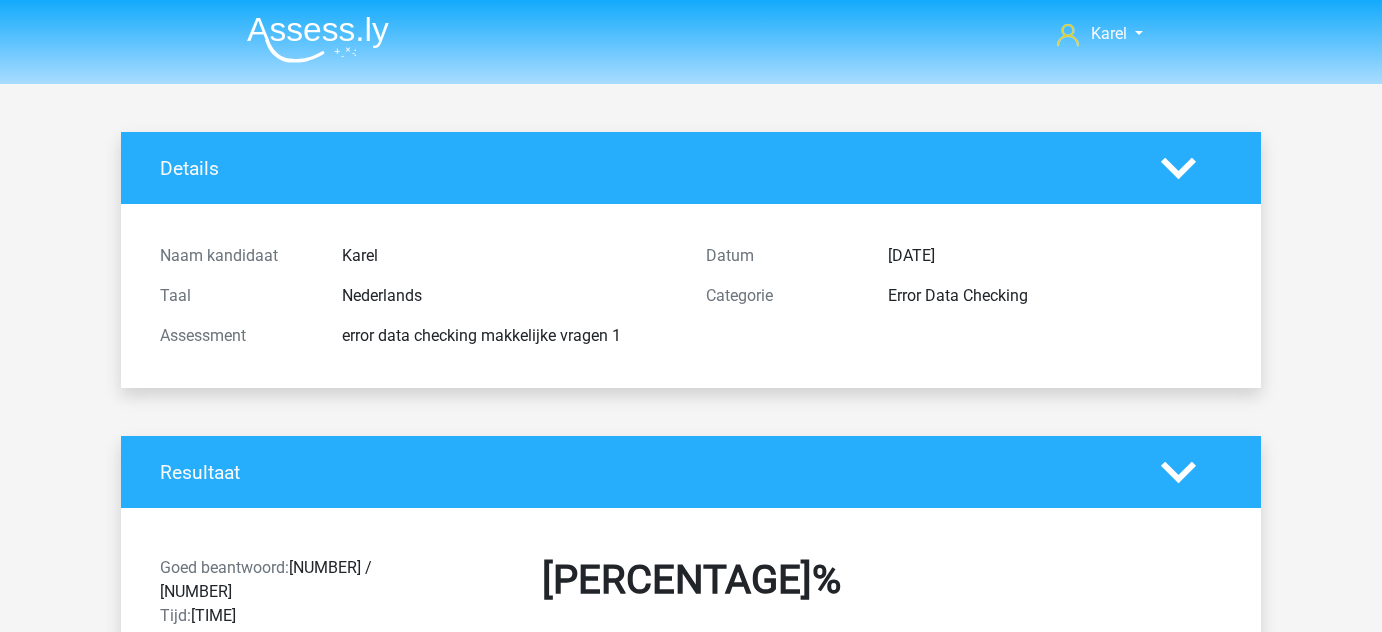 scroll, scrollTop: 0, scrollLeft: 0, axis: both 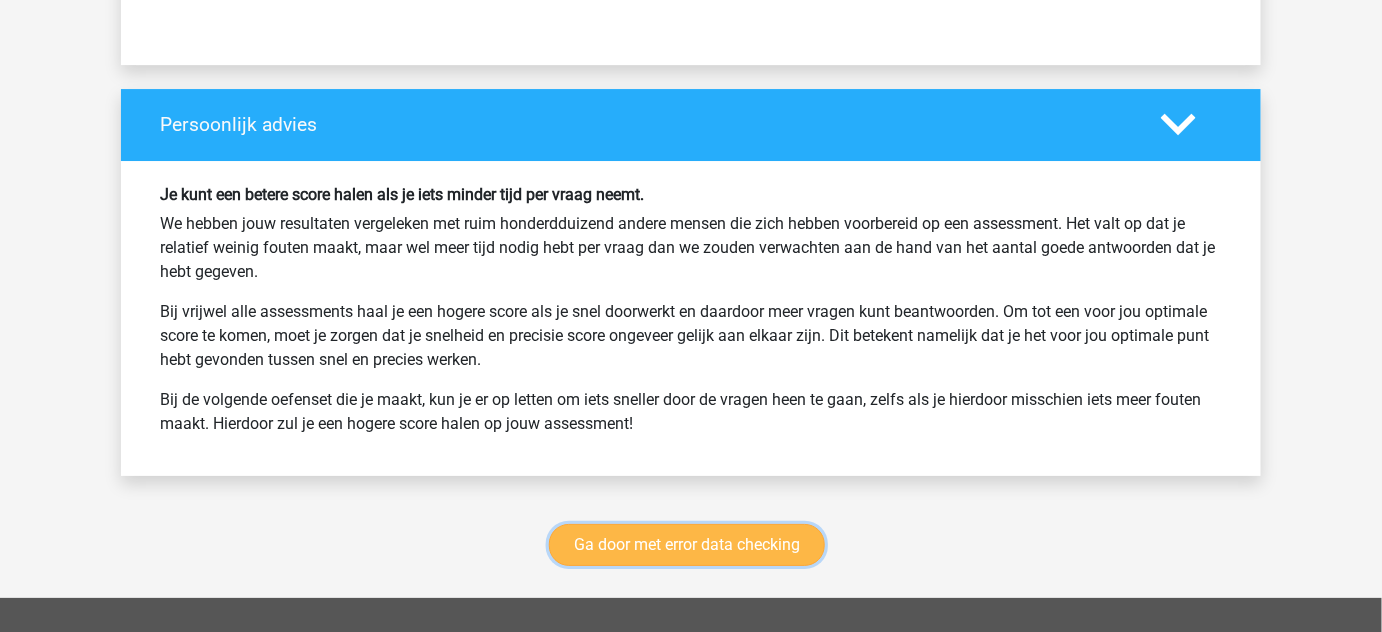 click on "Ga door met error data checking" at bounding box center [687, 545] 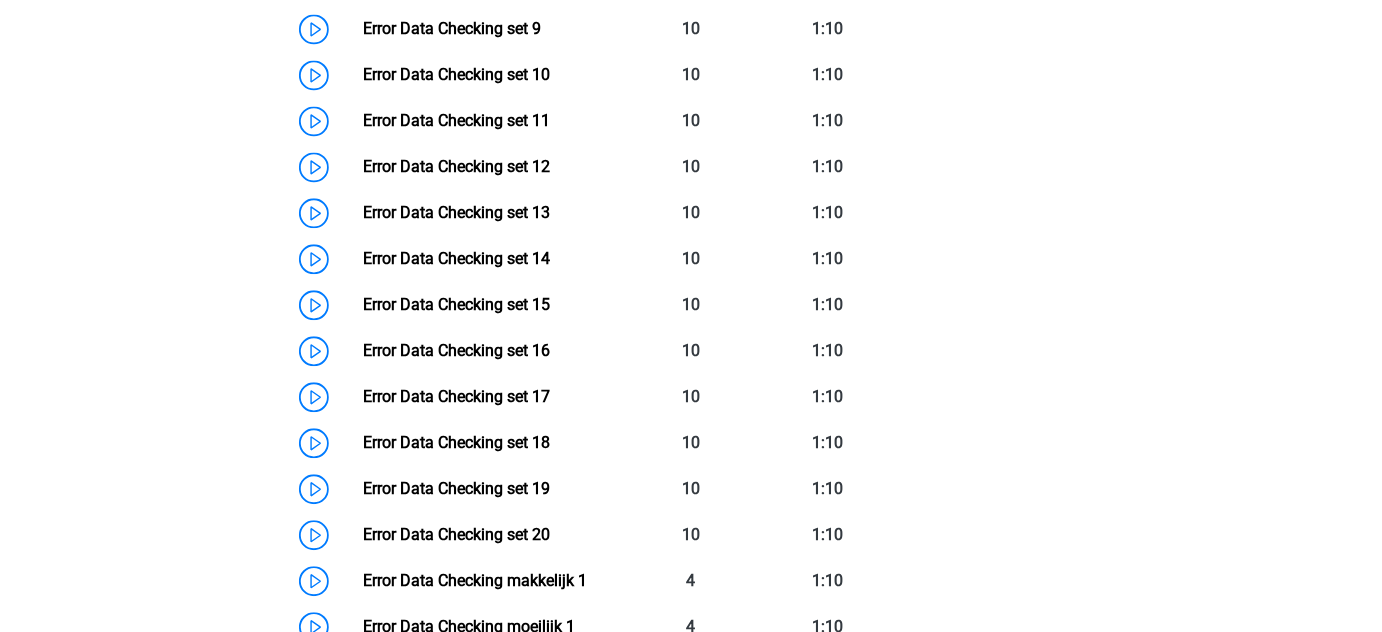 scroll, scrollTop: 1605, scrollLeft: 0, axis: vertical 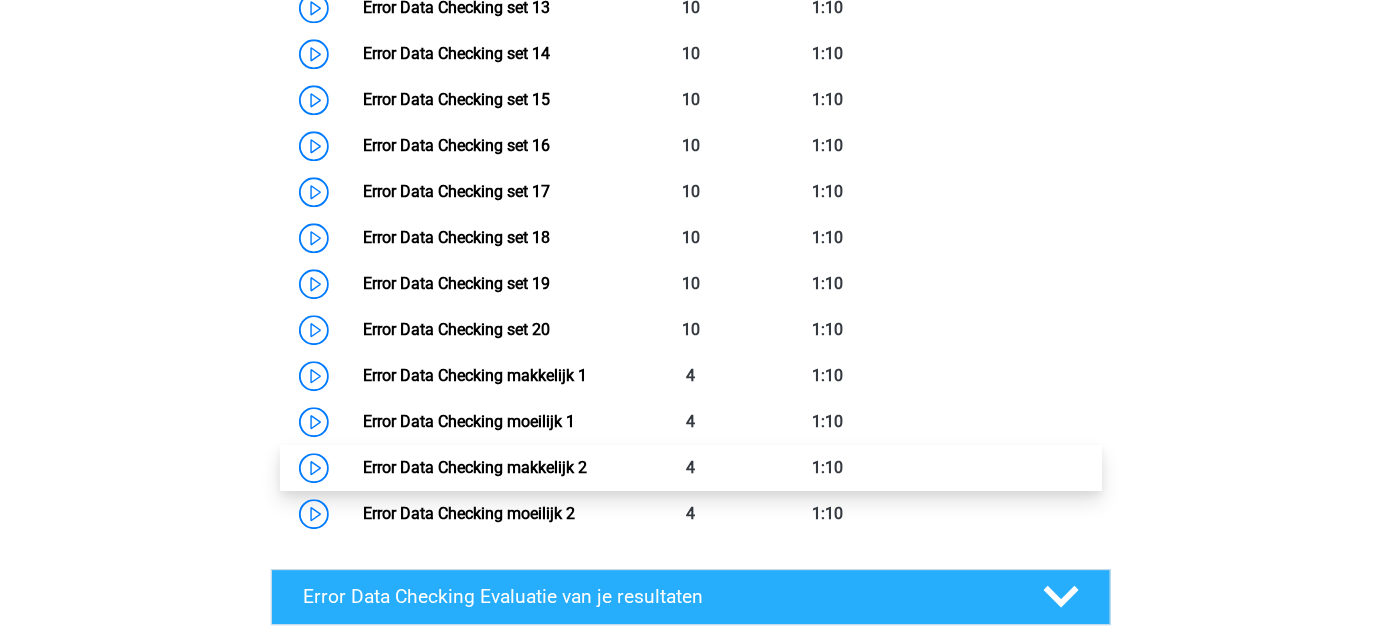 click on "Error Data Checking
makkelijk 2" at bounding box center (475, 467) 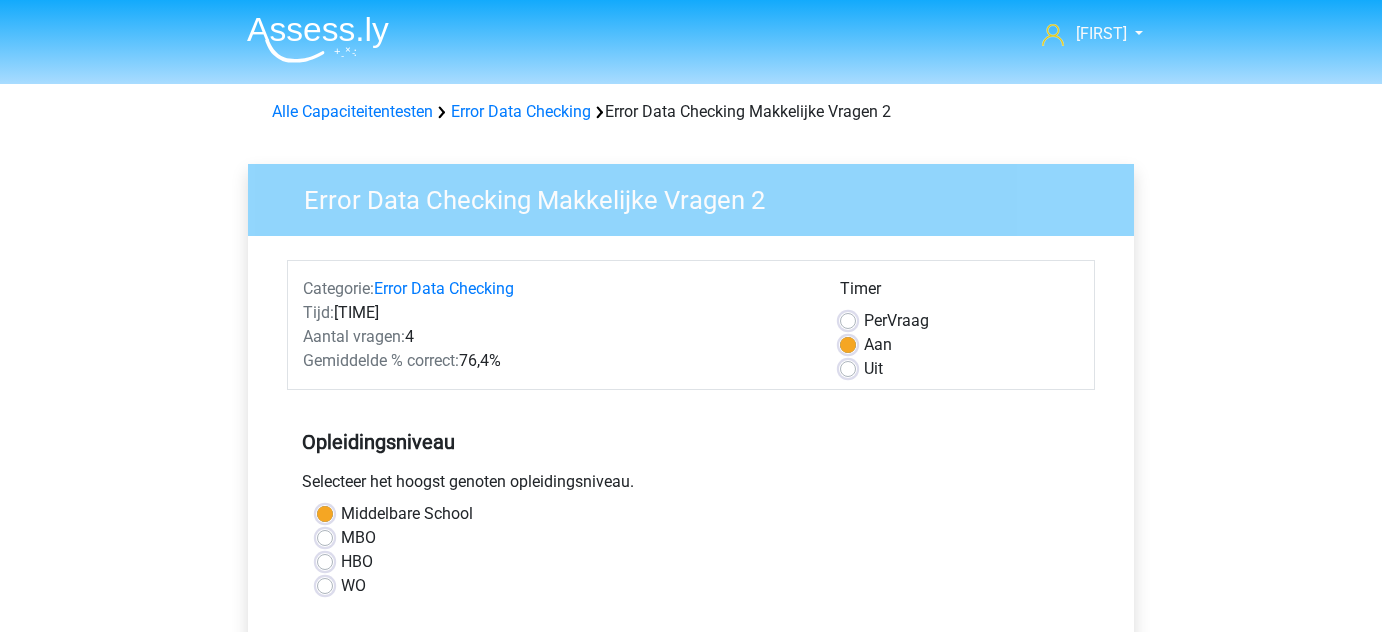 scroll, scrollTop: 0, scrollLeft: 0, axis: both 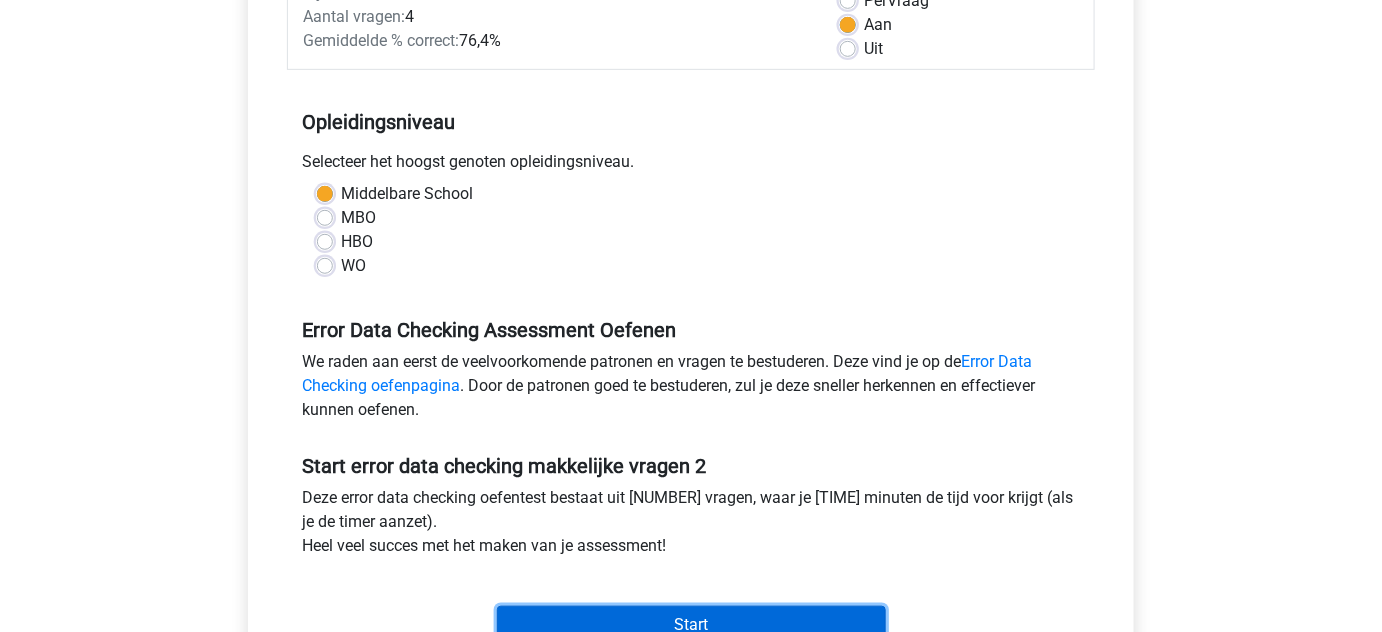 click on "Start" at bounding box center [691, 625] 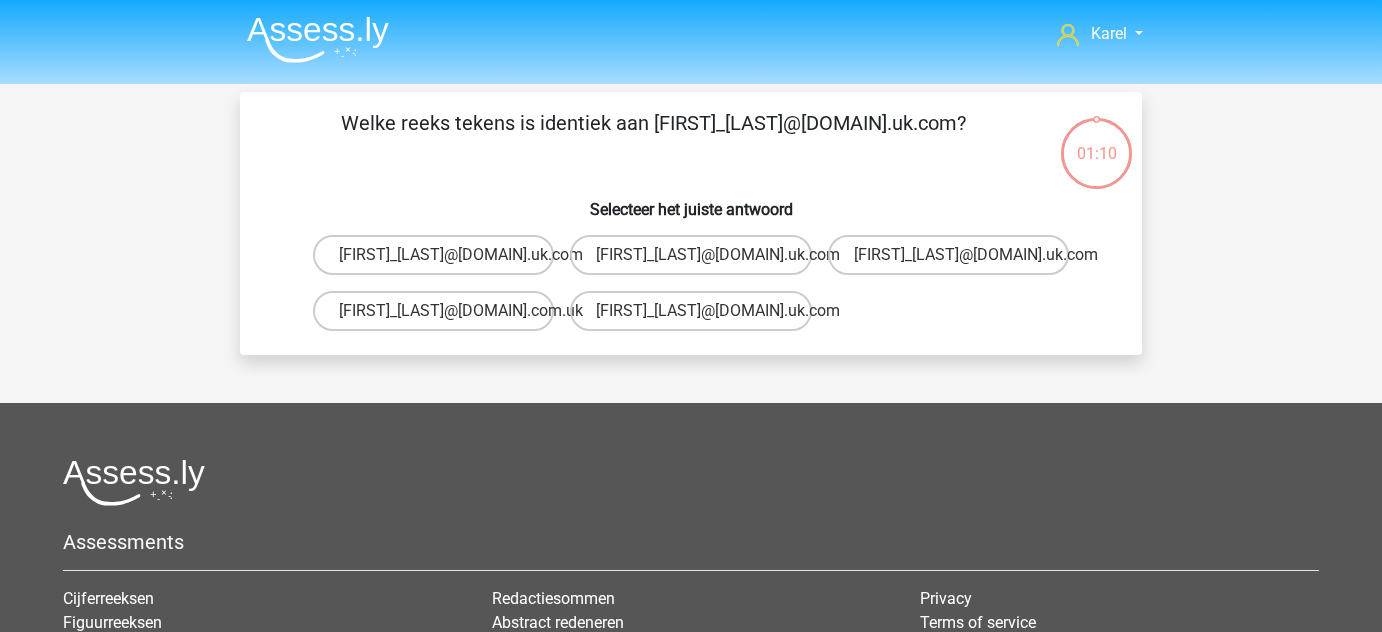 scroll, scrollTop: 0, scrollLeft: 0, axis: both 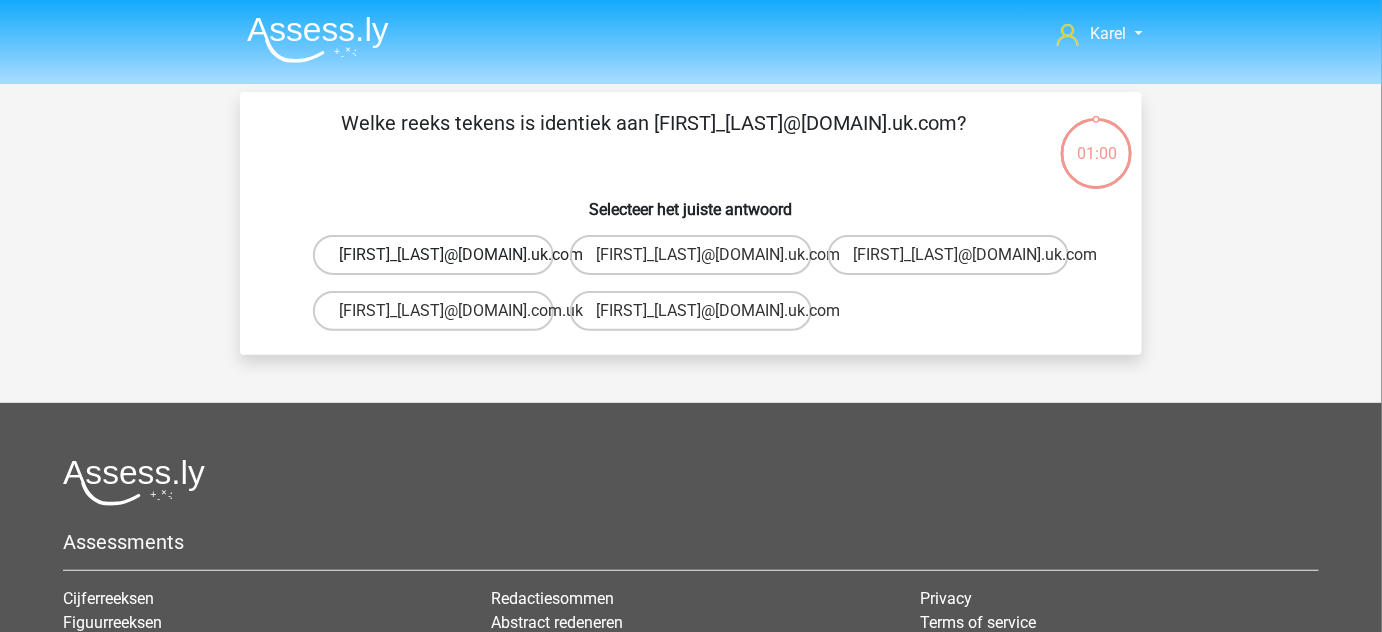 click on "Jack_Conley@hotmail.uk.com" at bounding box center (433, 255) 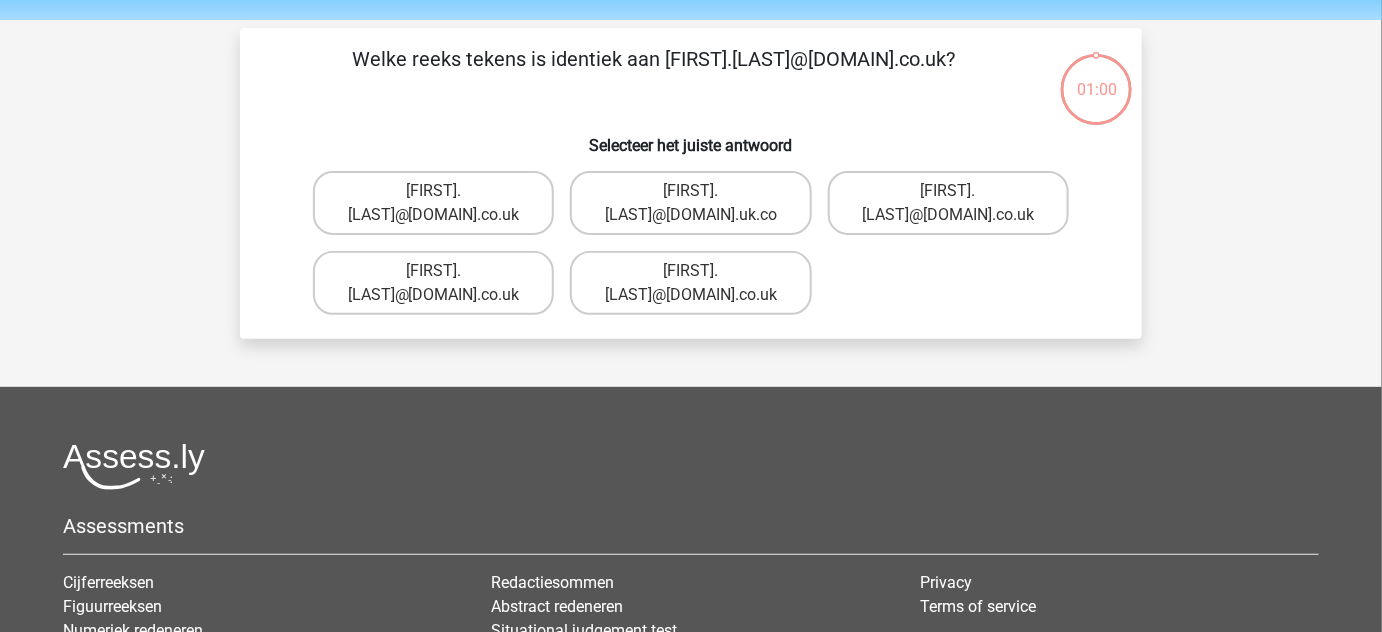 scroll, scrollTop: 92, scrollLeft: 0, axis: vertical 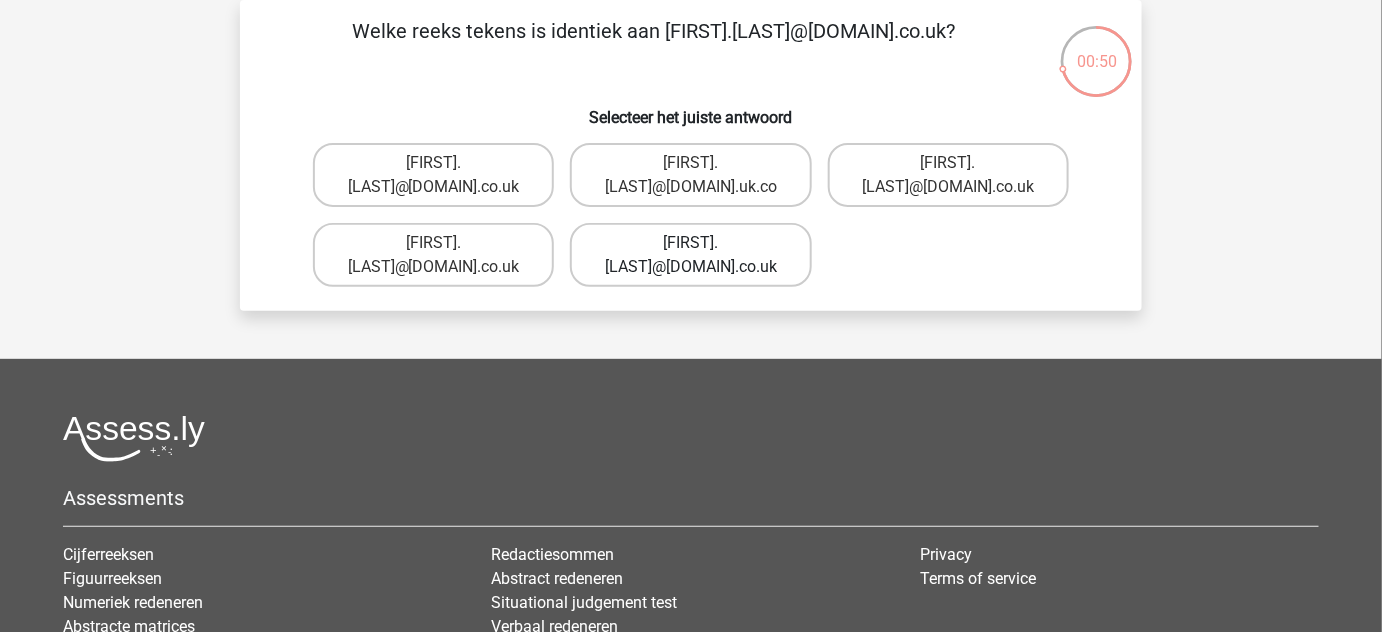 click on "Connor.Patterson@gmail.co.uk" at bounding box center (690, 255) 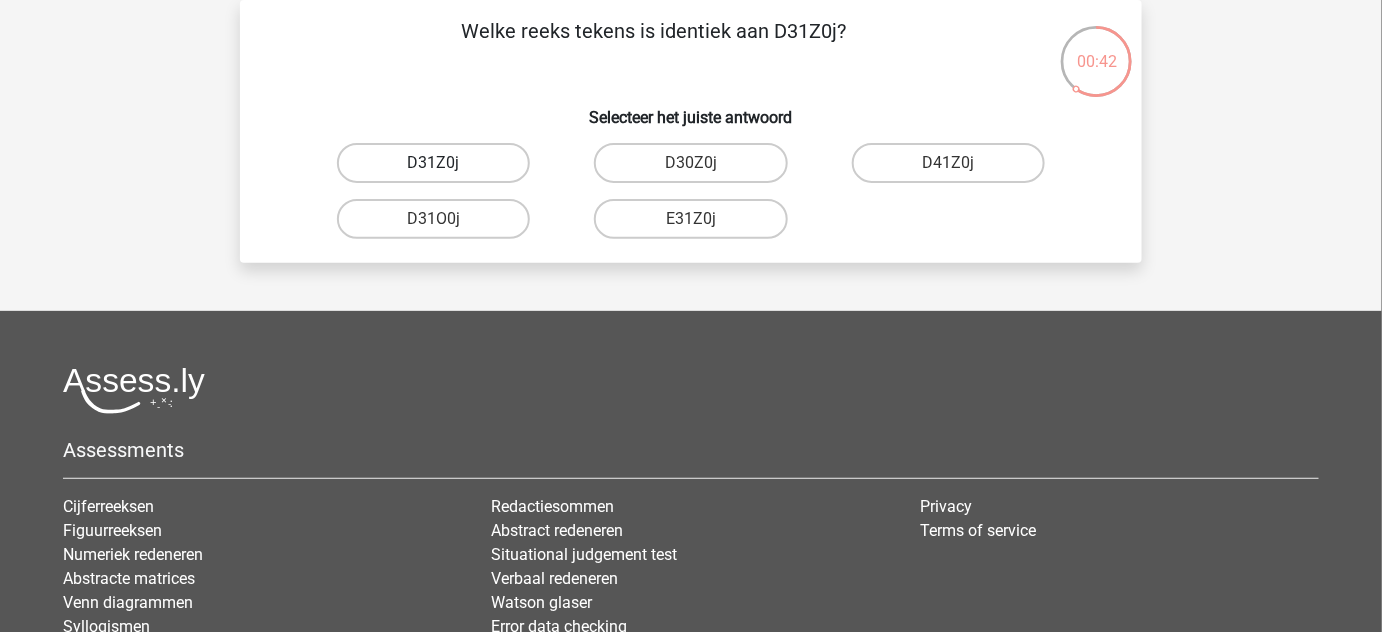 click on "D31Z0j" at bounding box center [433, 163] 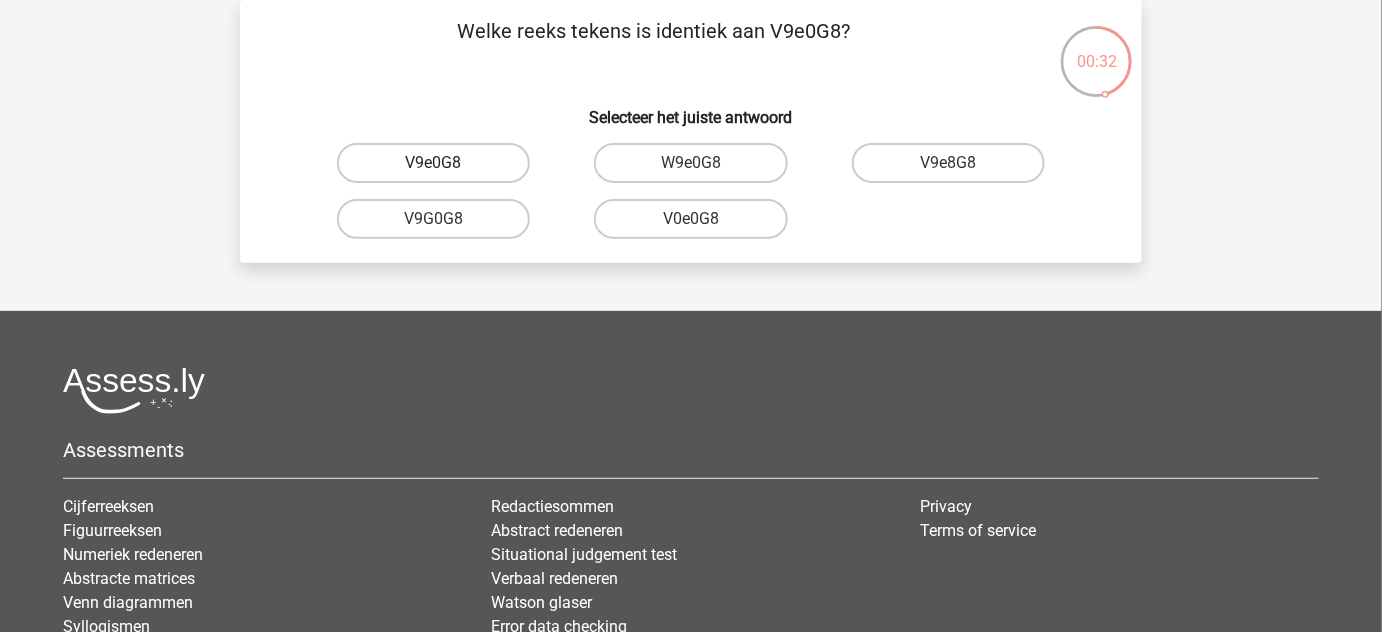 click on "V9e0G8" at bounding box center (433, 163) 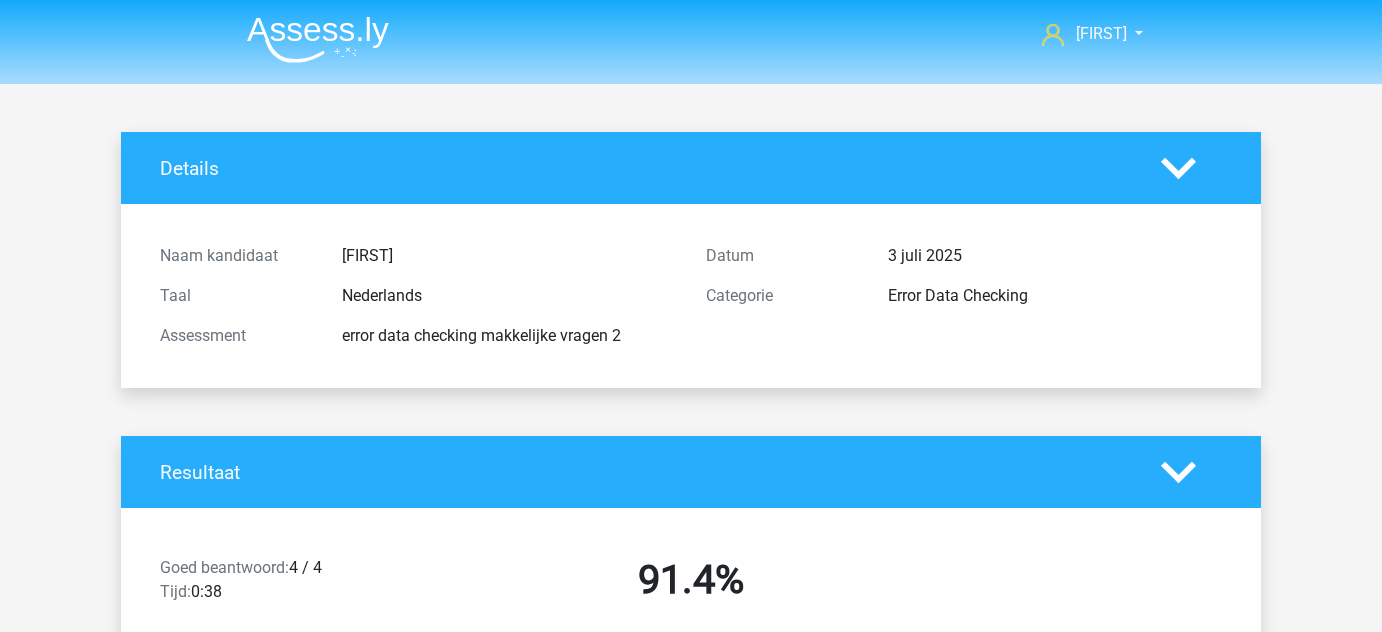 scroll, scrollTop: 0, scrollLeft: 0, axis: both 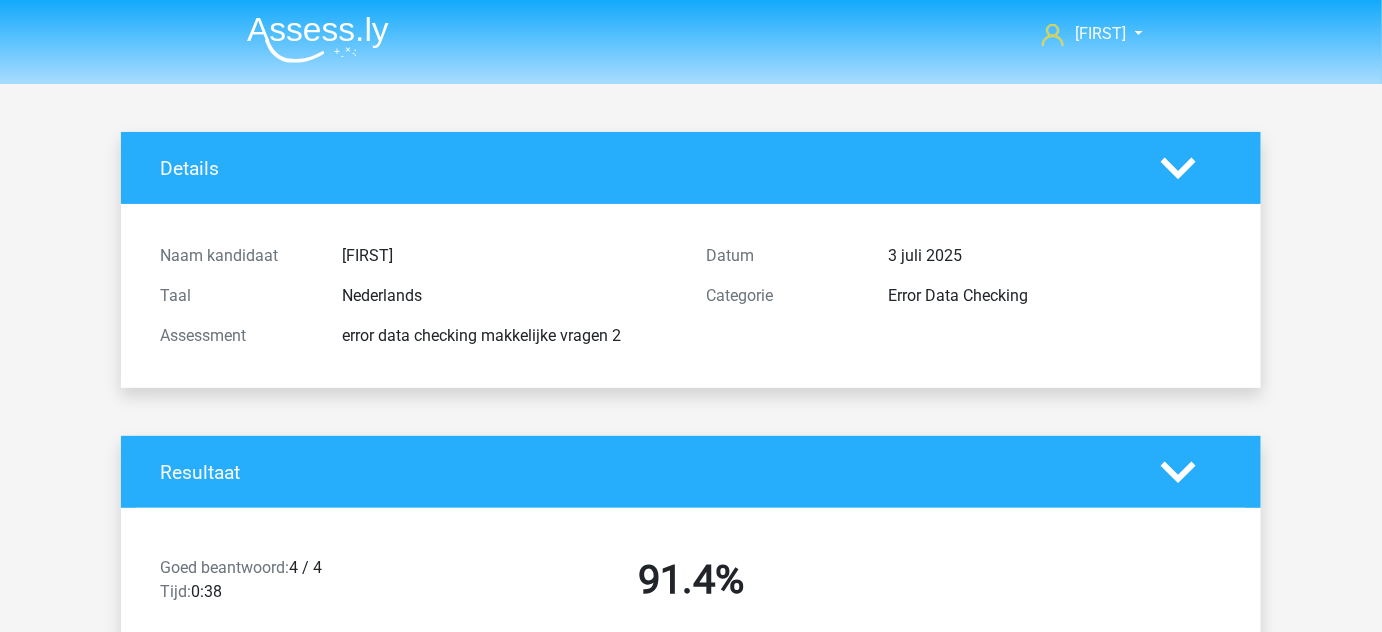 click at bounding box center [318, 39] 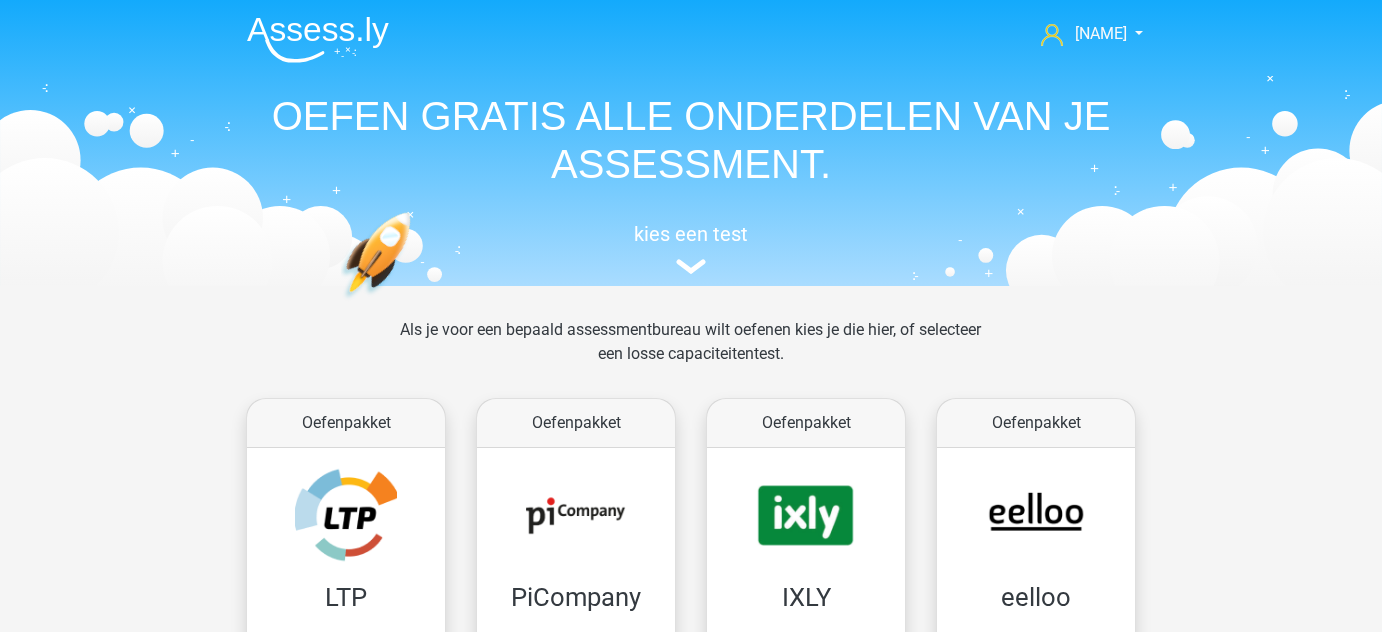 scroll, scrollTop: 0, scrollLeft: 0, axis: both 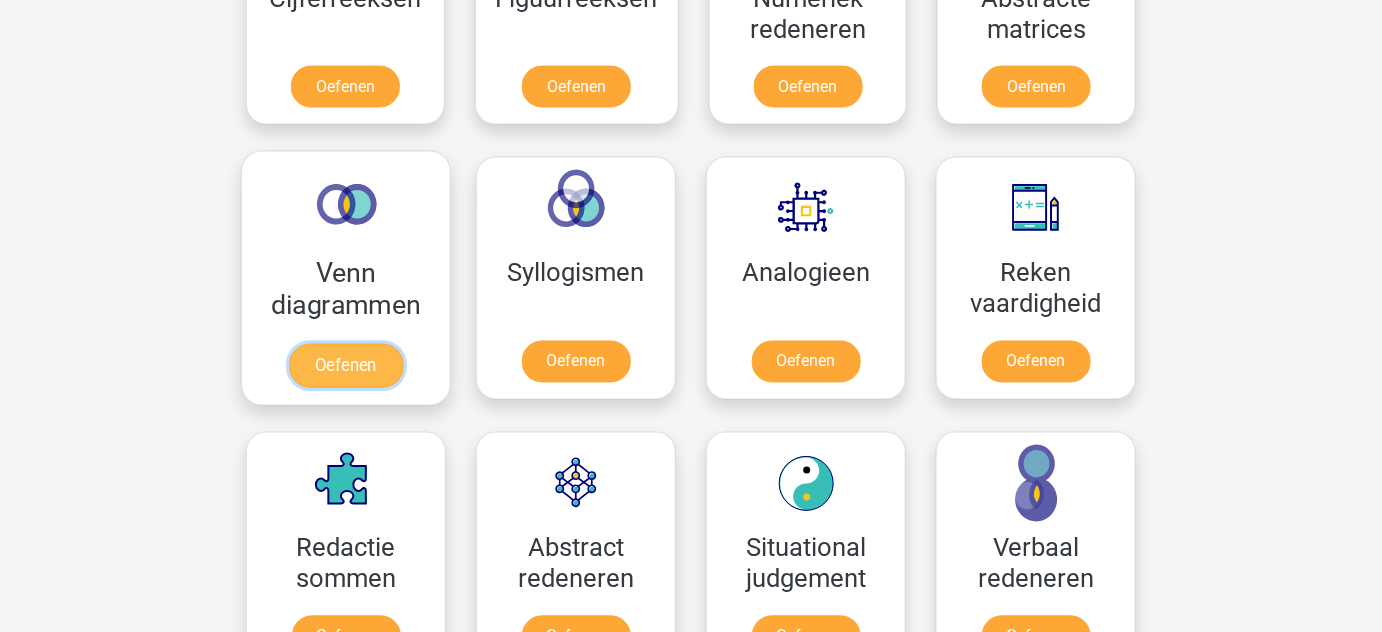 click on "Oefenen" at bounding box center (346, 366) 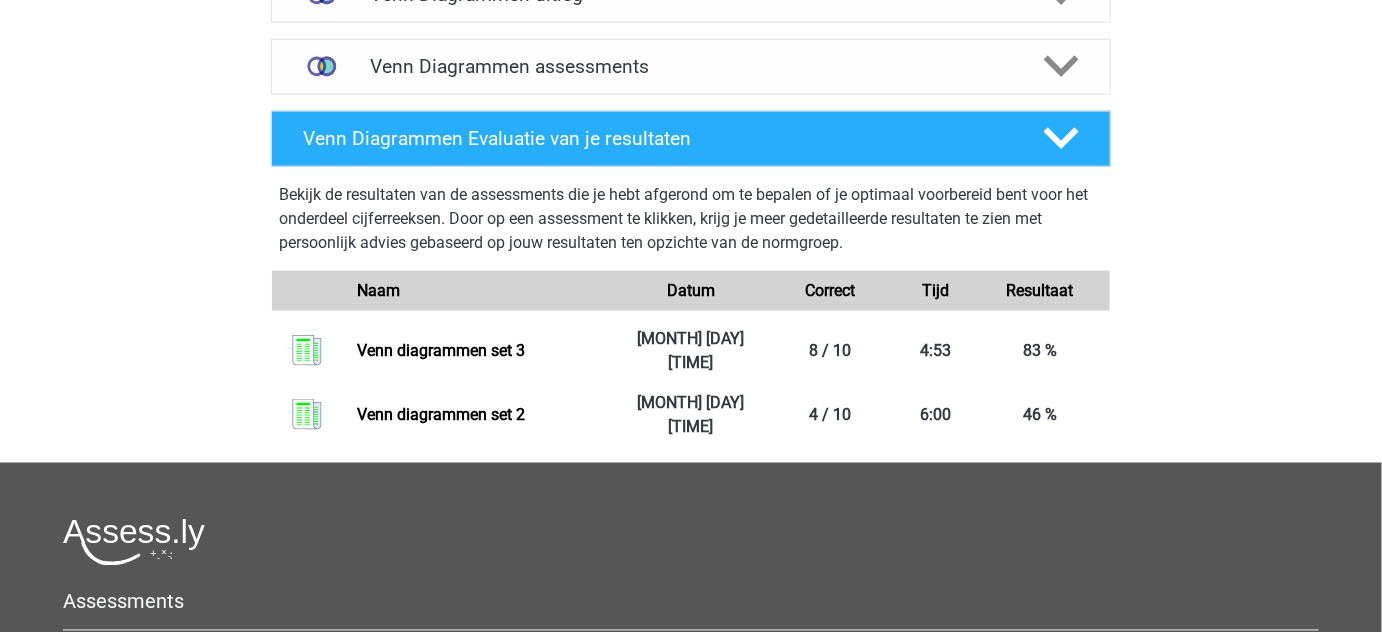 scroll, scrollTop: 593, scrollLeft: 0, axis: vertical 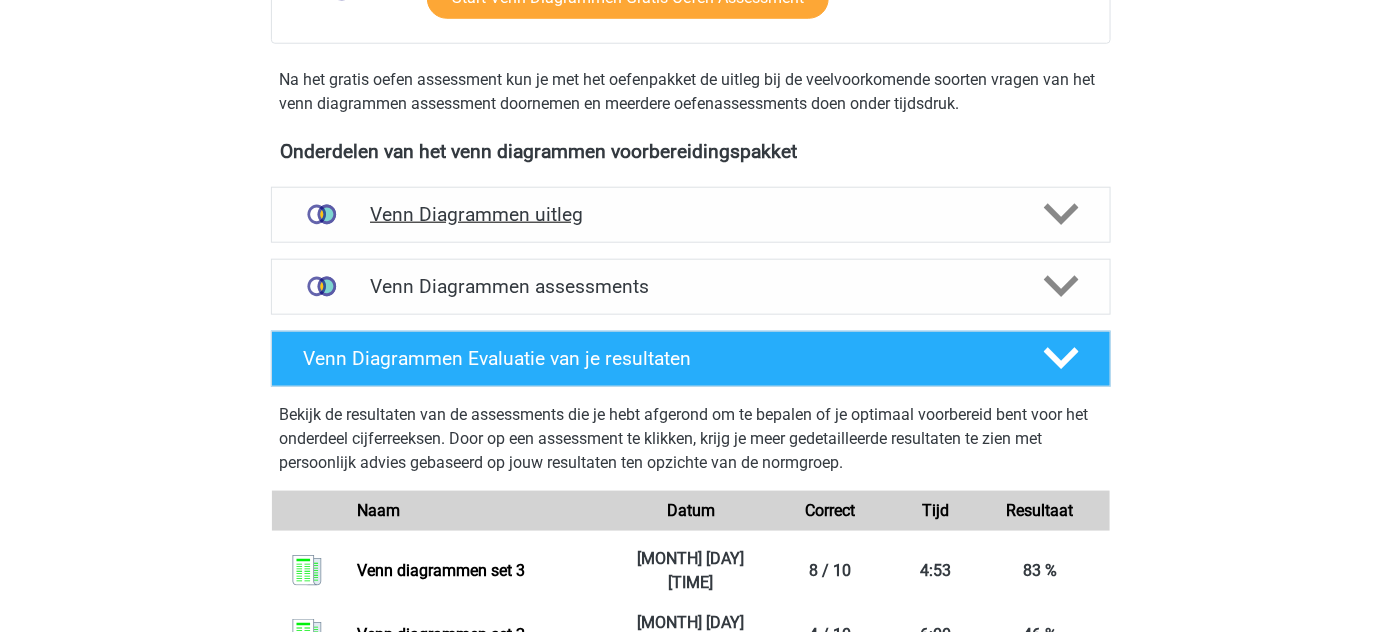 click on "Venn Diagrammen uitleg" at bounding box center [691, 214] 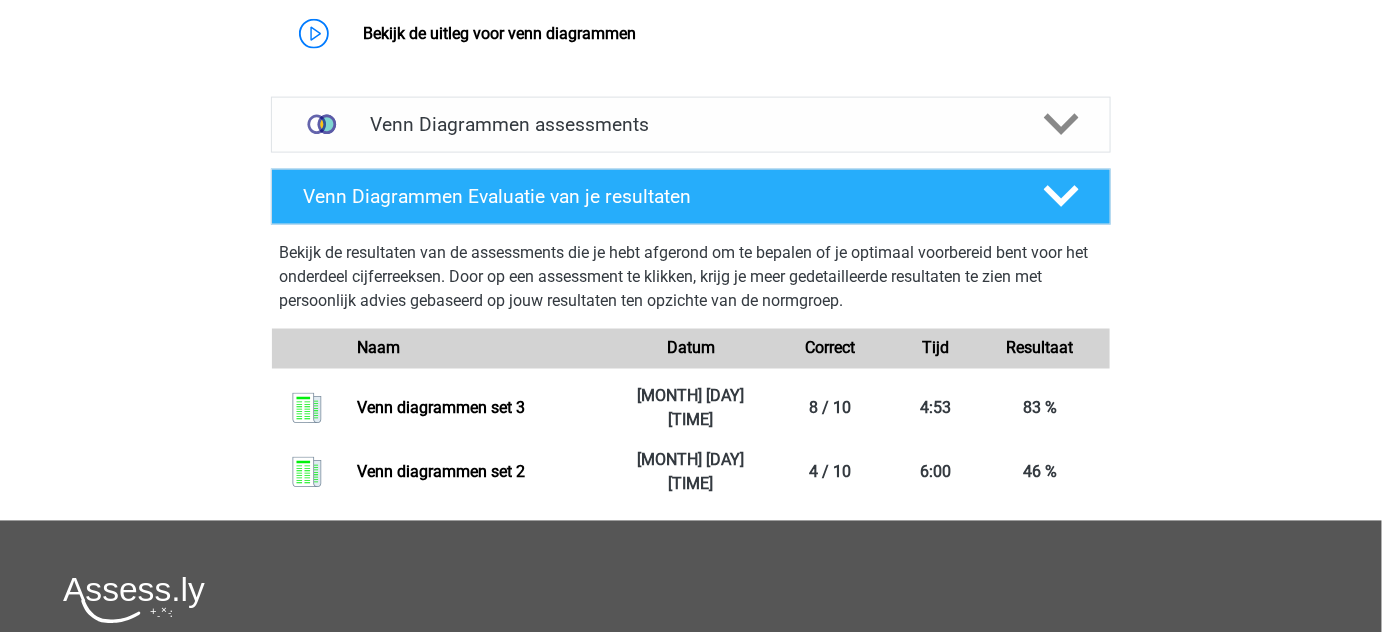 scroll, scrollTop: 658, scrollLeft: 0, axis: vertical 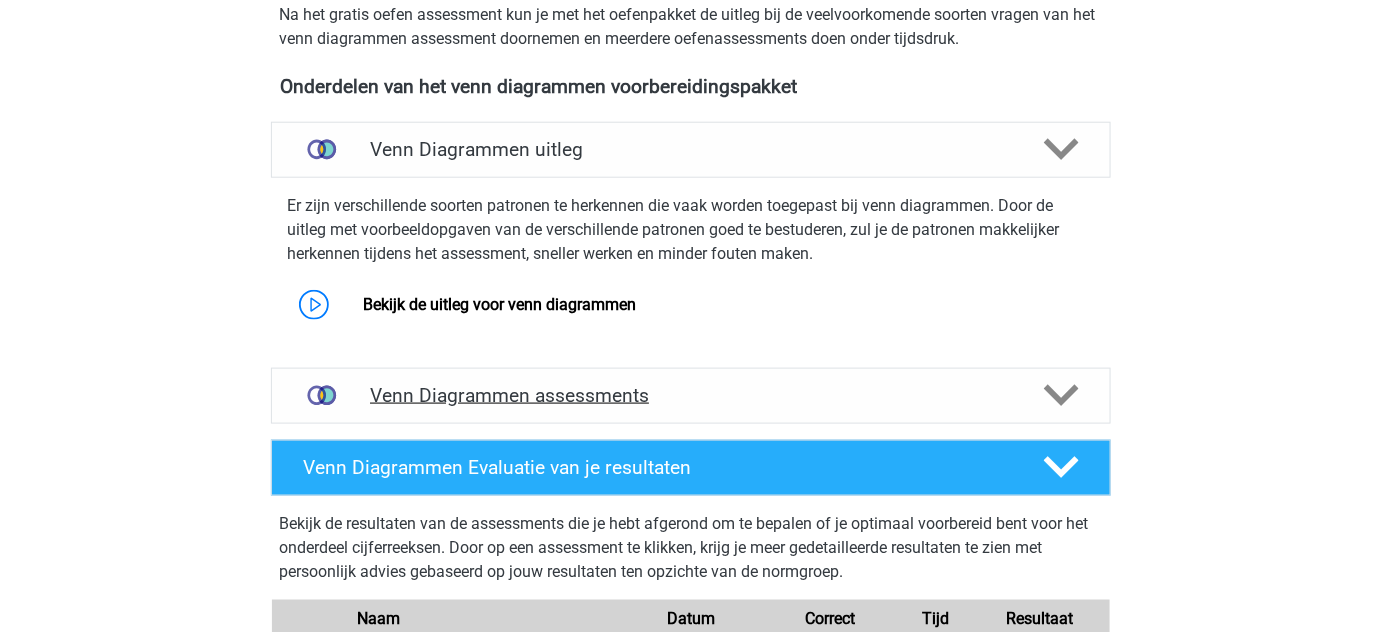 click on "Venn Diagrammen assessments" at bounding box center (691, 396) 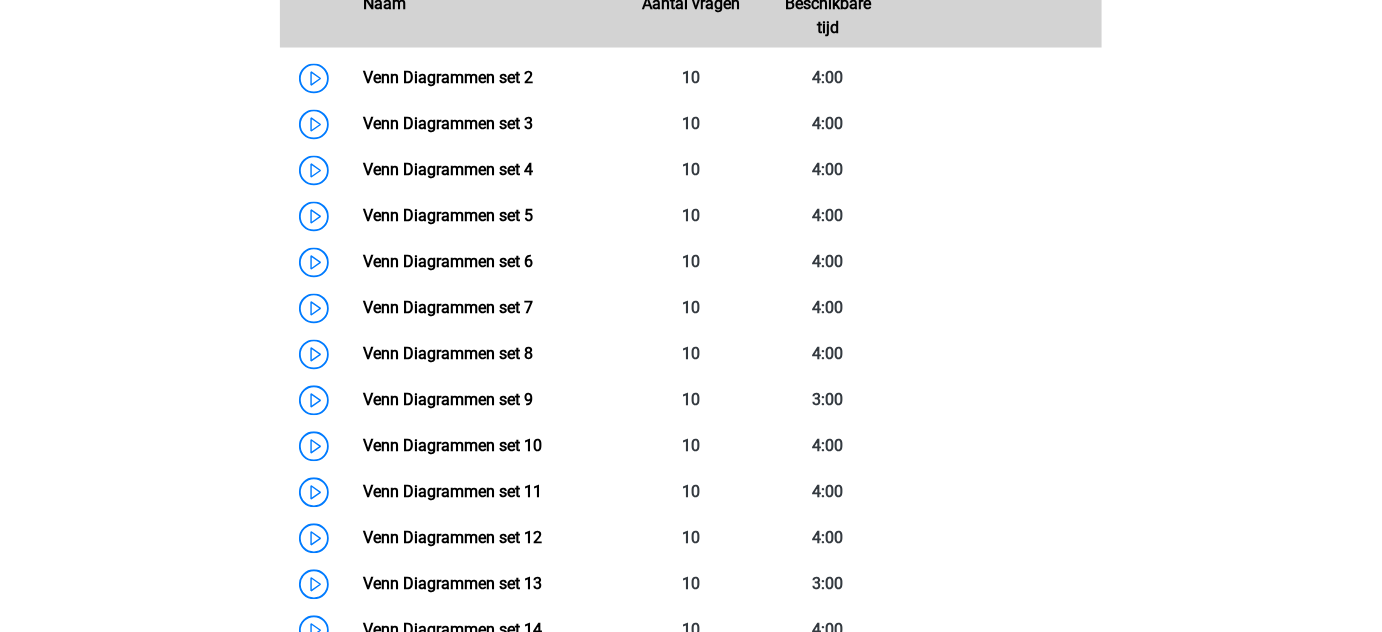 scroll, scrollTop: 1559, scrollLeft: 0, axis: vertical 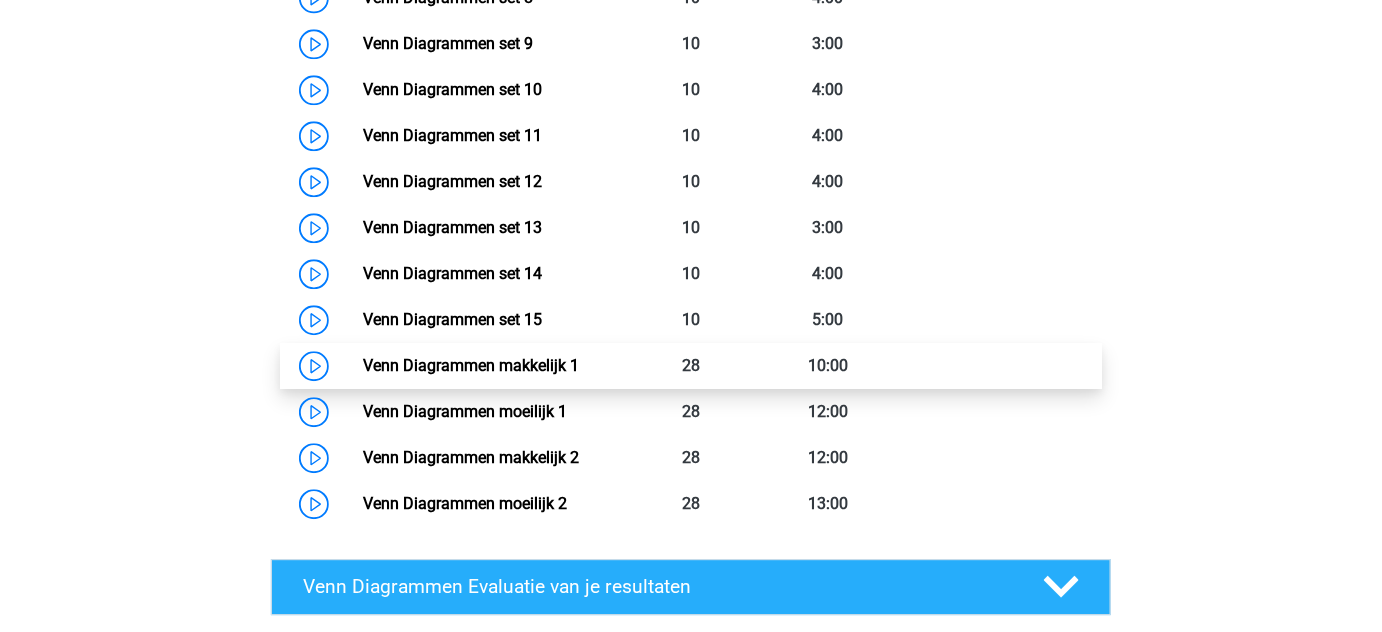click on "Venn Diagrammen
makkelijk 1" at bounding box center (471, 365) 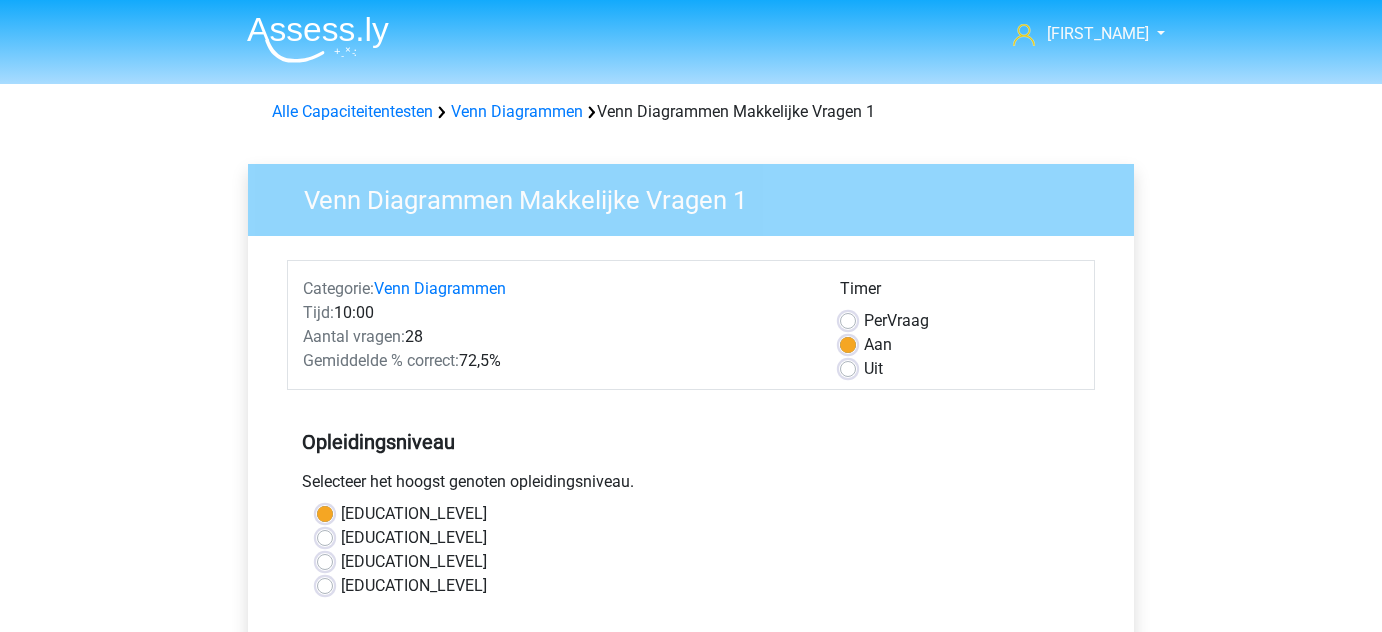scroll, scrollTop: 0, scrollLeft: 0, axis: both 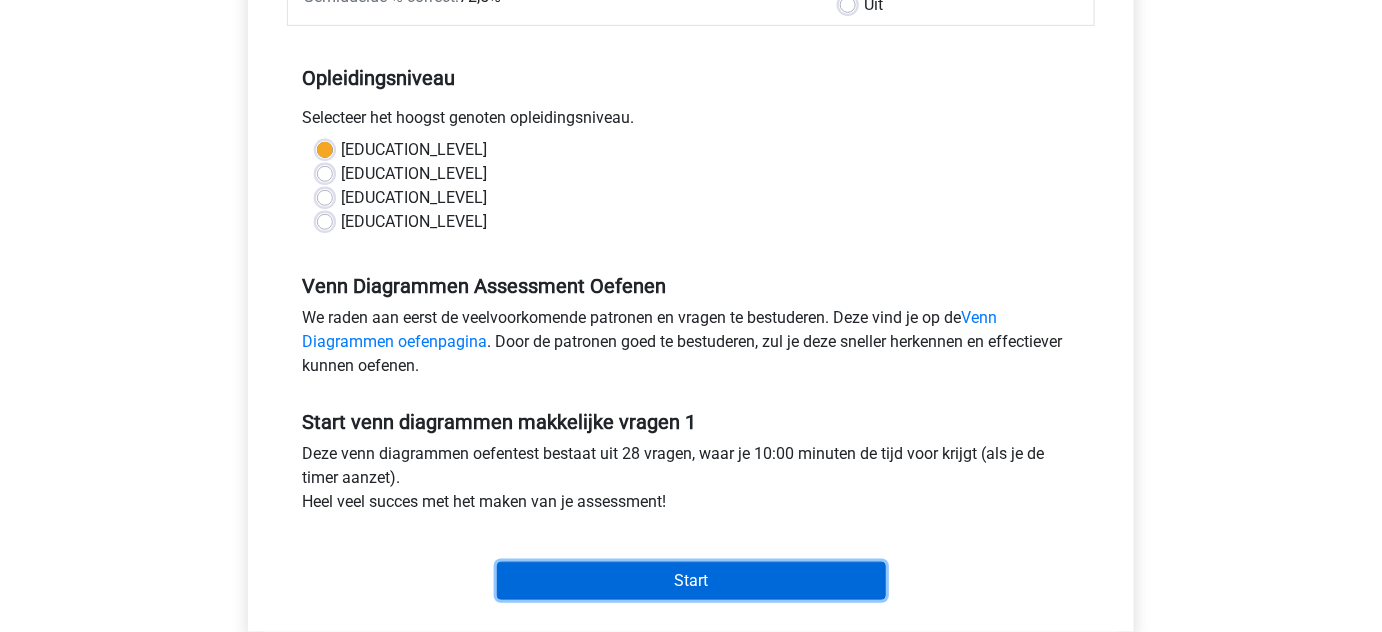 click on "Start" at bounding box center (691, 581) 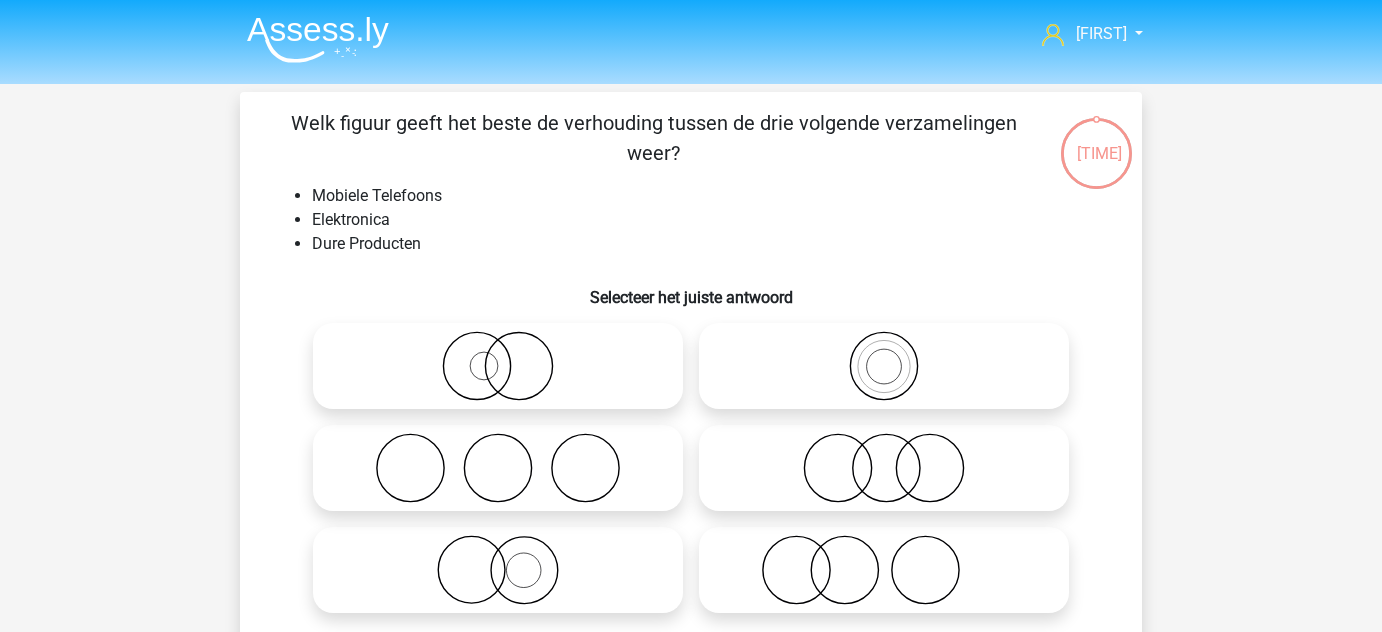 scroll, scrollTop: 0, scrollLeft: 0, axis: both 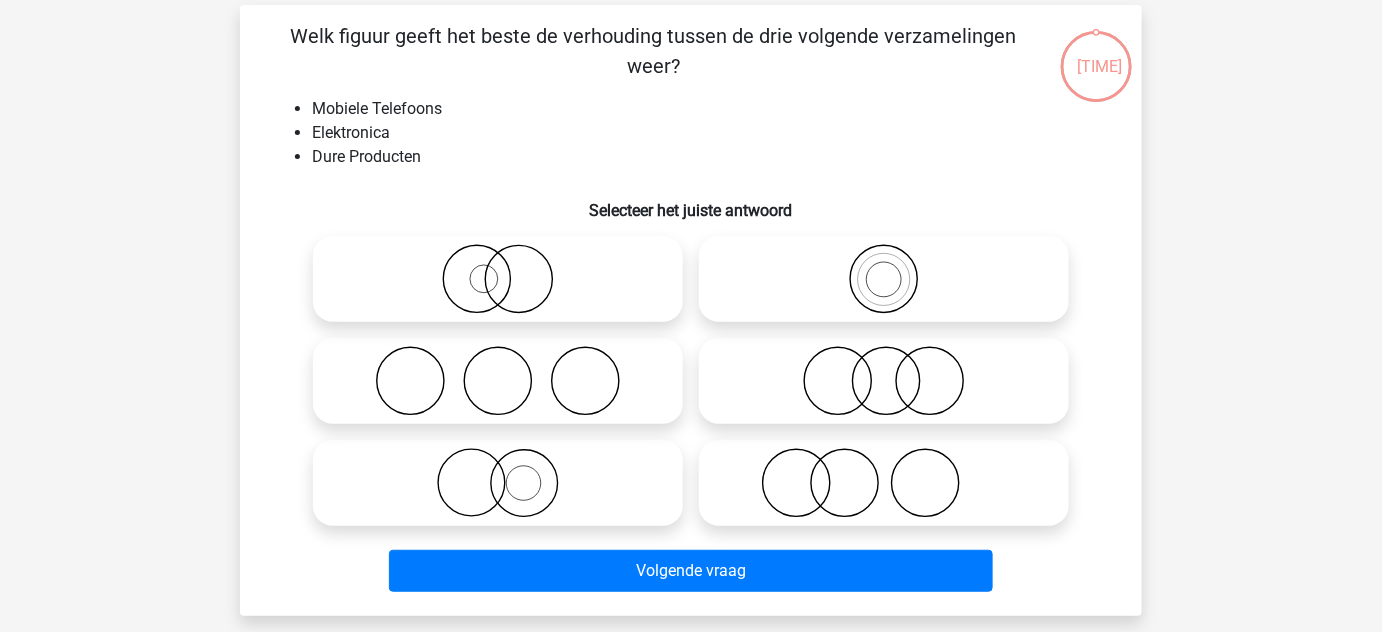 click at bounding box center [498, 279] 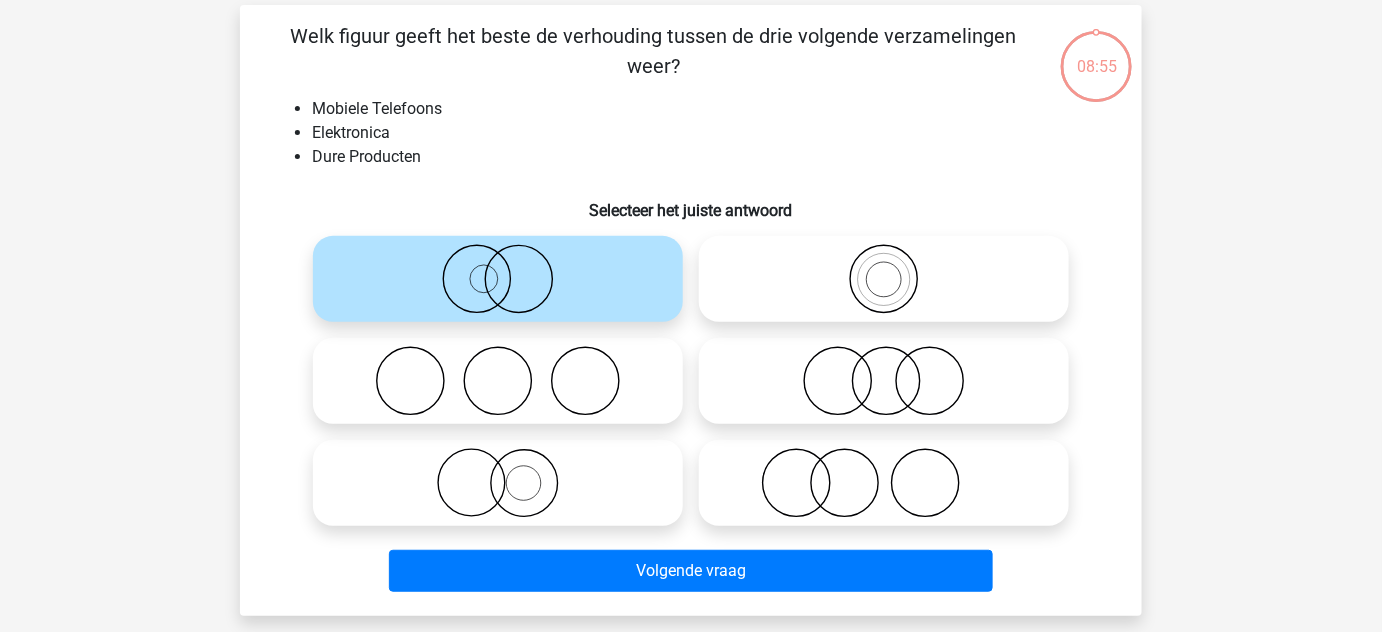click on "Volgende vraag" at bounding box center [691, 567] 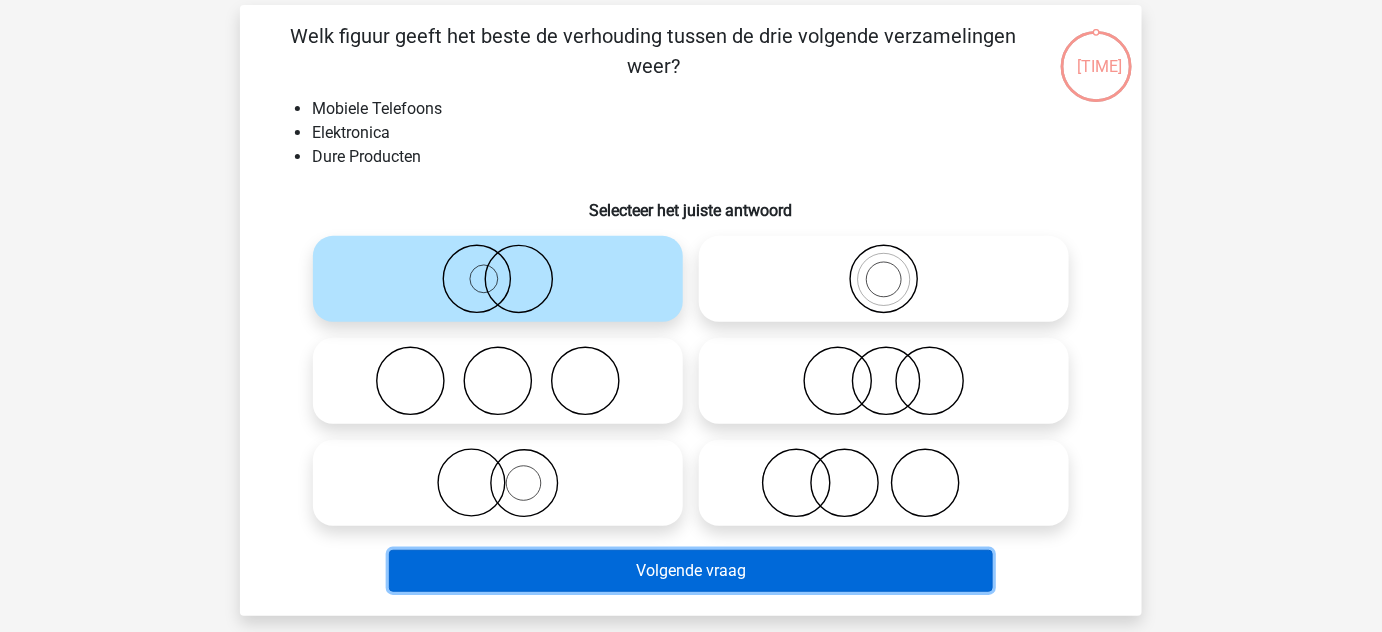 click on "Volgende vraag" at bounding box center (691, 571) 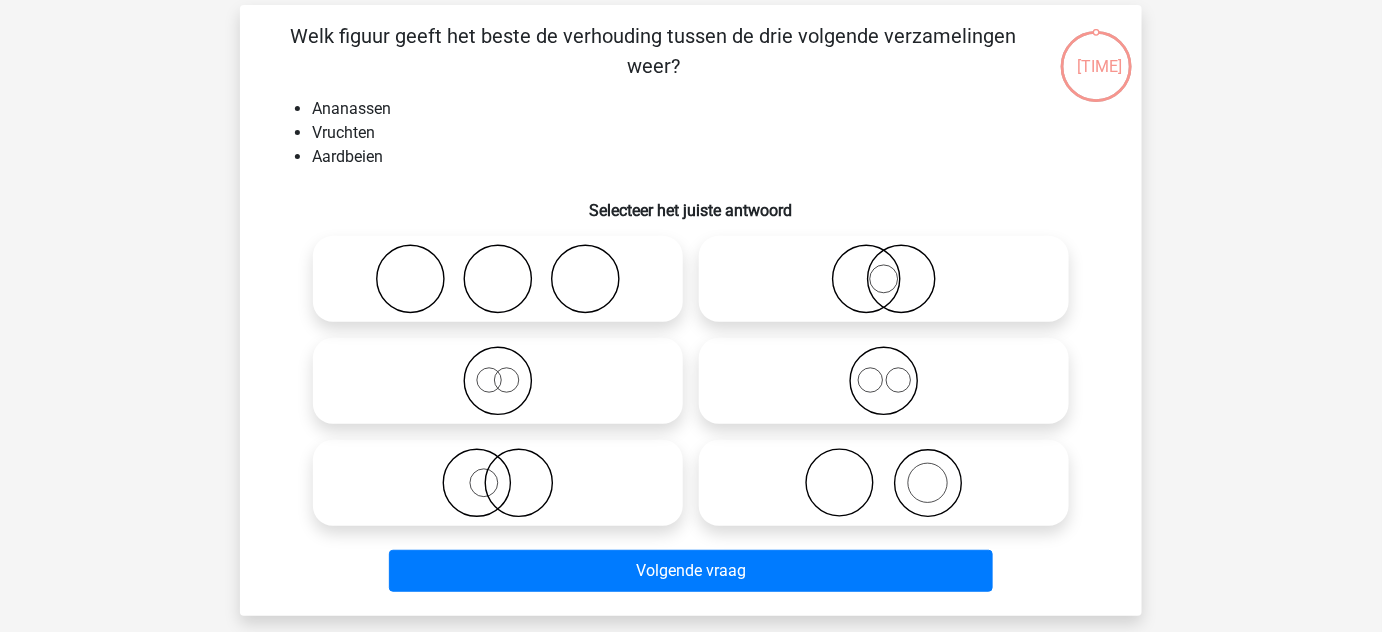 scroll, scrollTop: 92, scrollLeft: 0, axis: vertical 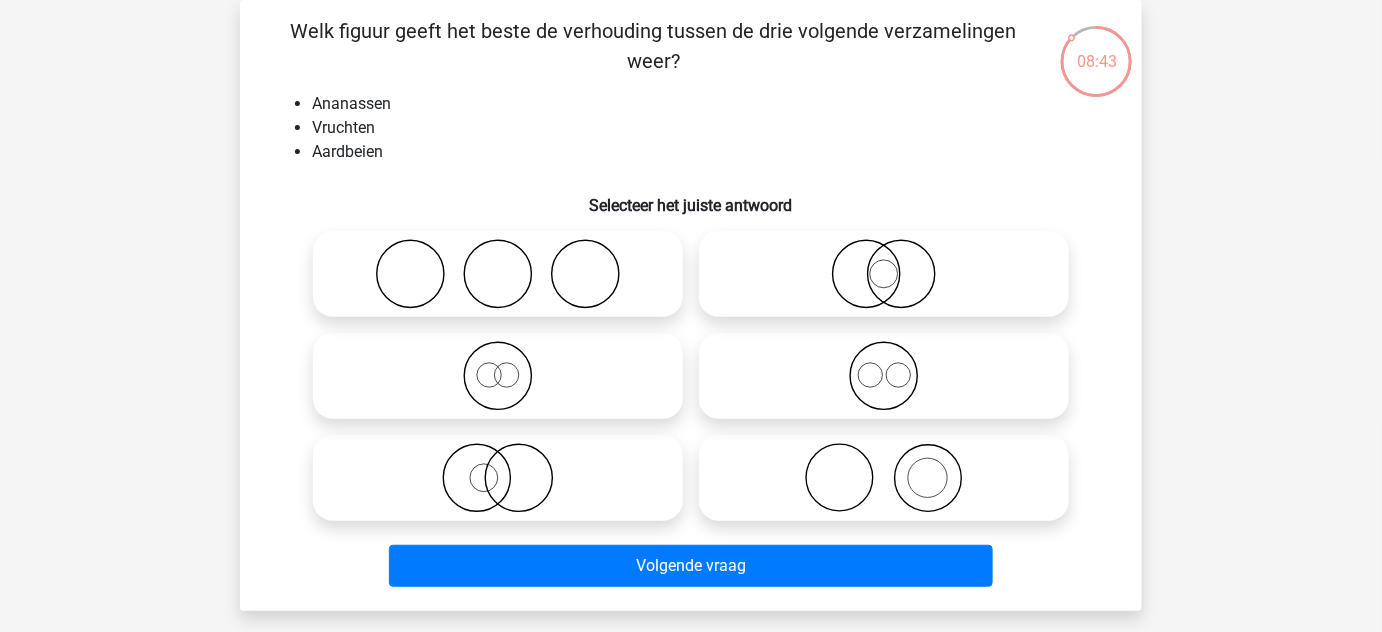 click at bounding box center [884, 376] 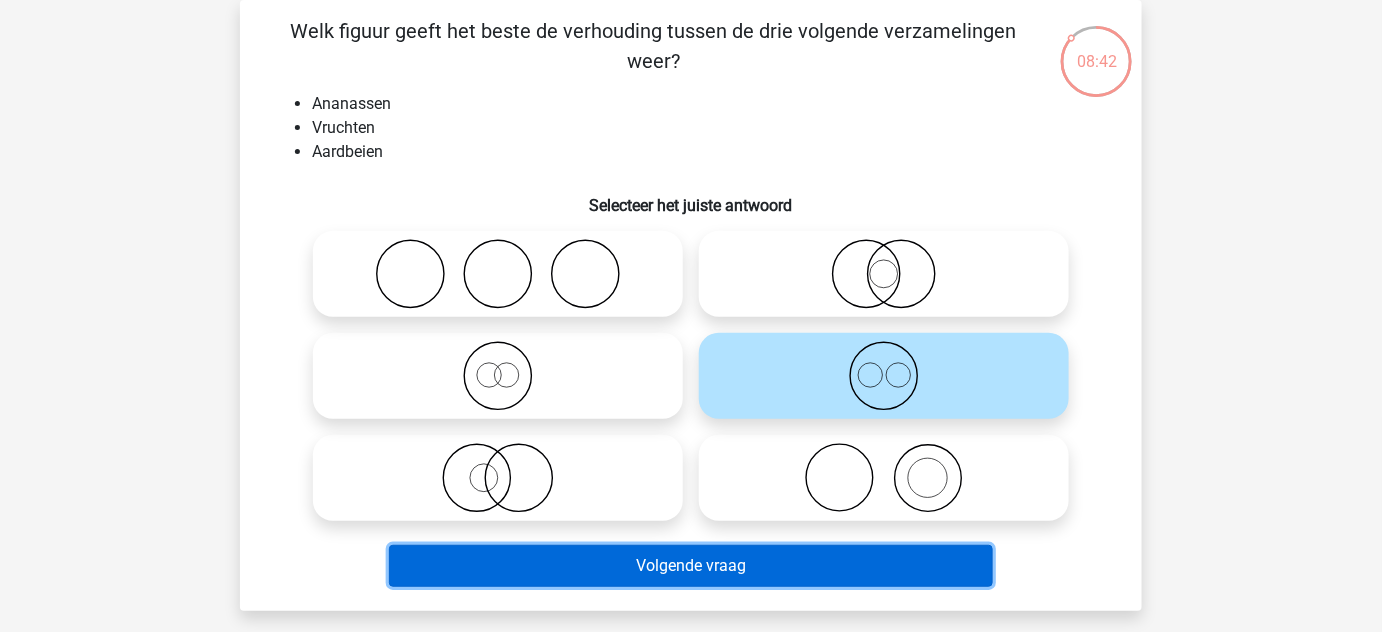 click on "Volgende vraag" at bounding box center [691, 566] 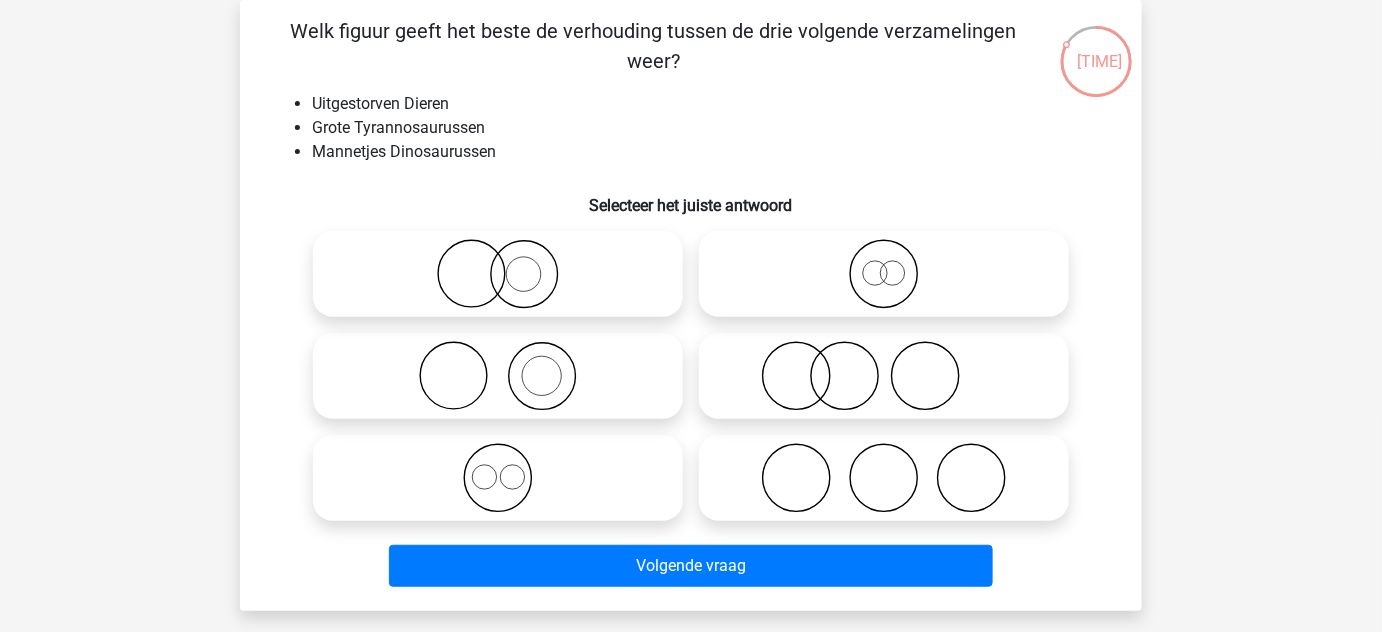 click at bounding box center [884, 274] 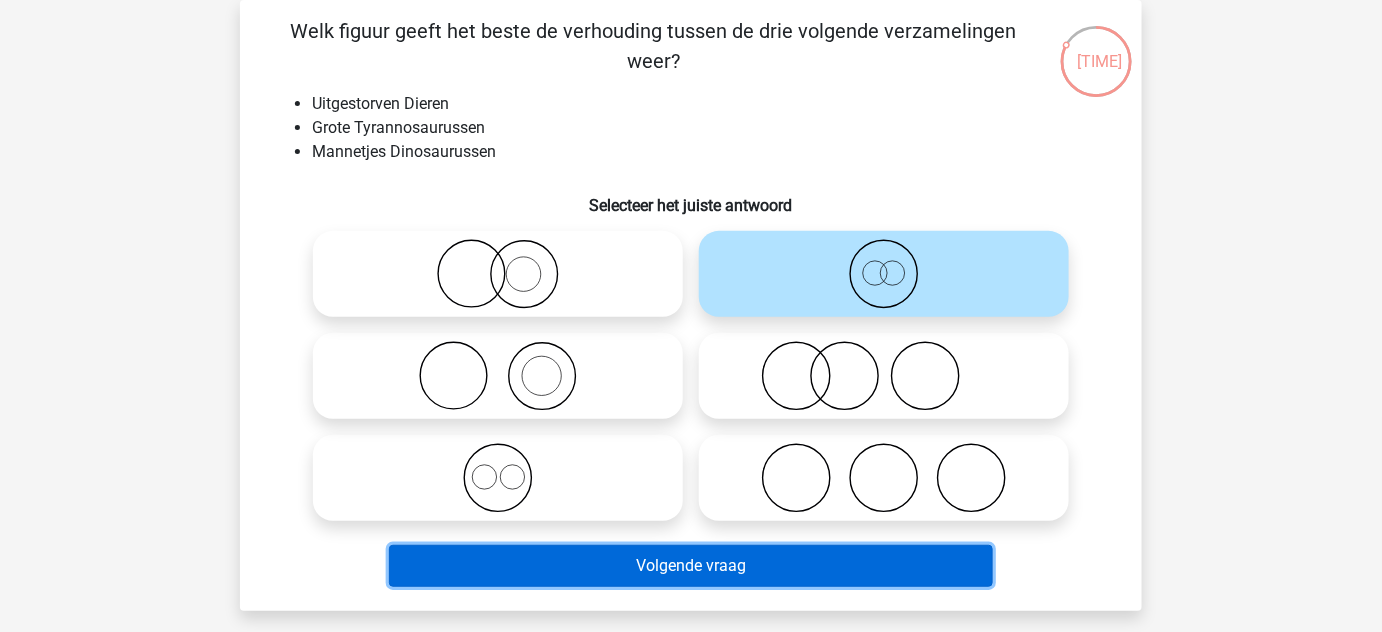 click on "Volgende vraag" at bounding box center (691, 566) 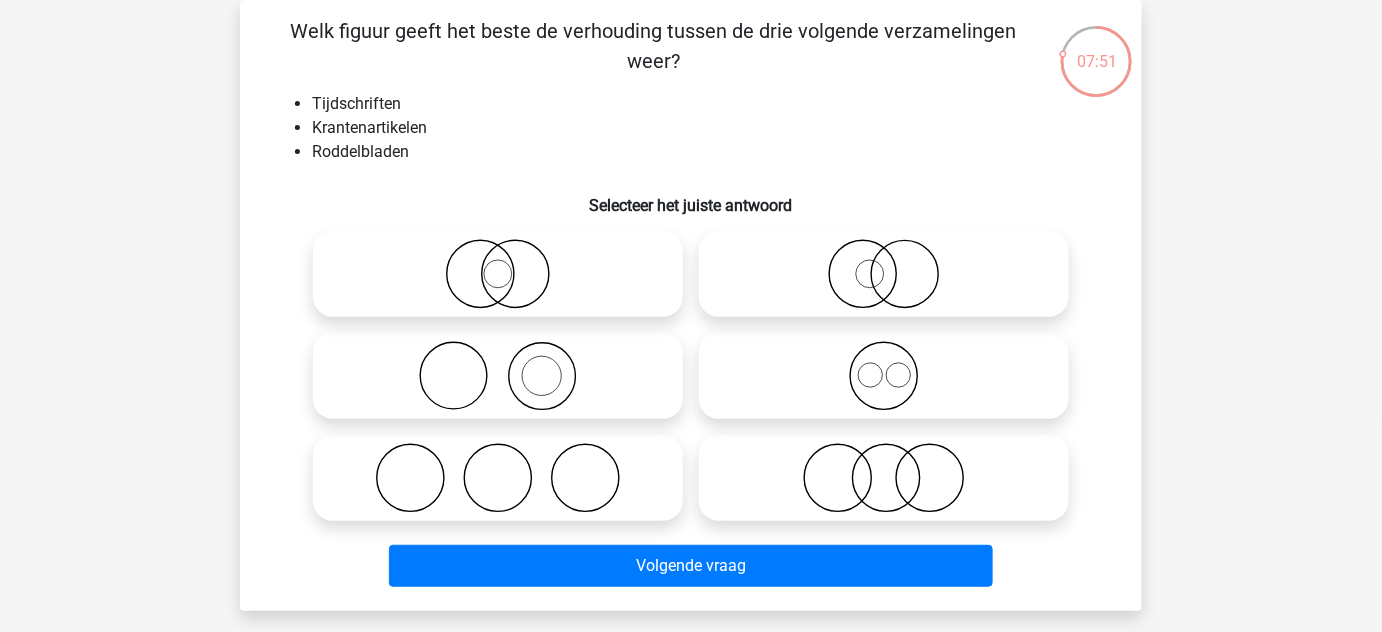 click at bounding box center (884, 478) 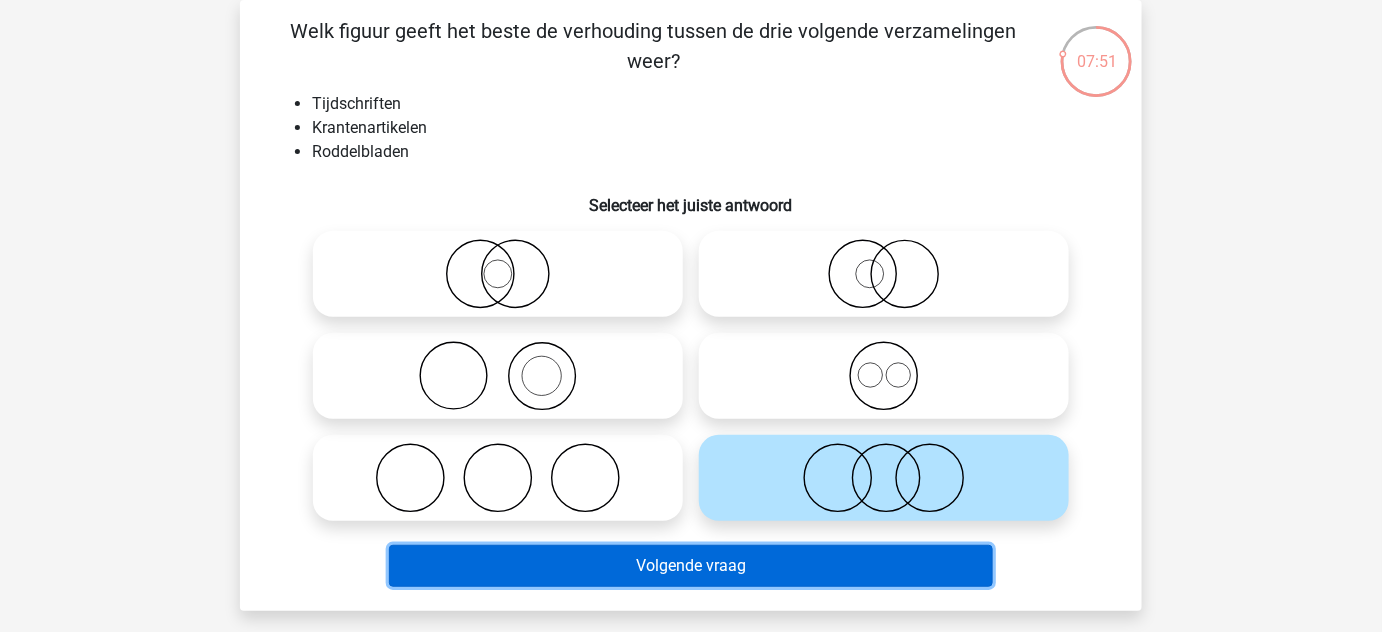 click on "Volgende vraag" at bounding box center [691, 566] 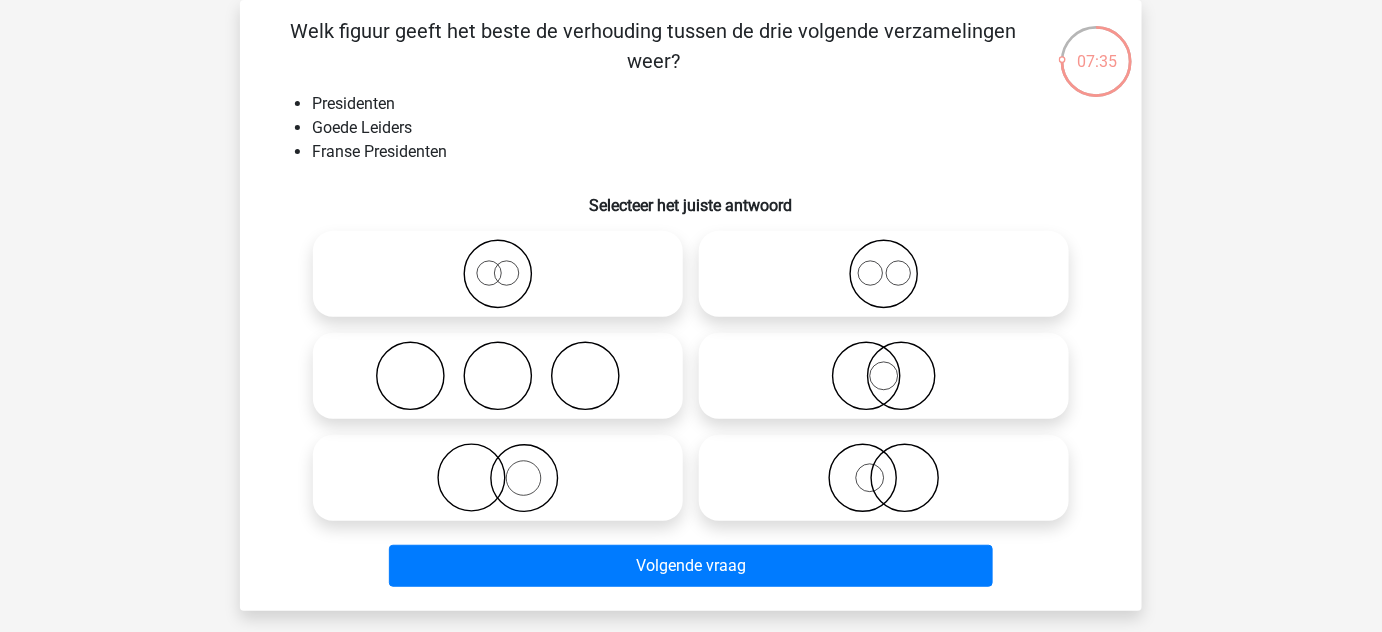 click at bounding box center [884, 376] 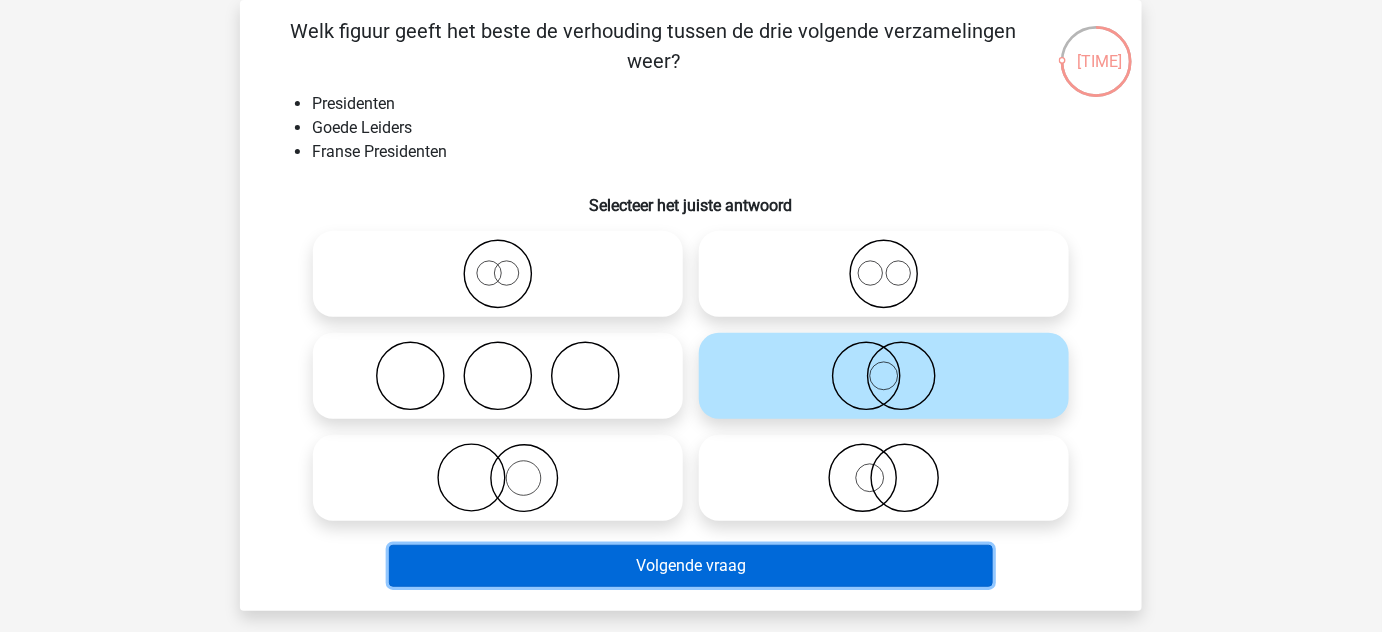 click on "Volgende vraag" at bounding box center (691, 566) 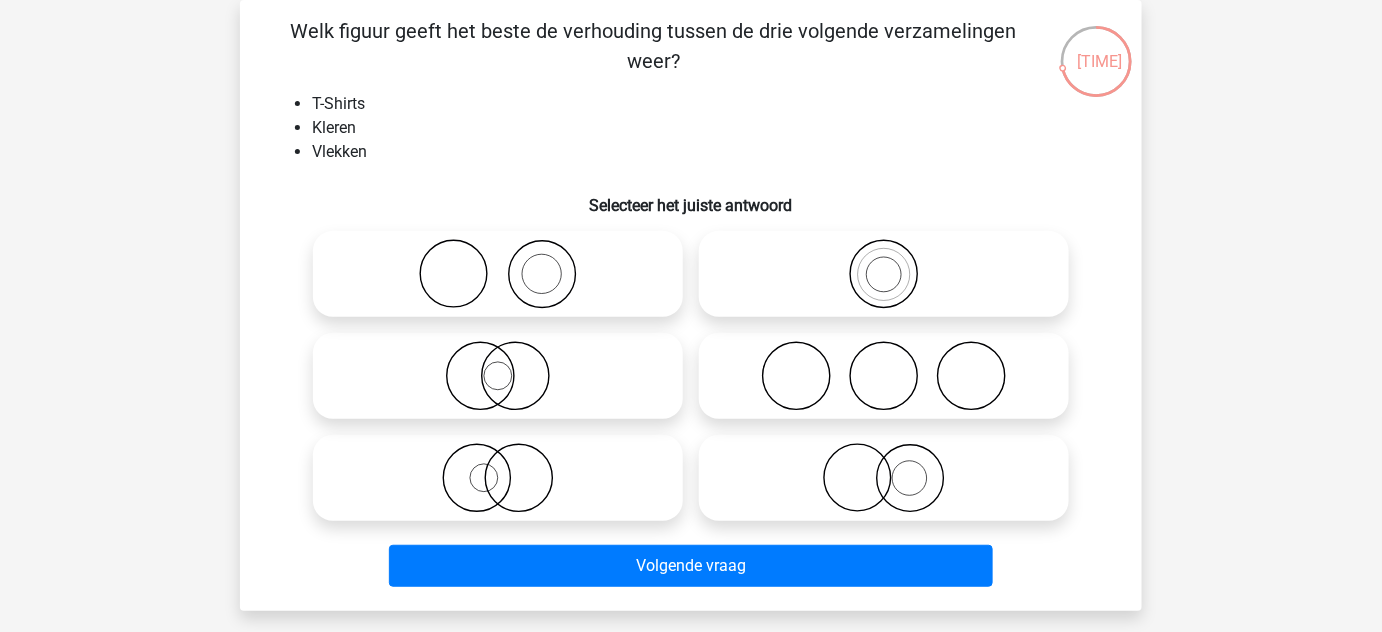 click at bounding box center (498, 478) 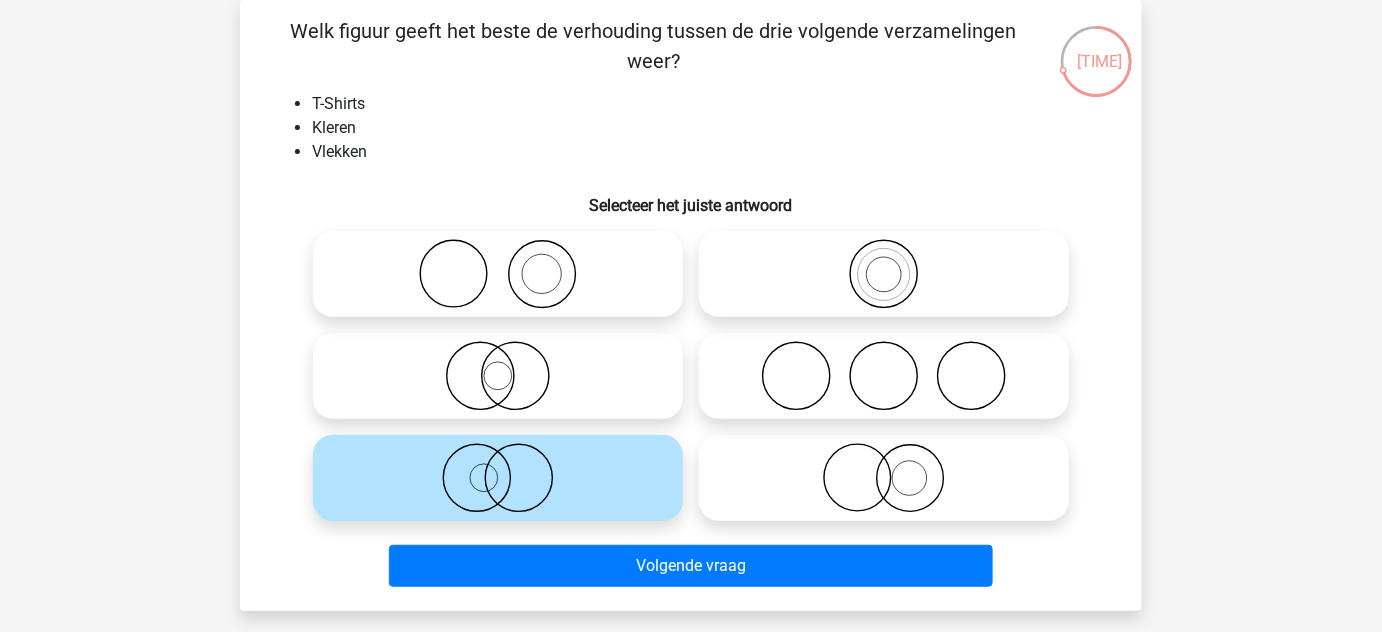 click on "[FIRST]
[EMAIL]
Nederlands
English" at bounding box center (691, 547) 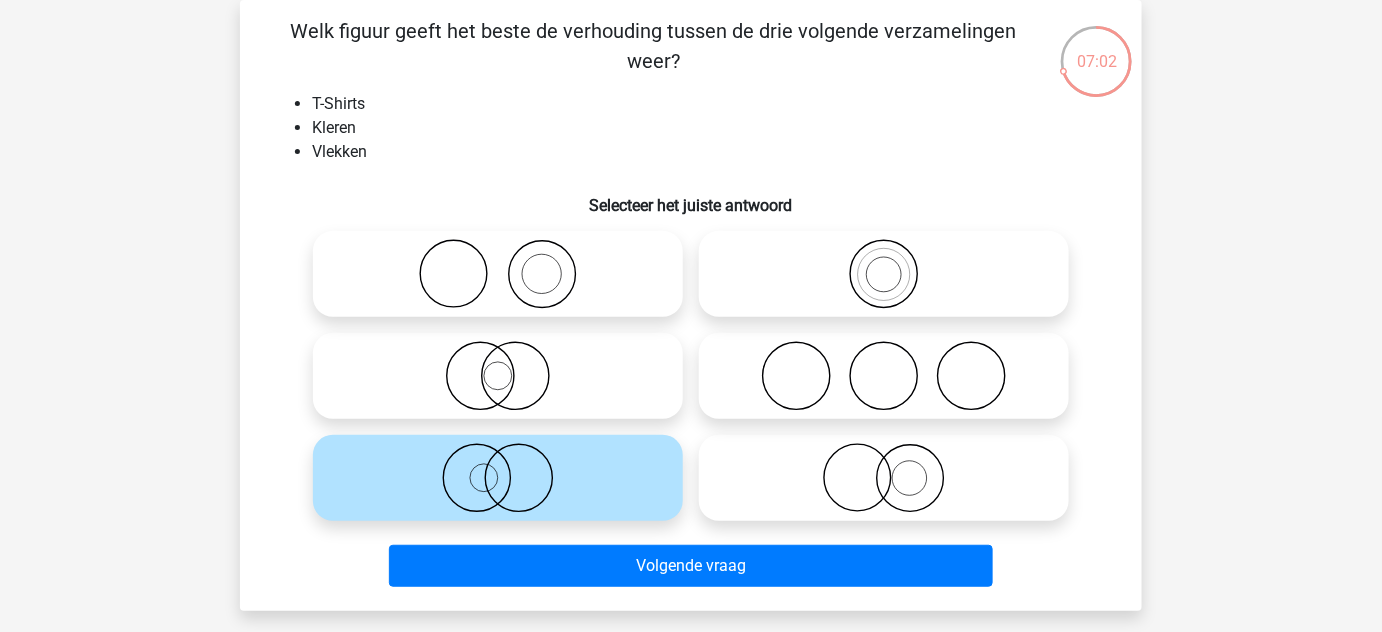 click at bounding box center [884, 274] 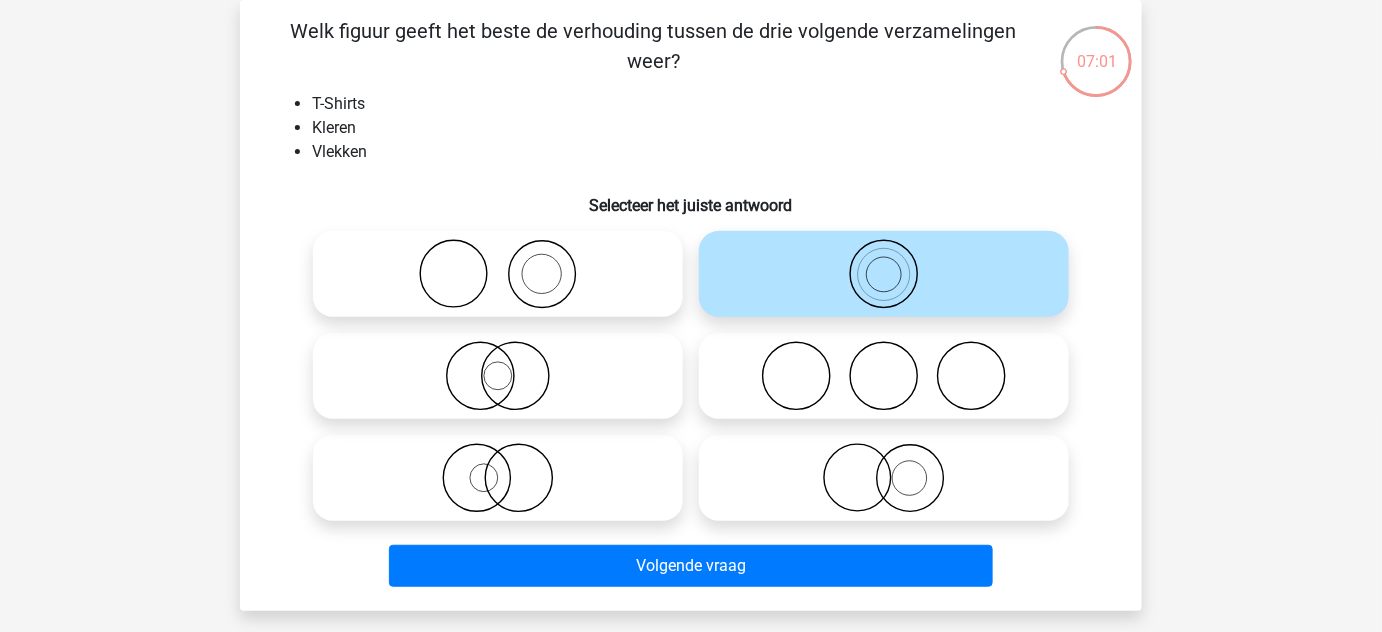 click at bounding box center (498, 376) 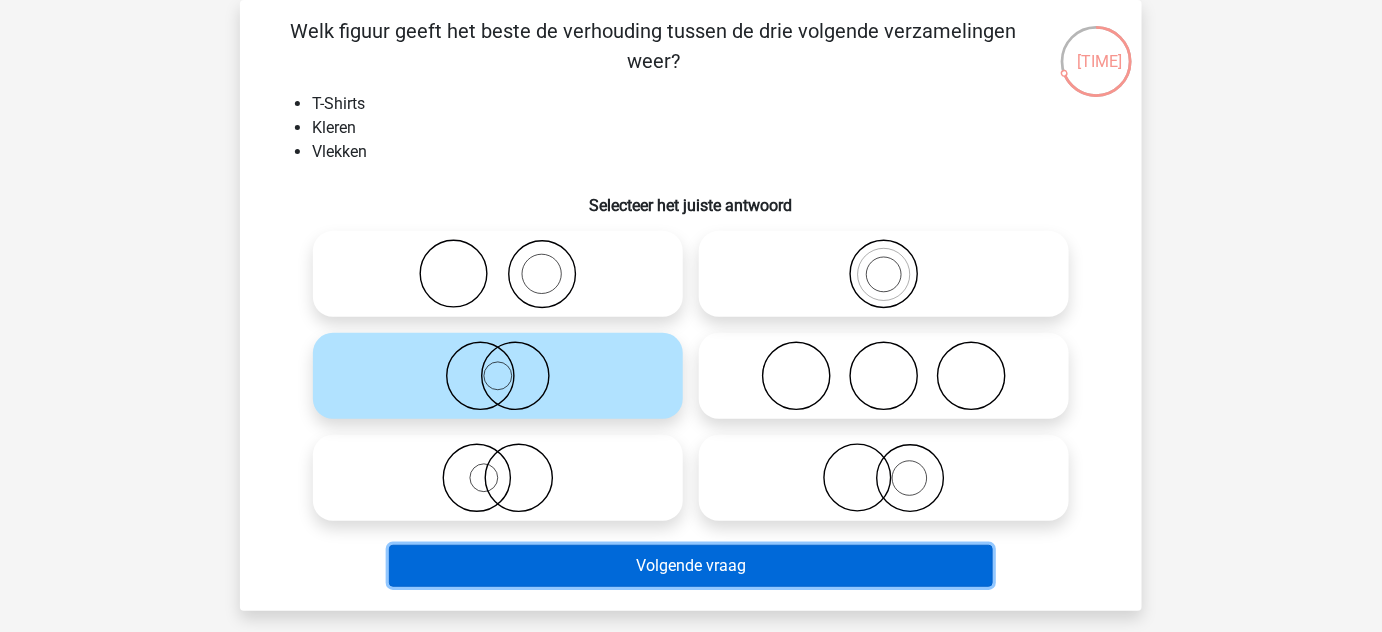click on "Volgende vraag" at bounding box center [691, 566] 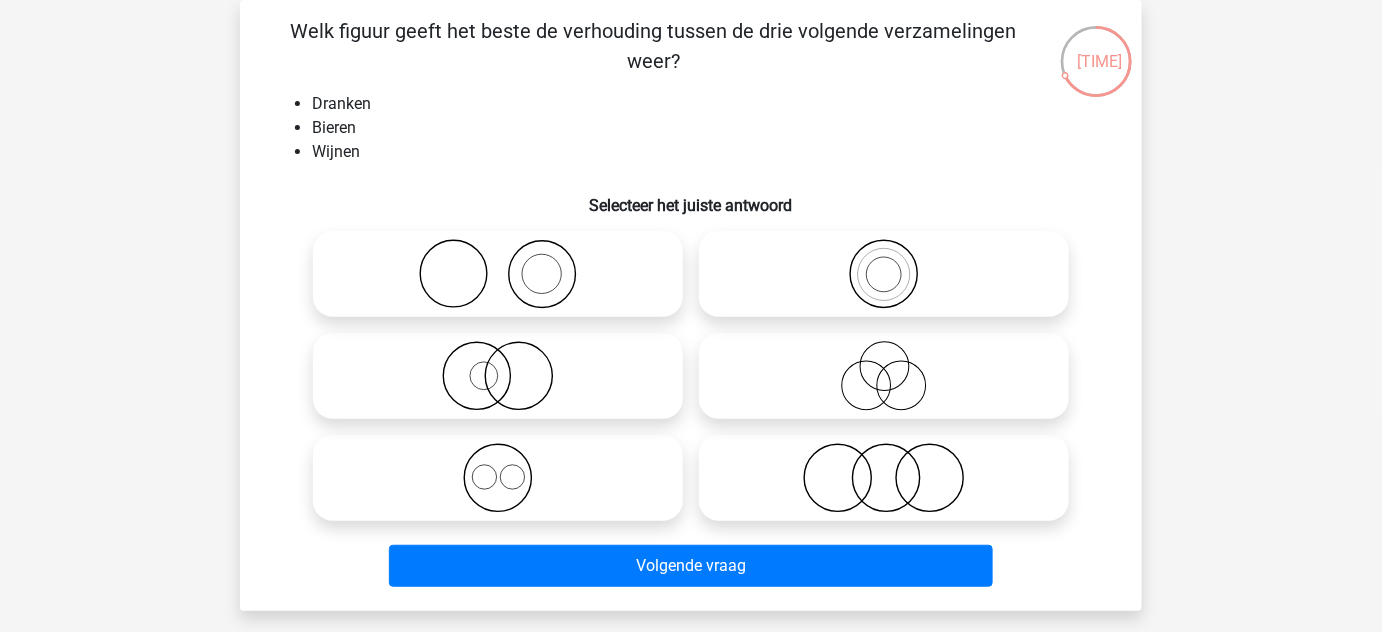 click at bounding box center [498, 478] 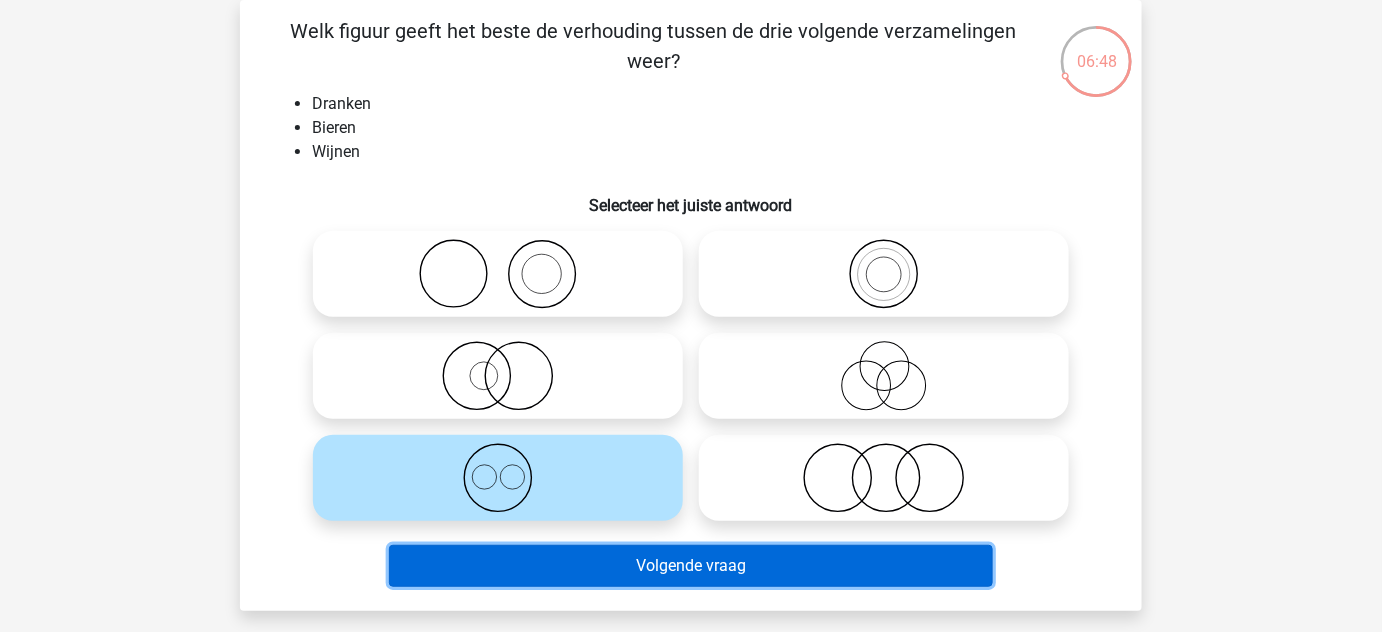 click on "Volgende vraag" at bounding box center (691, 566) 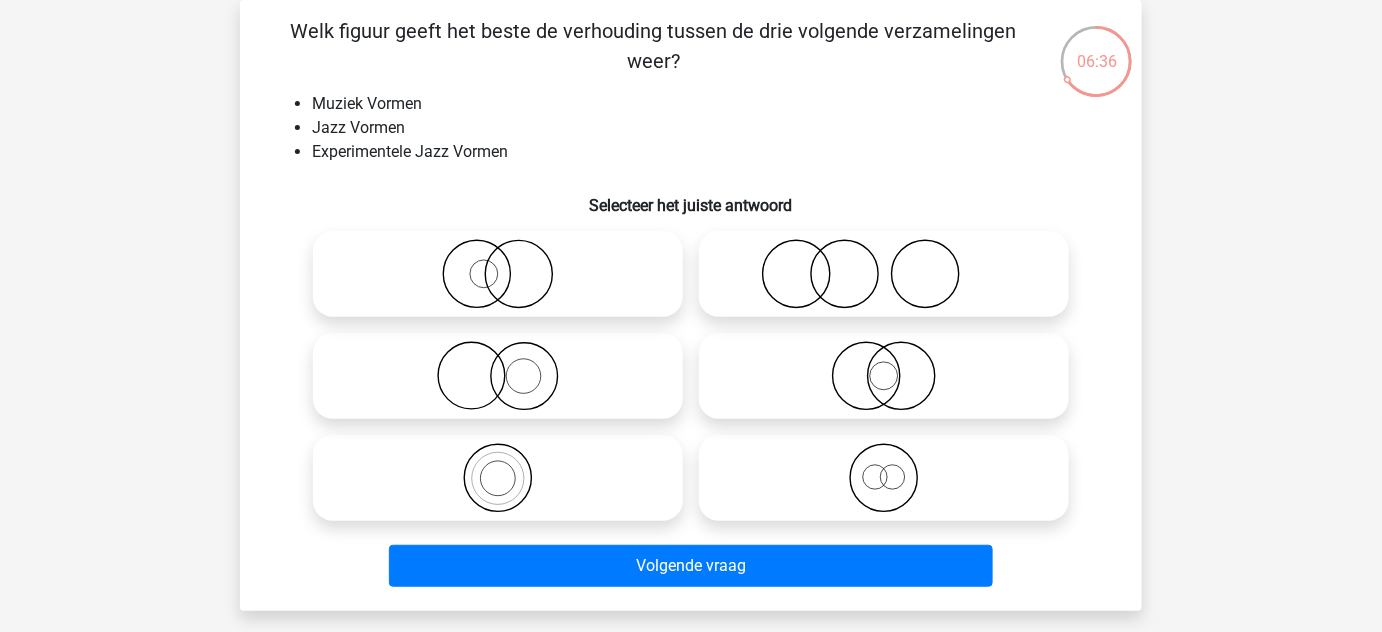 click at bounding box center [498, 478] 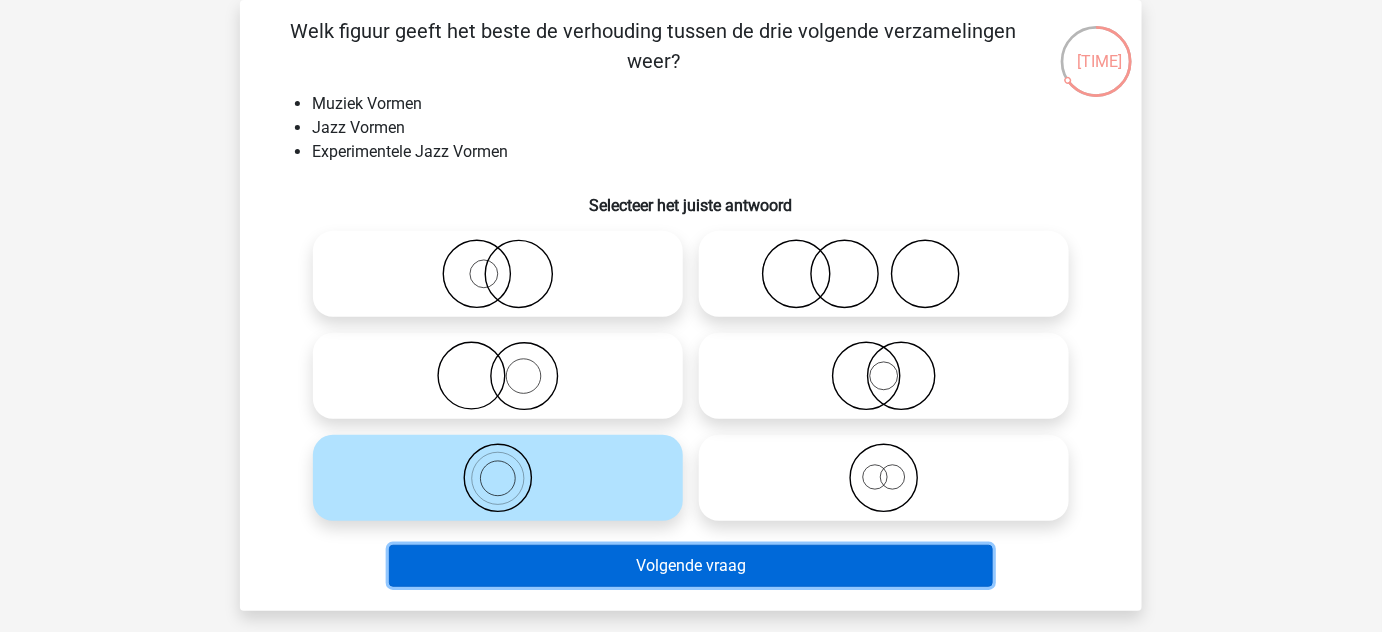 click on "Volgende vraag" at bounding box center [691, 566] 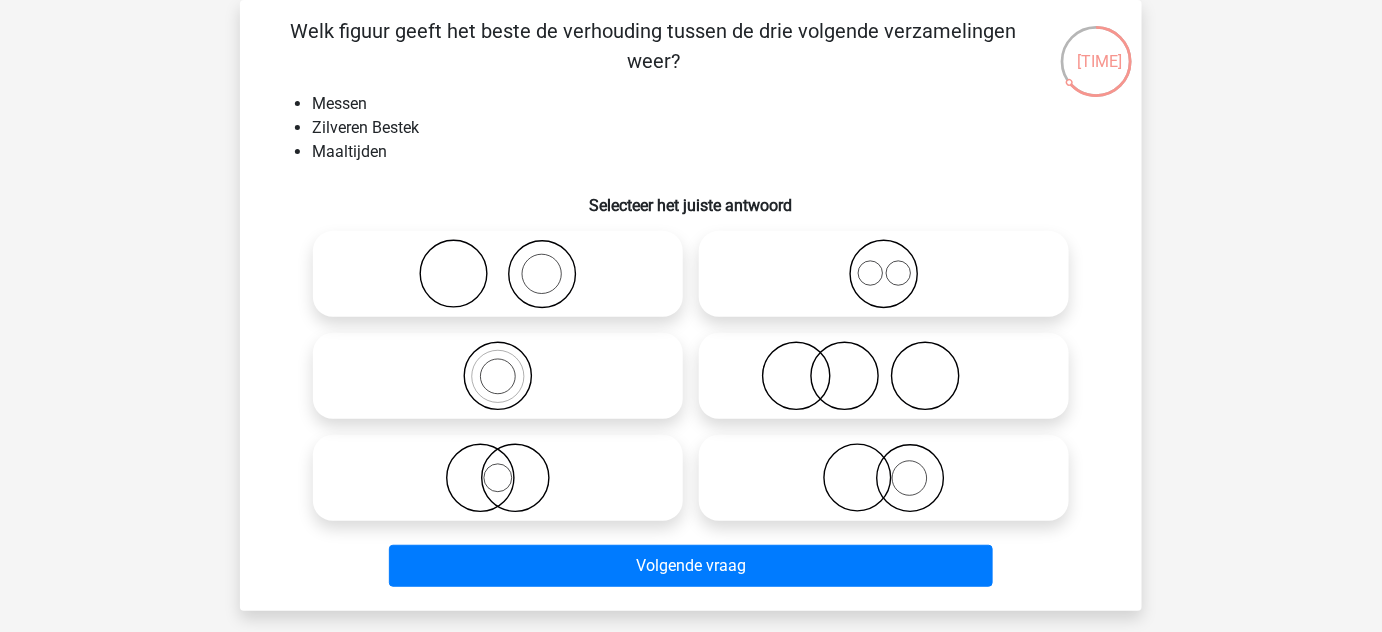 click at bounding box center (498, 274) 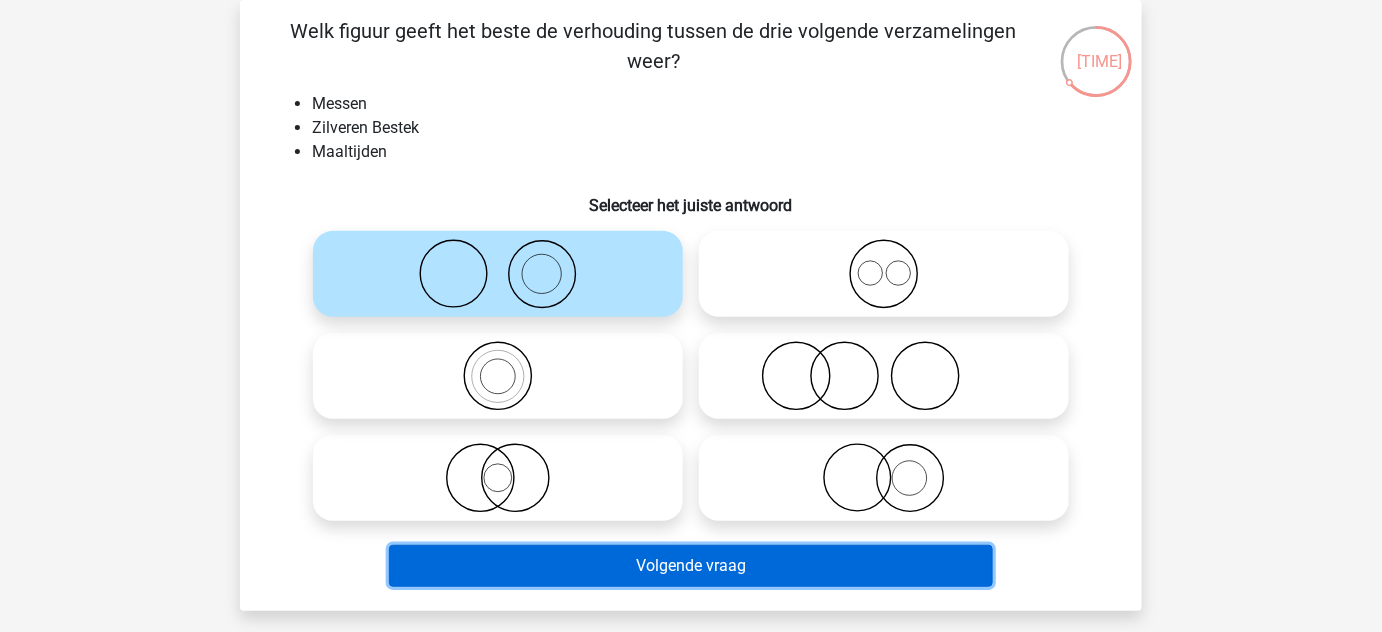 click on "Volgende vraag" at bounding box center (691, 566) 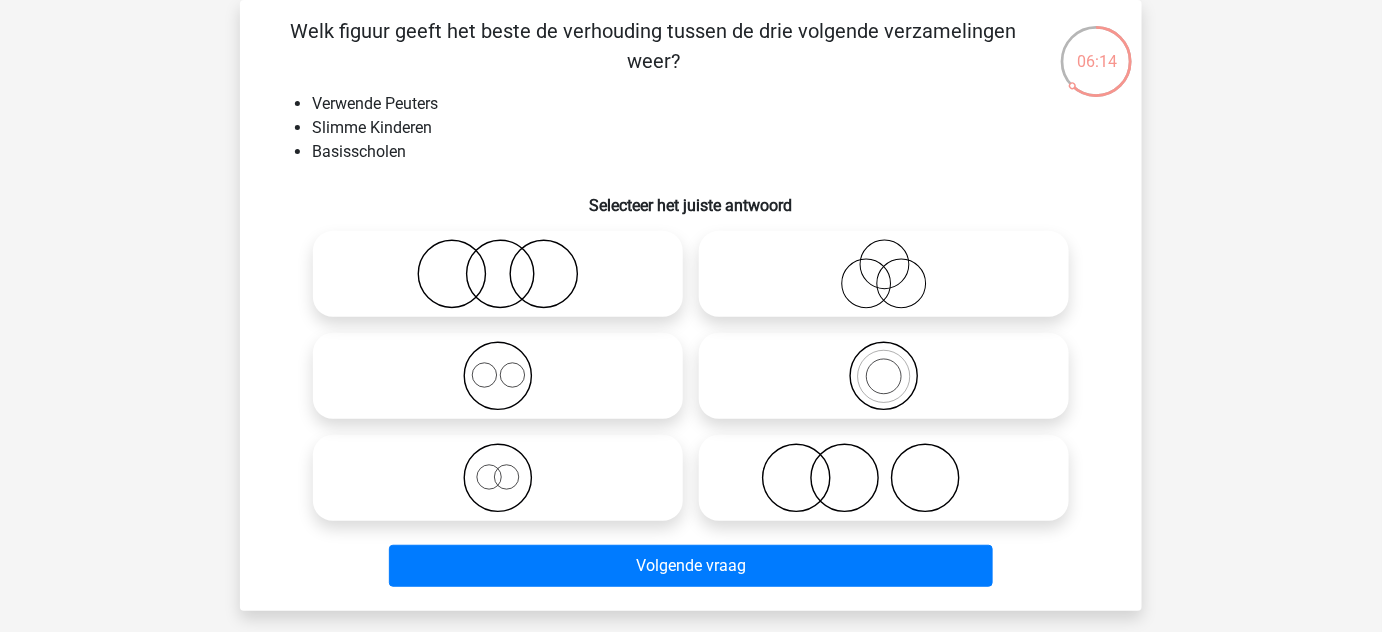 click at bounding box center (498, 376) 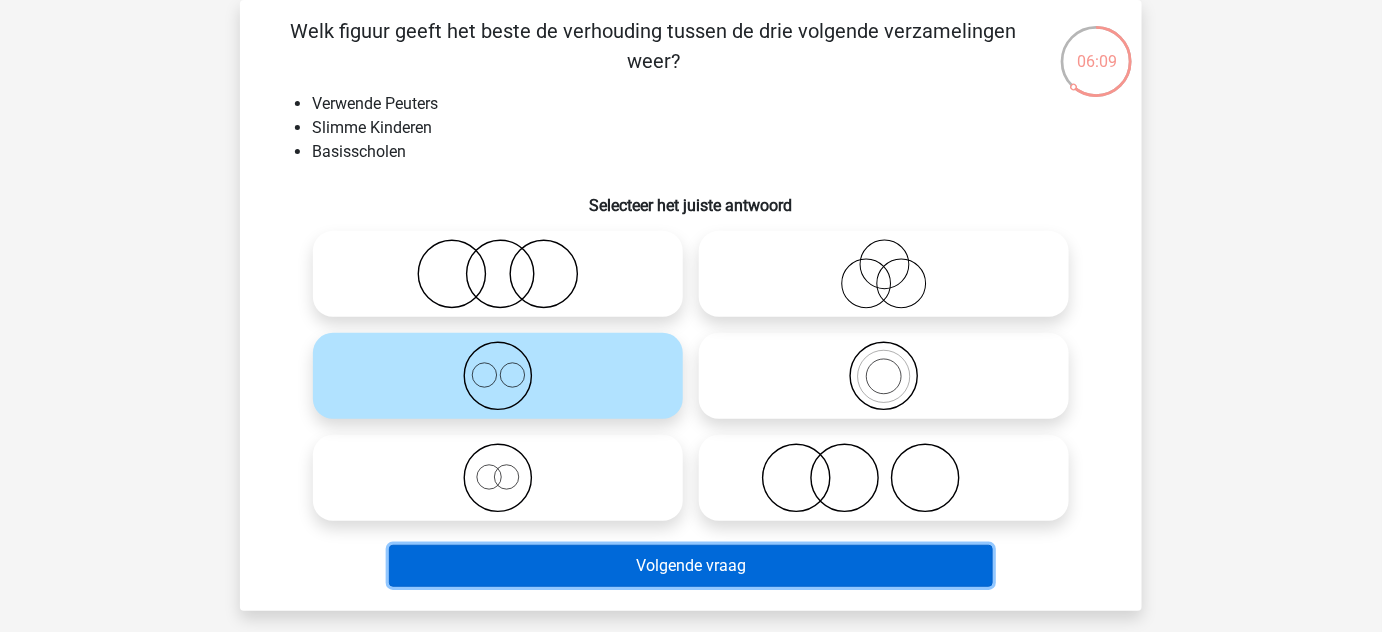 click on "Volgende vraag" at bounding box center (691, 566) 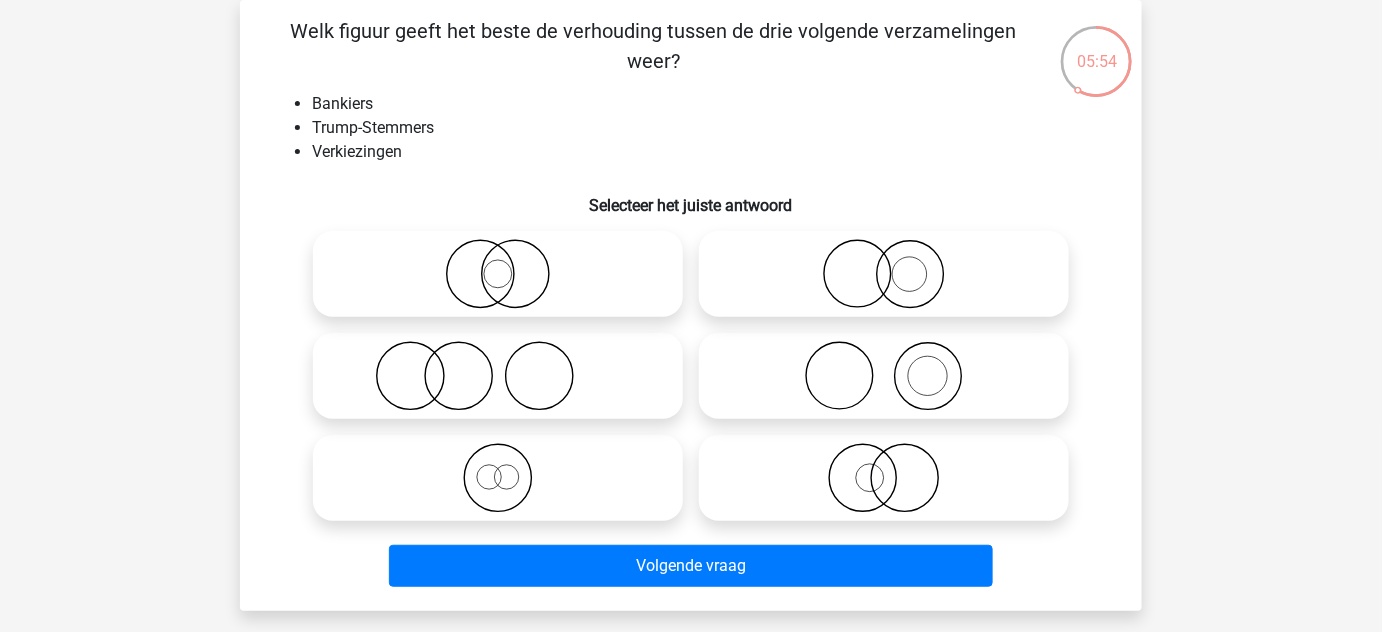 click at bounding box center [884, 478] 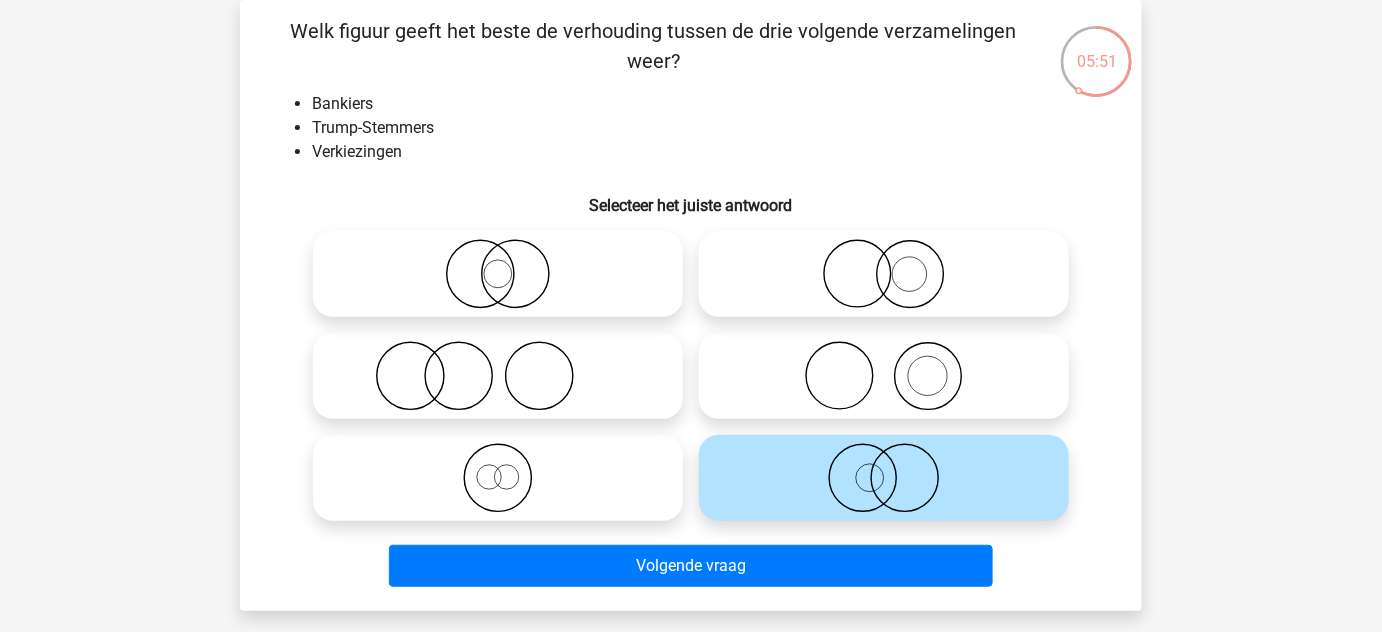 click at bounding box center (884, 376) 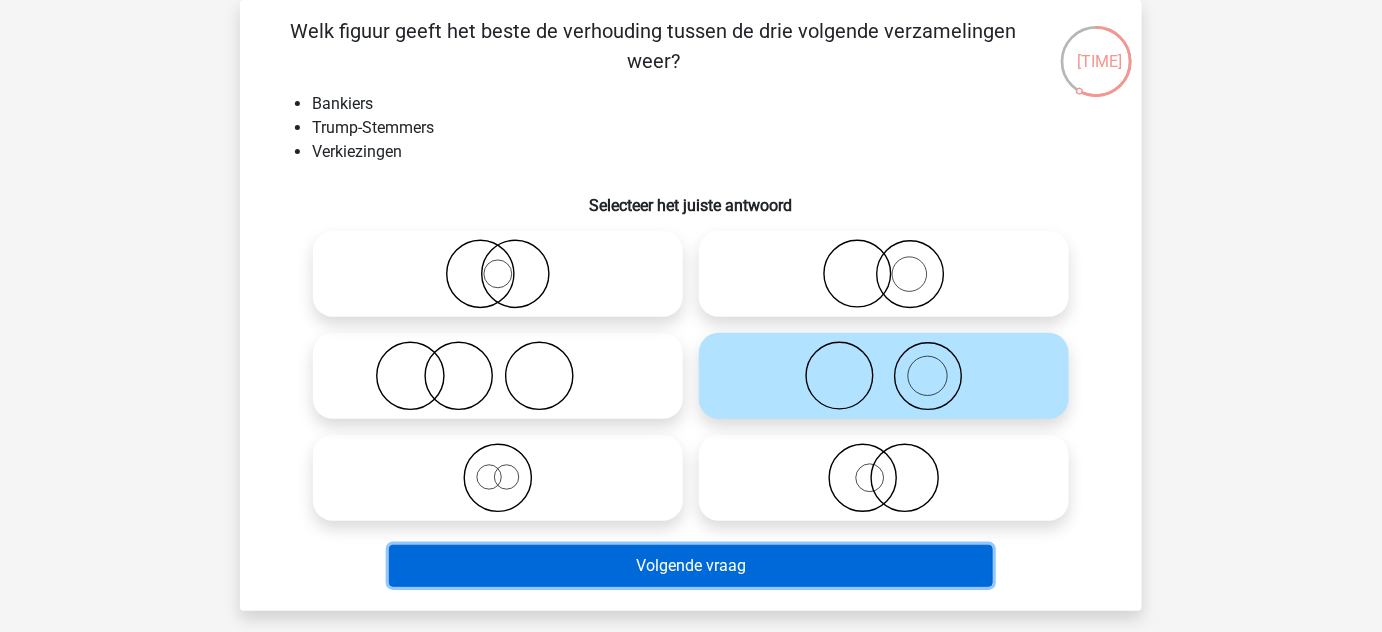 click on "Volgende vraag" at bounding box center (691, 566) 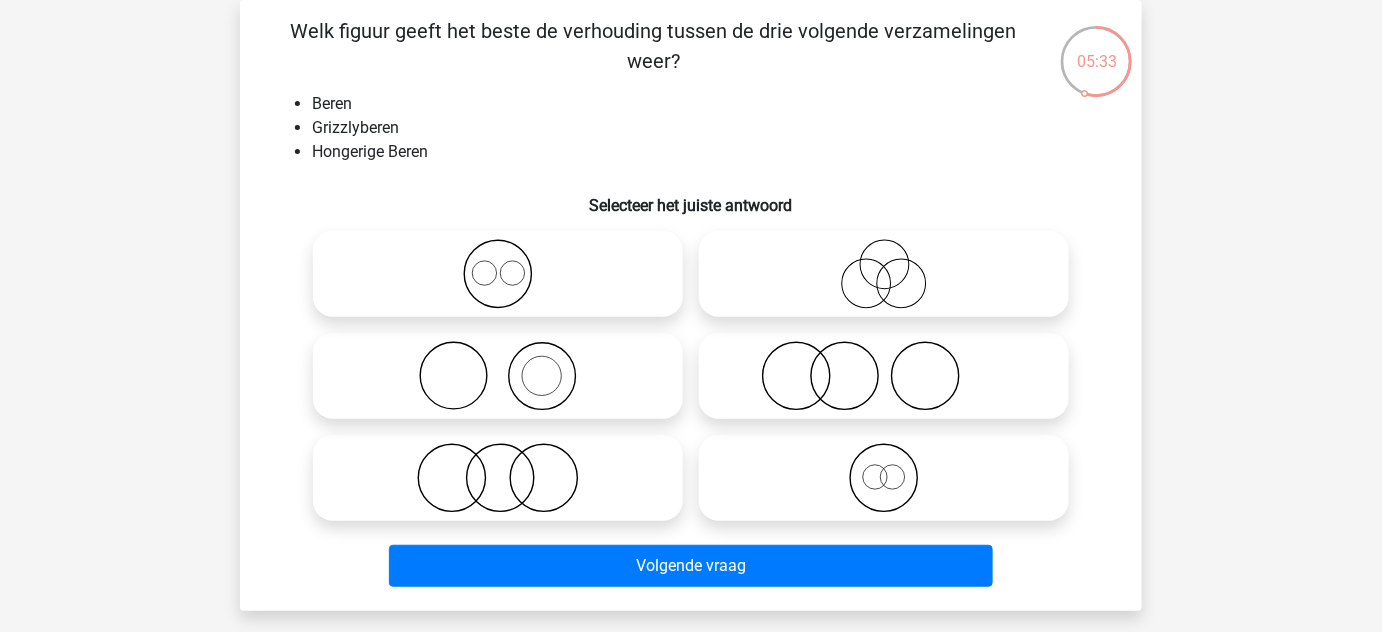 click at bounding box center [884, 478] 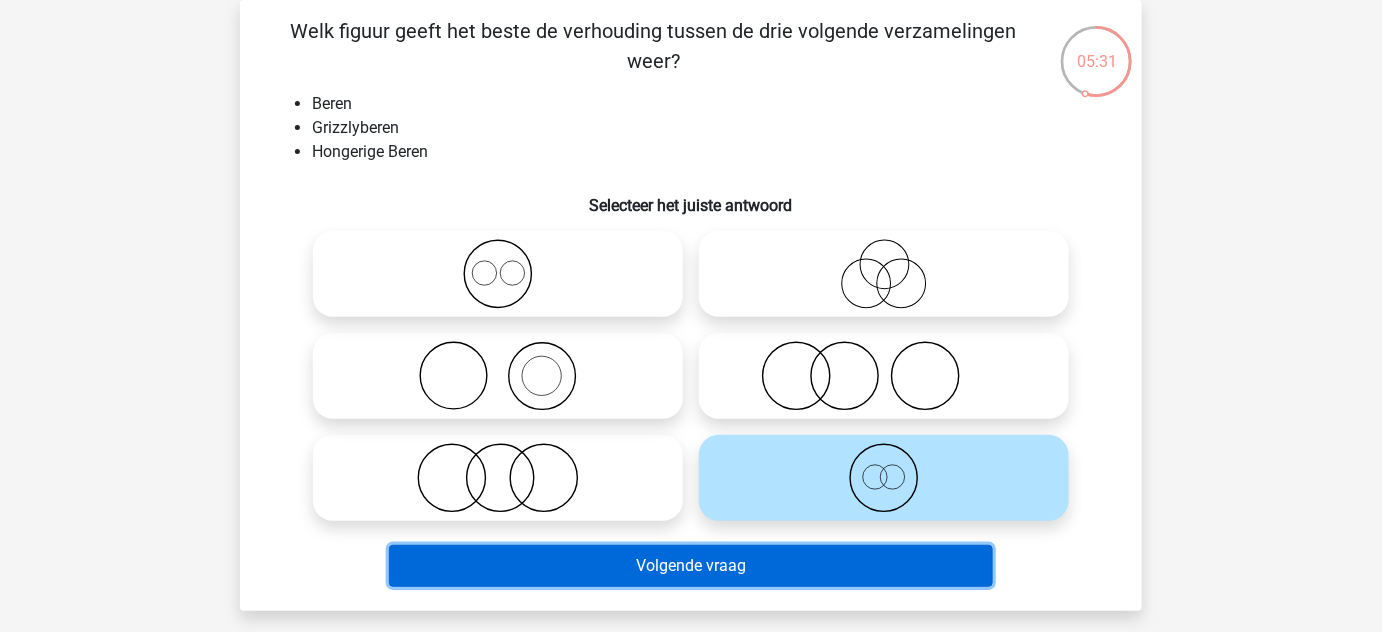 click on "Volgende vraag" at bounding box center [691, 566] 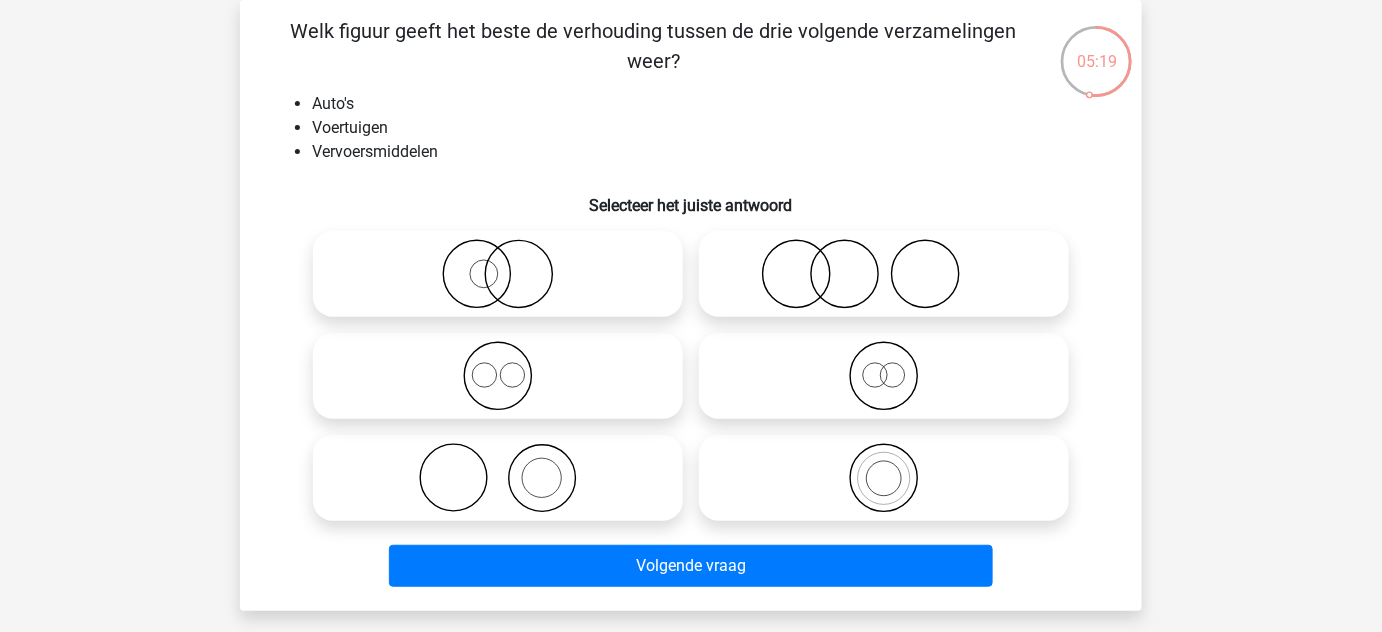 click at bounding box center [890, 359] 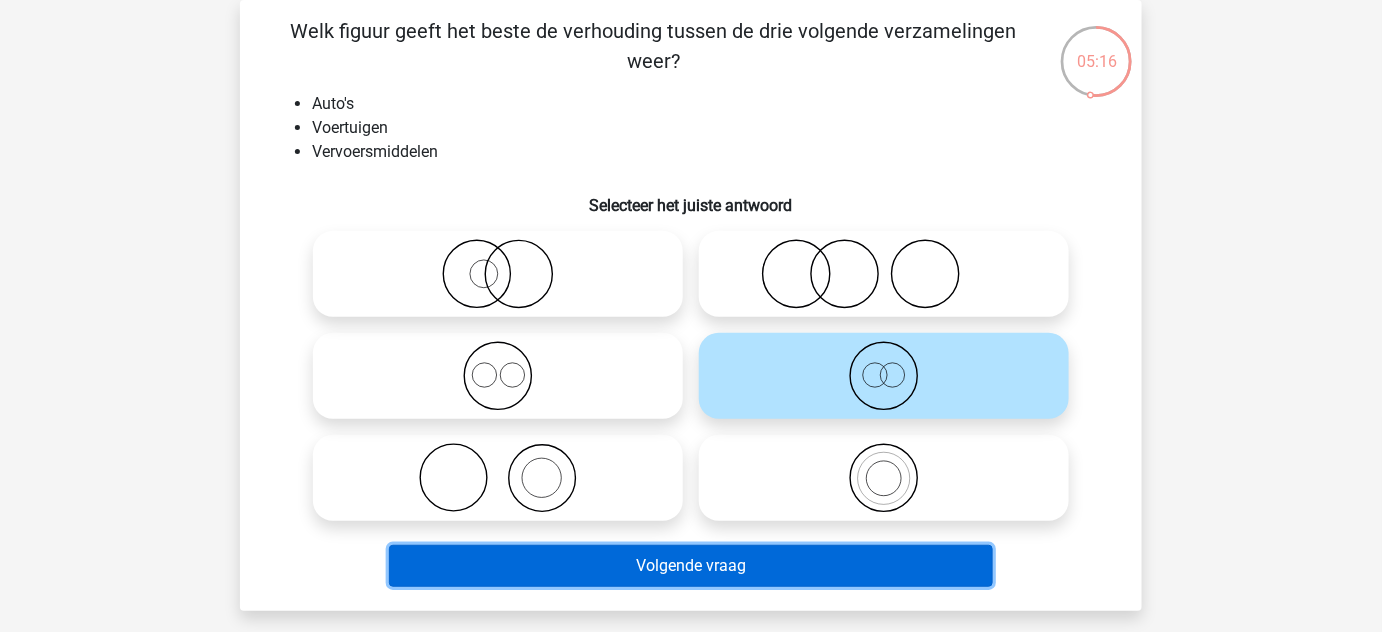 click on "Volgende vraag" at bounding box center (691, 566) 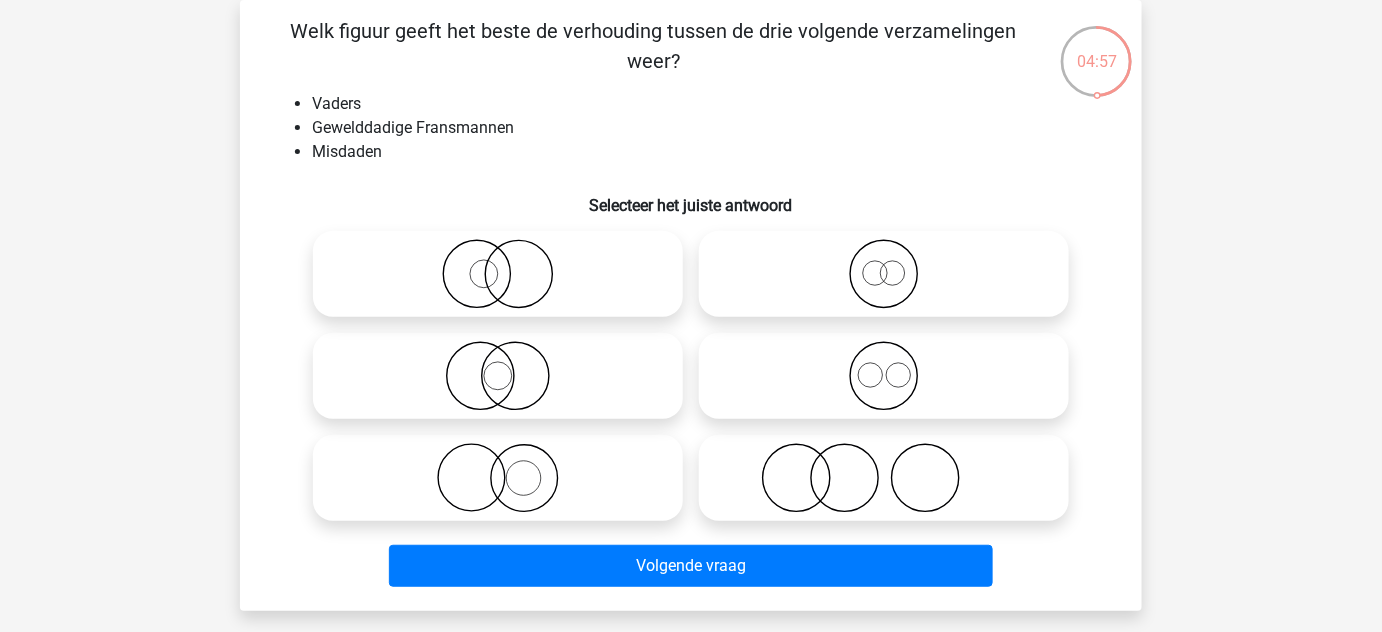 click at bounding box center [498, 376] 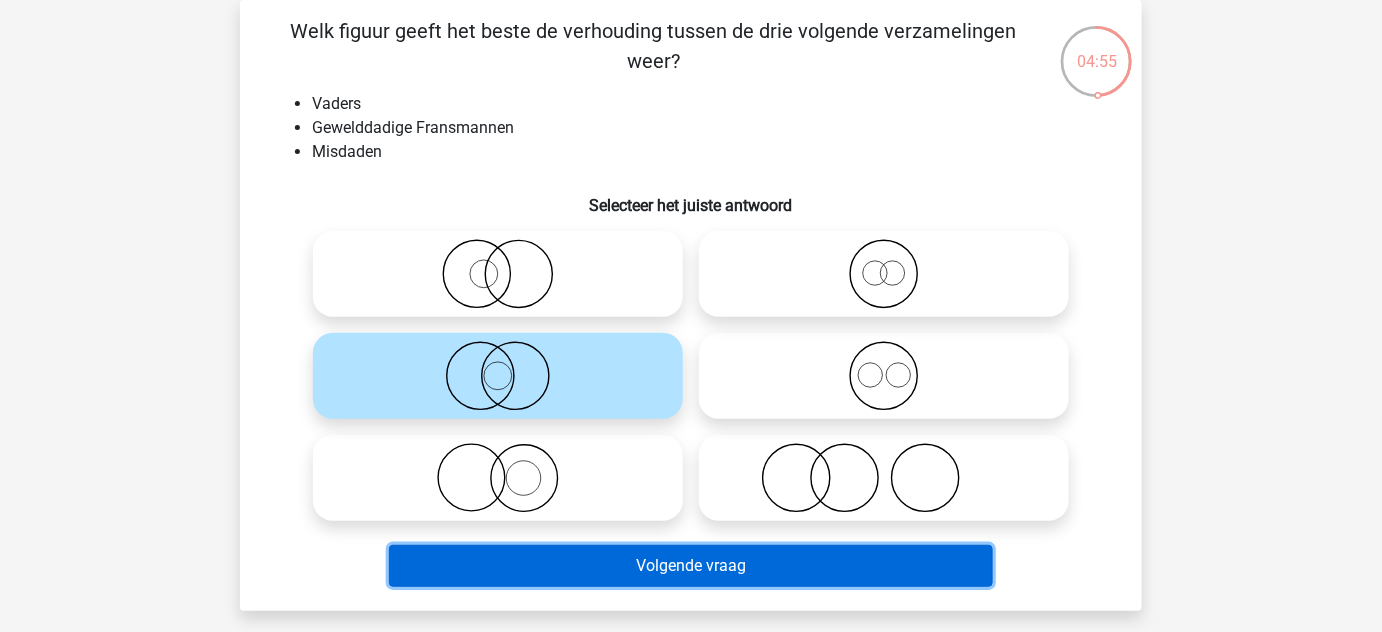 click on "Volgende vraag" at bounding box center (691, 566) 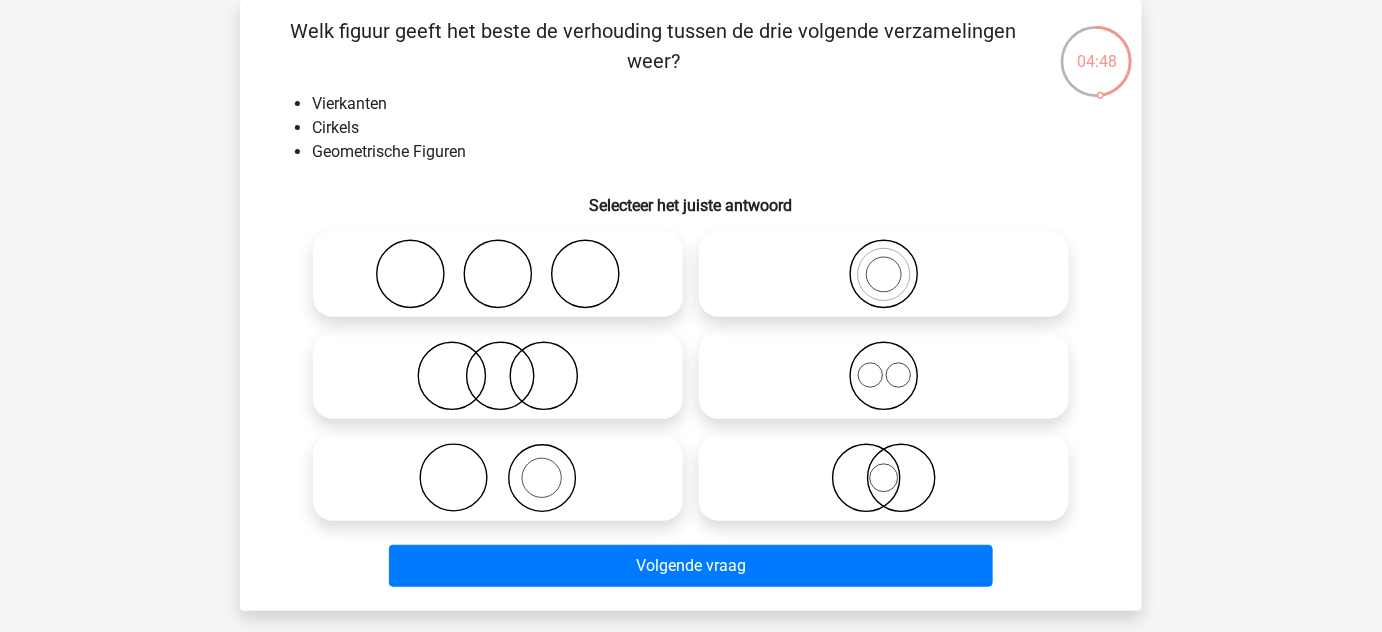 click at bounding box center (884, 376) 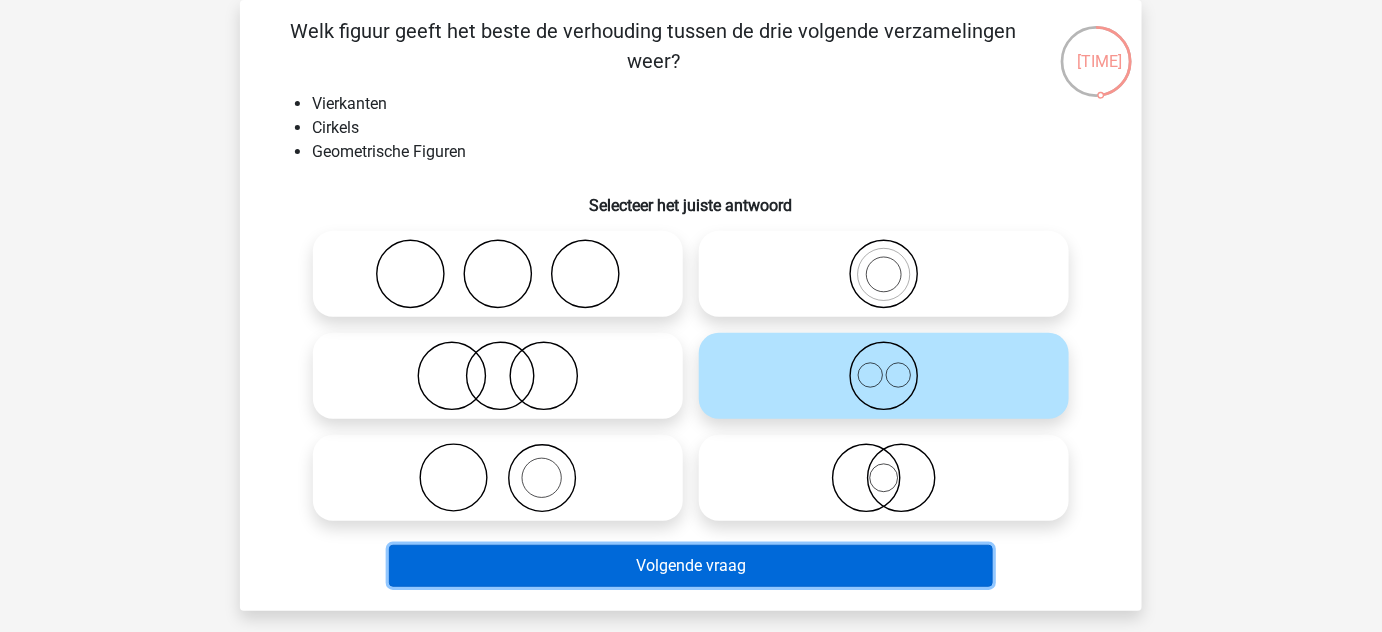 click on "Volgende vraag" at bounding box center (691, 566) 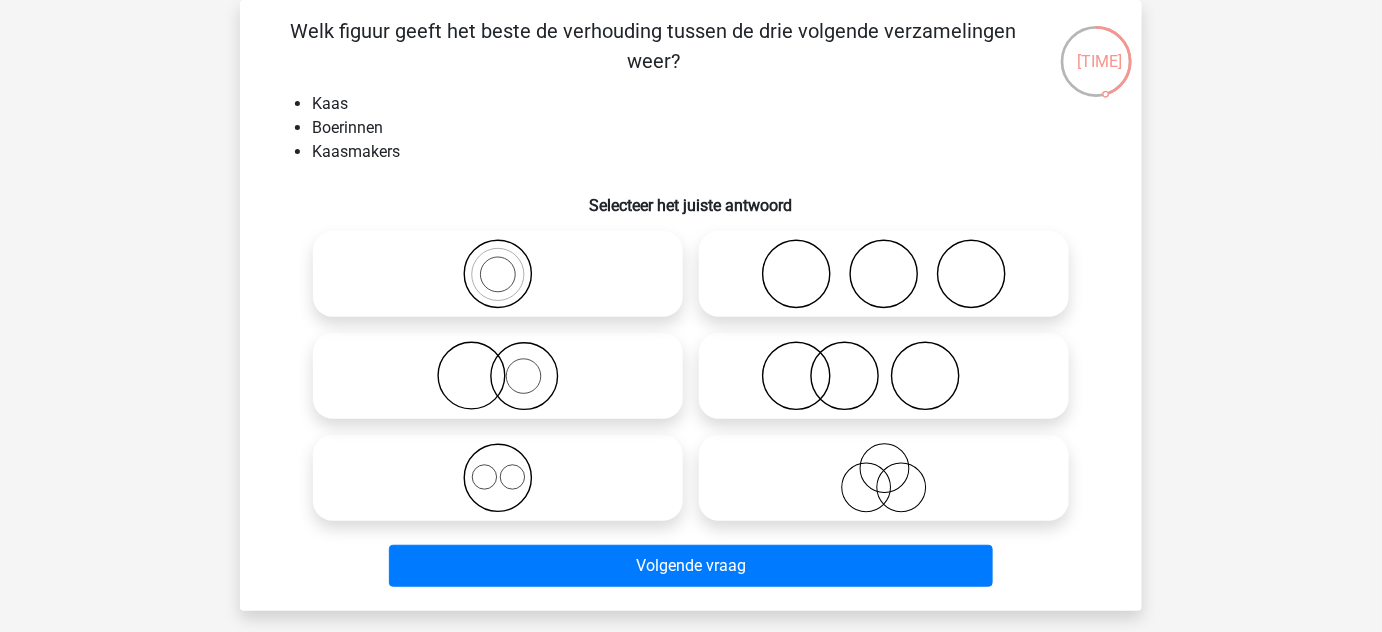 click at bounding box center (498, 376) 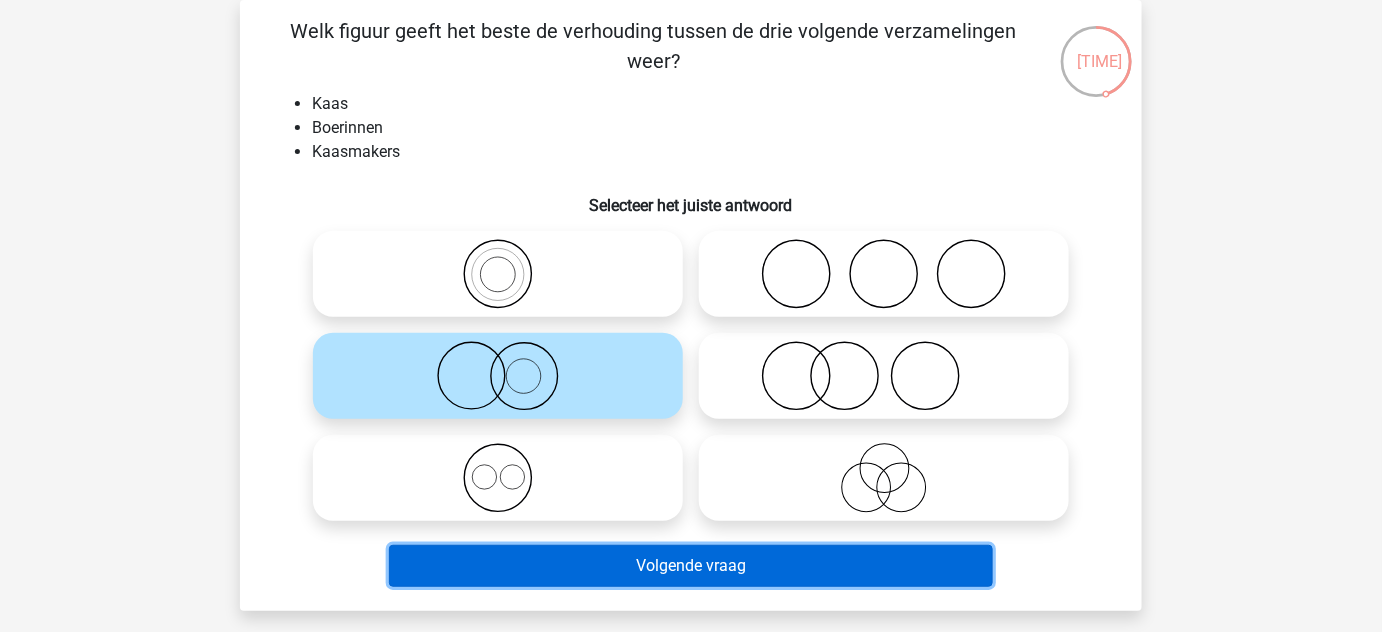click on "Volgende vraag" at bounding box center (691, 566) 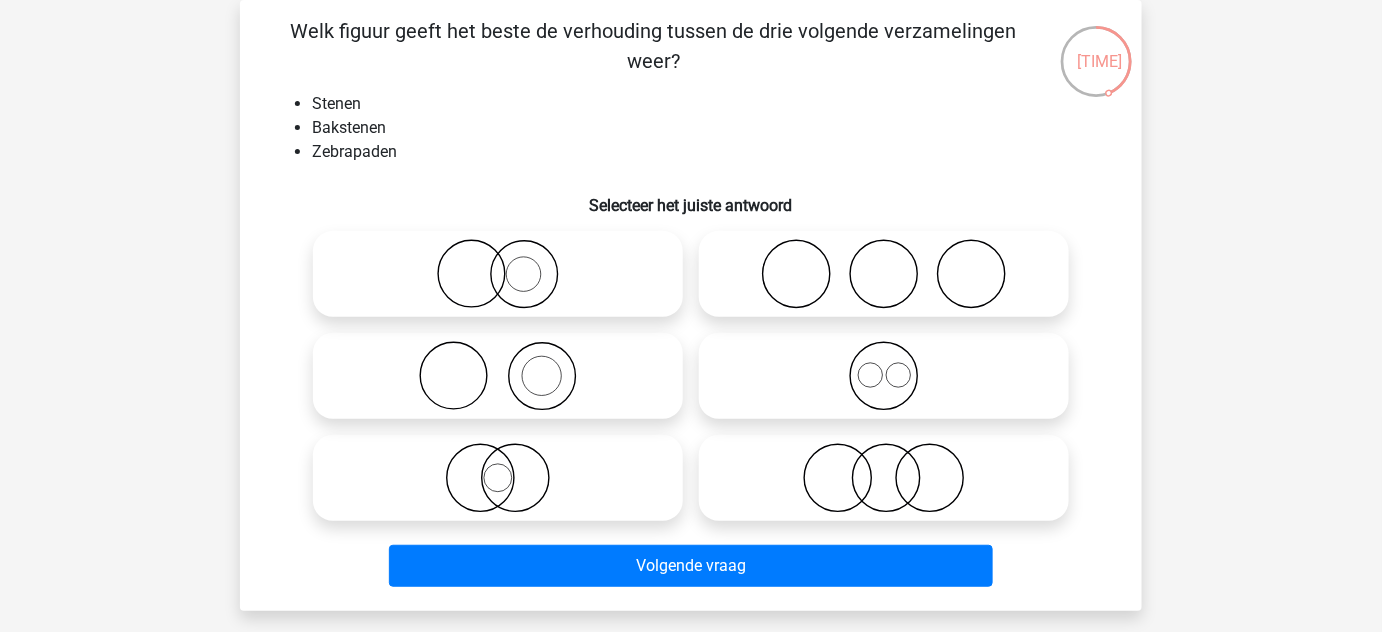 click at bounding box center [498, 376] 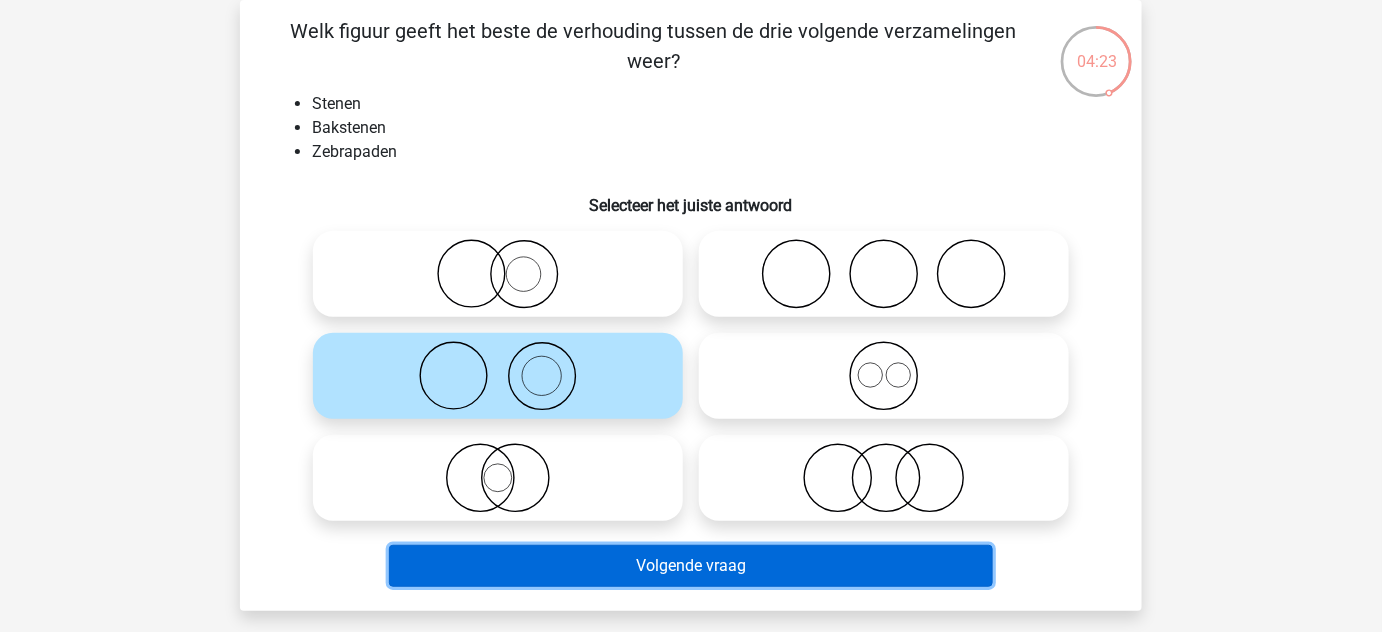 click on "Volgende vraag" at bounding box center (691, 566) 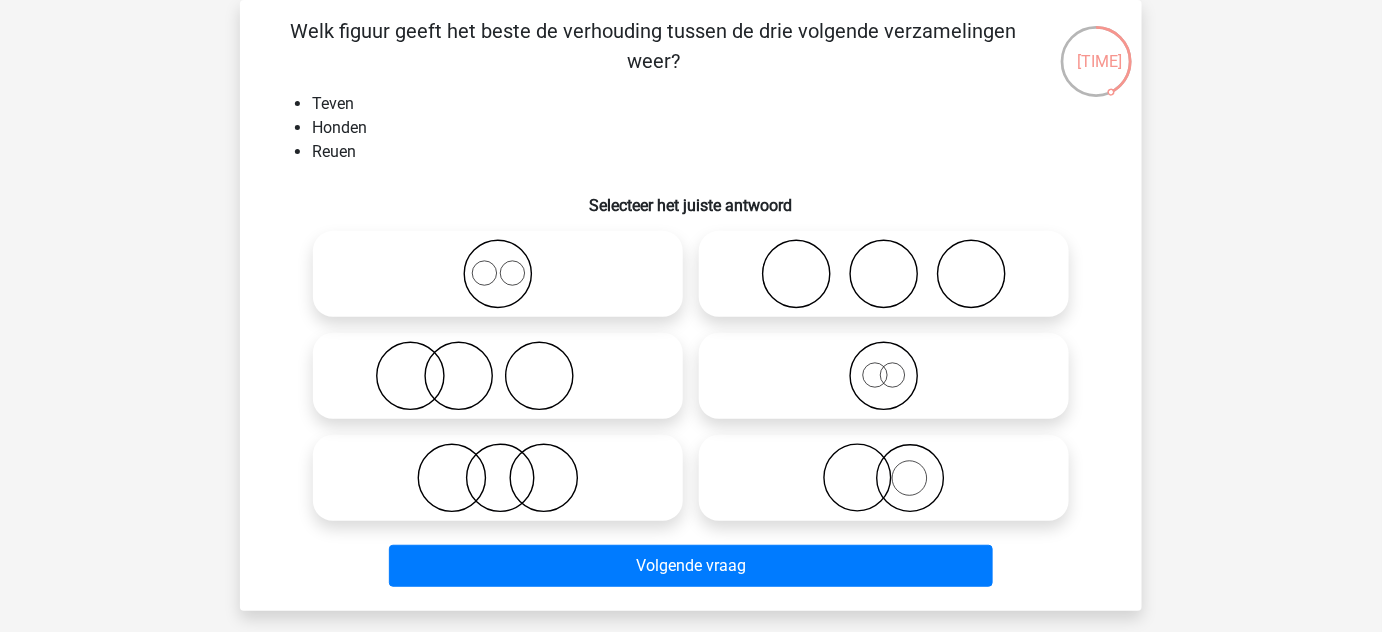 click at bounding box center [498, 274] 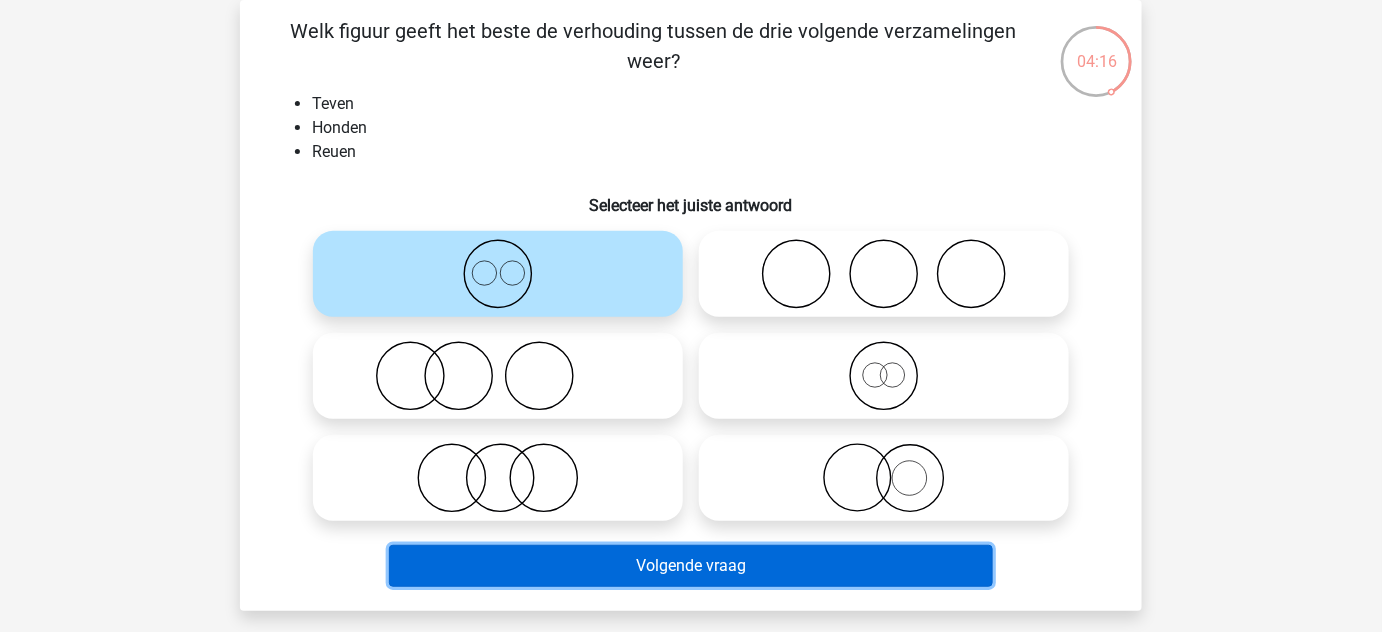 click on "Volgende vraag" at bounding box center [691, 566] 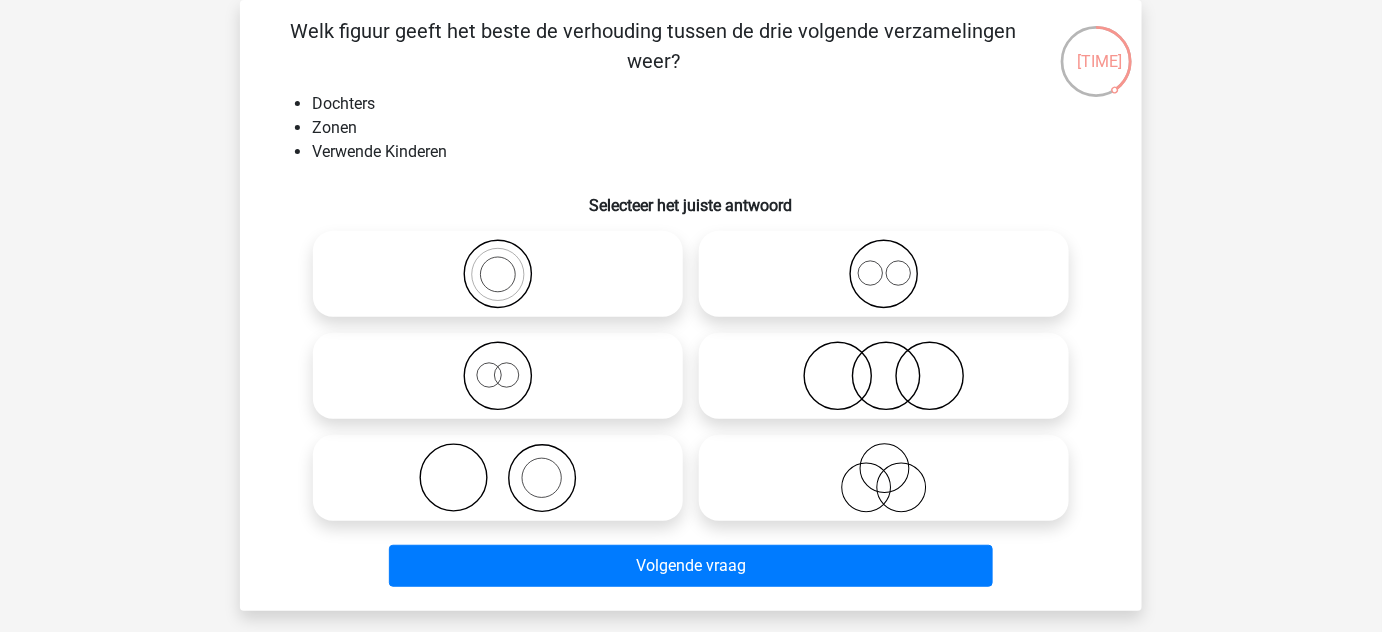 click at bounding box center [884, 478] 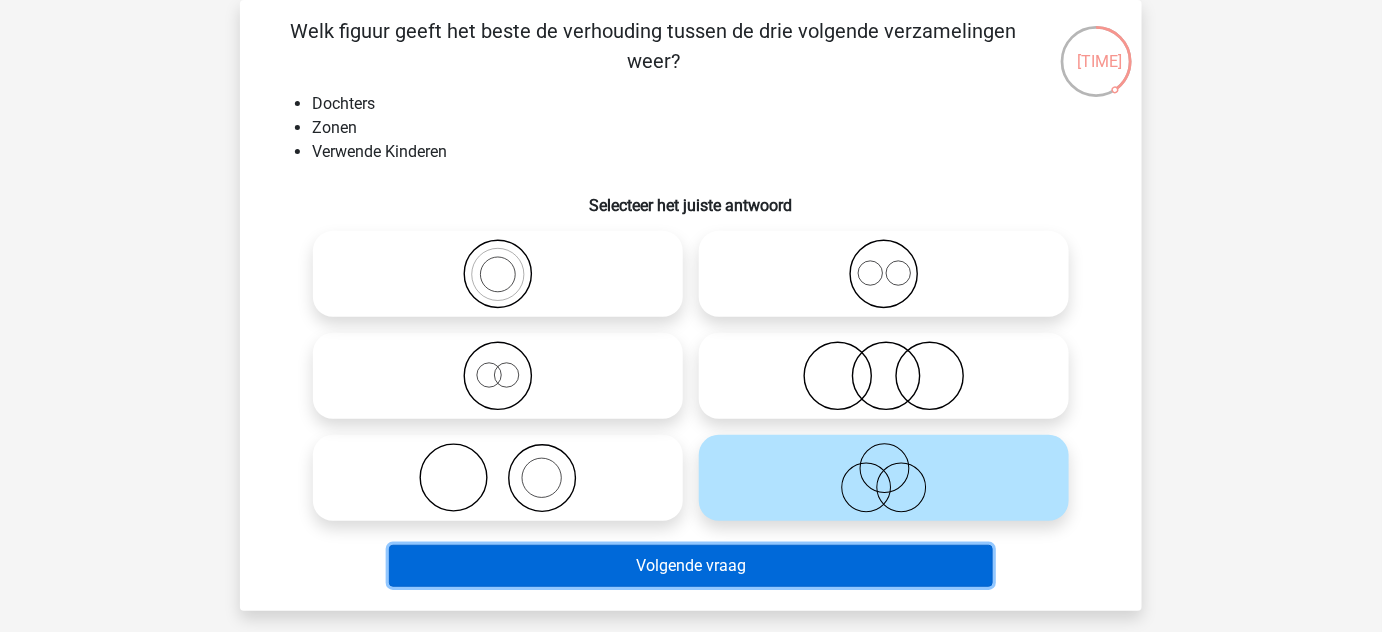 click on "Volgende vraag" at bounding box center (691, 566) 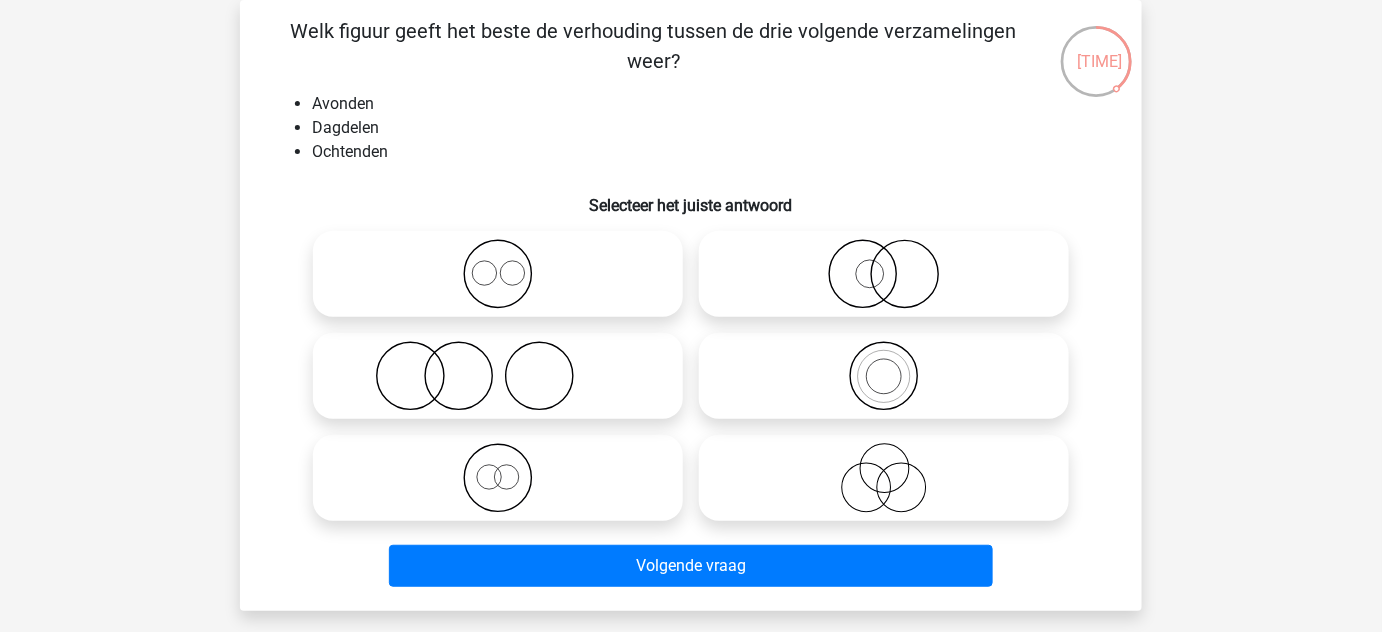 click at bounding box center (498, 274) 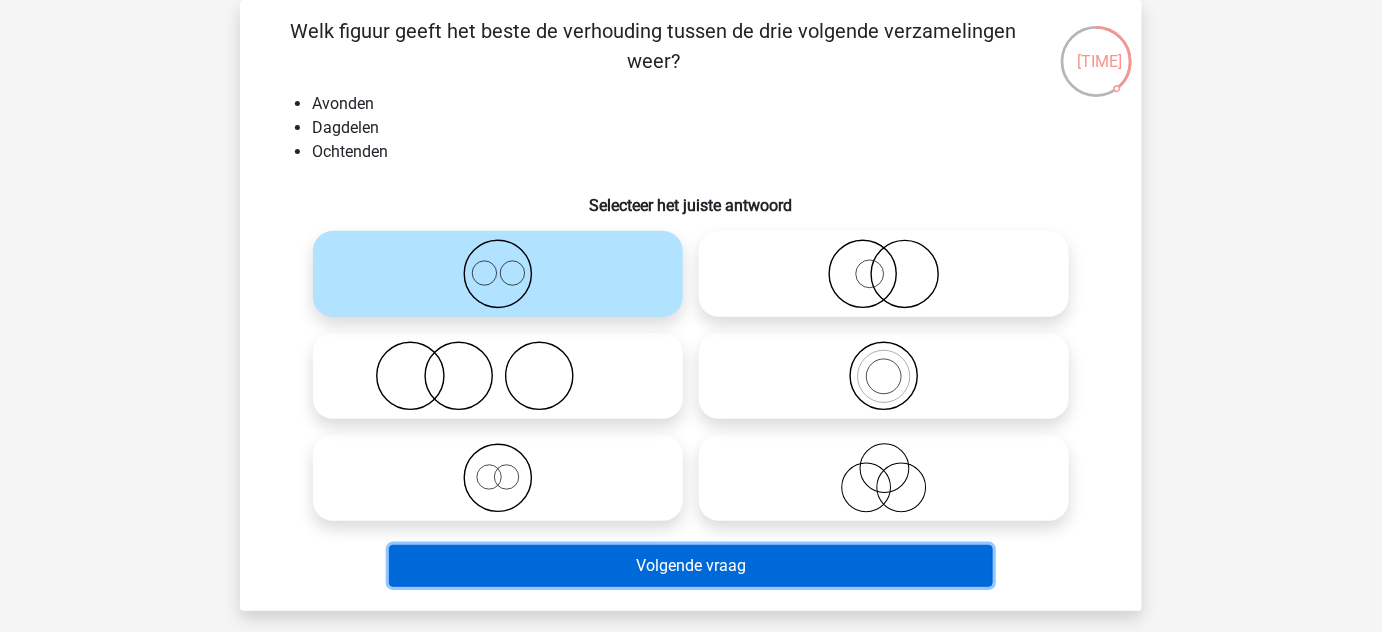 click on "Volgende vraag" at bounding box center (691, 566) 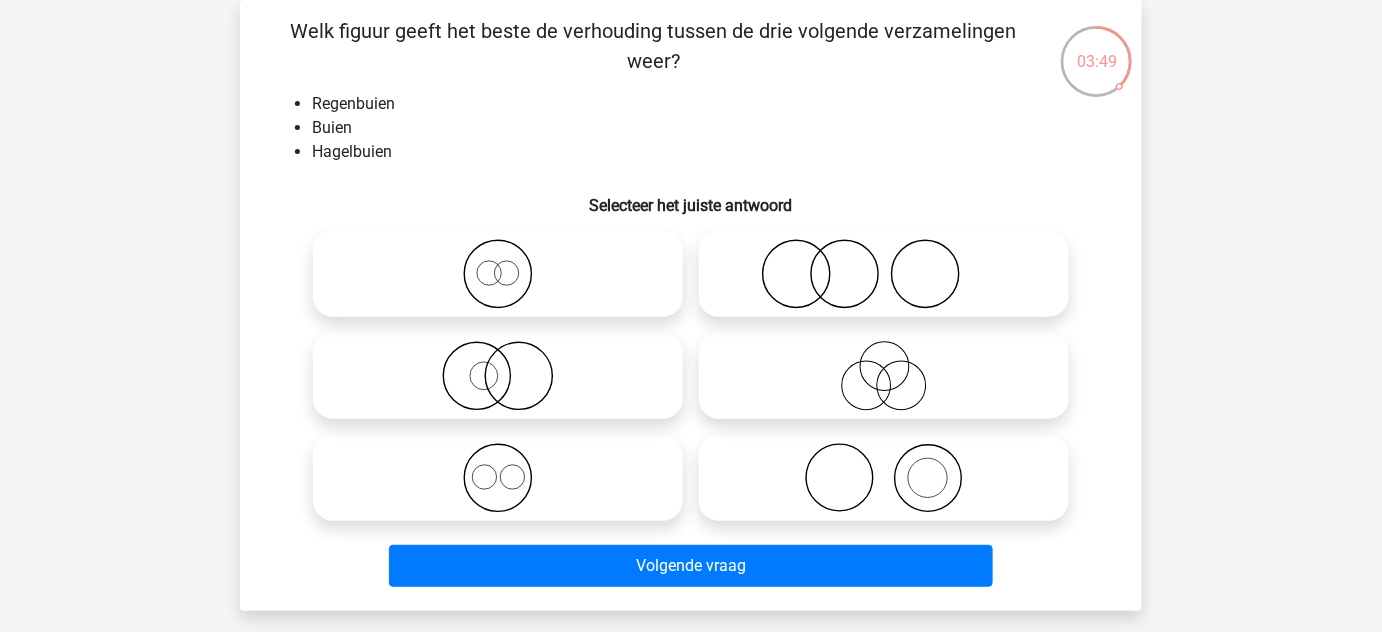 click at bounding box center [498, 478] 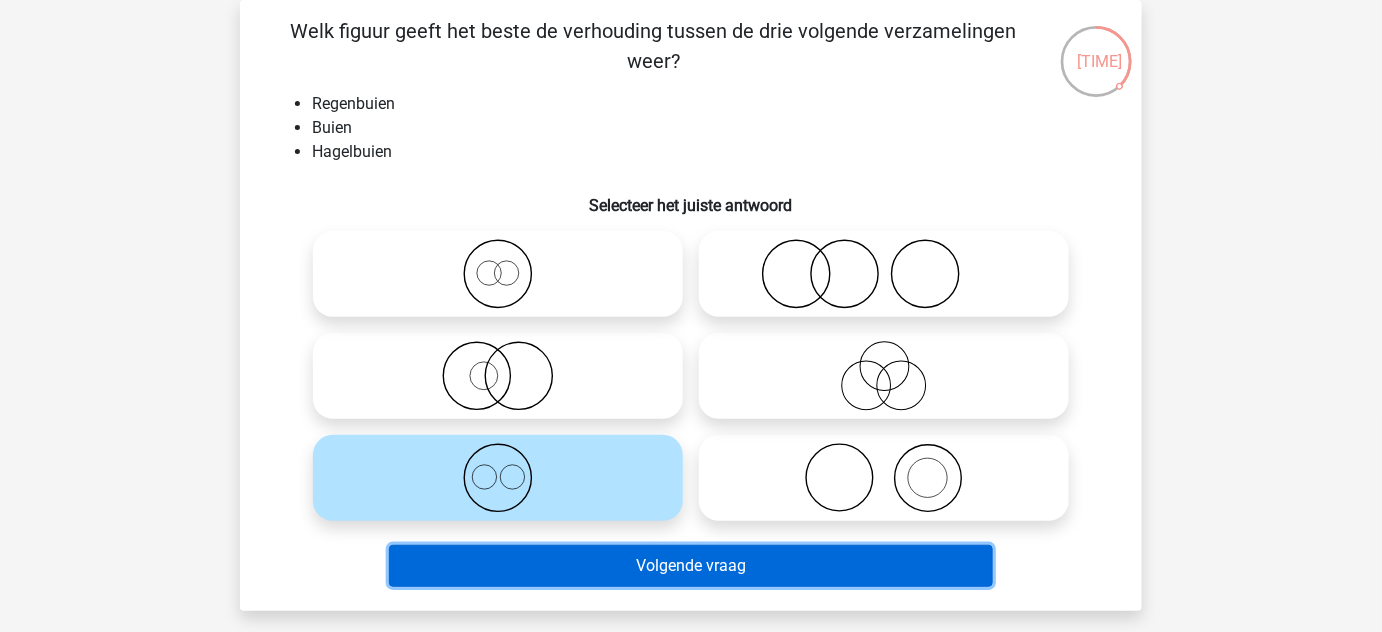 click on "Volgende vraag" at bounding box center (691, 566) 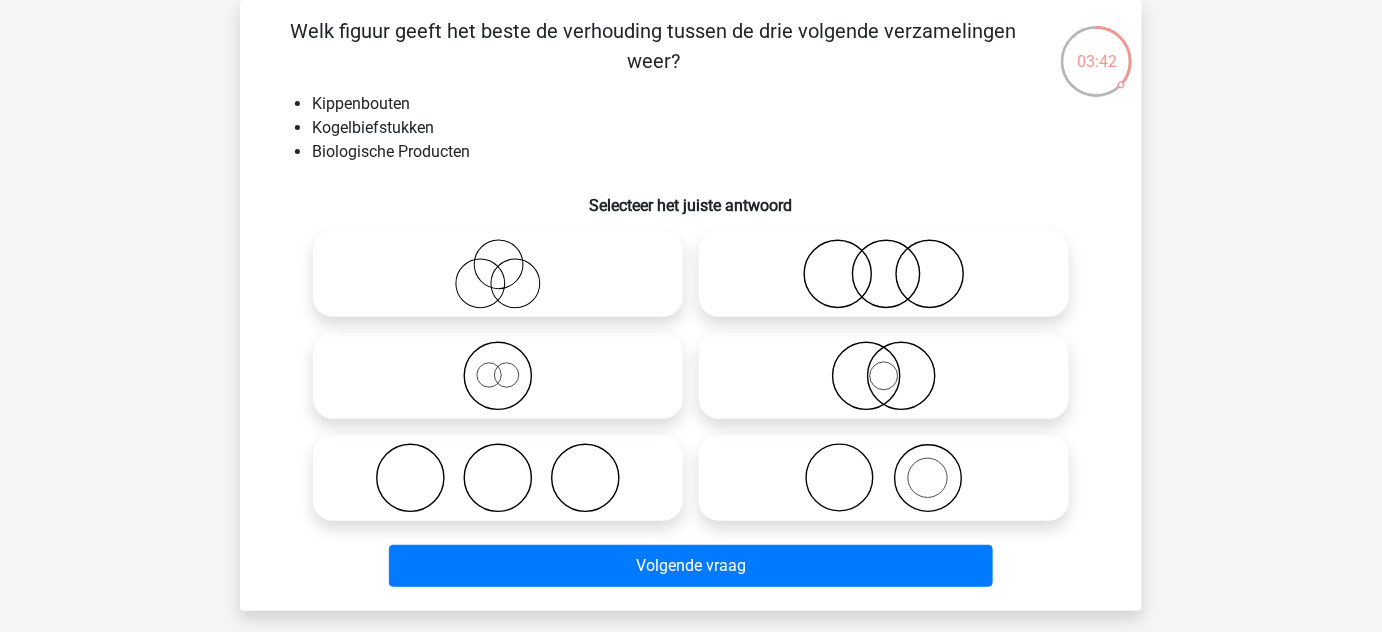click at bounding box center (498, 478) 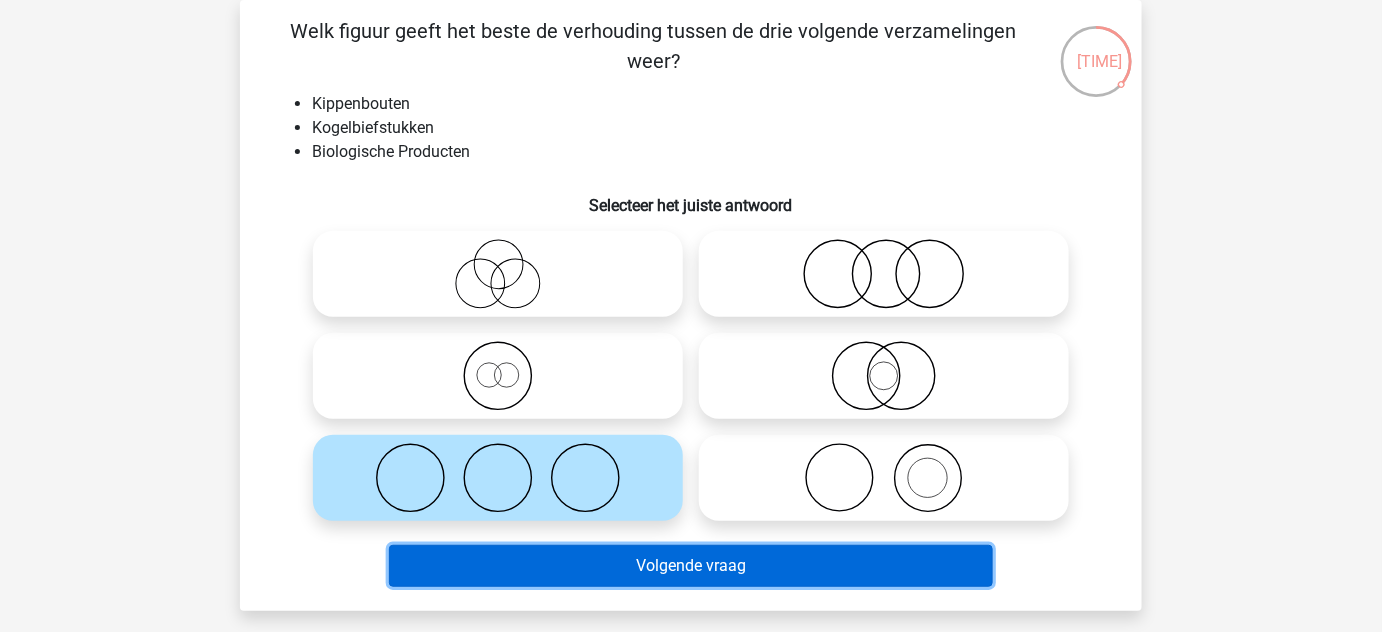 click on "Volgende vraag" at bounding box center [691, 566] 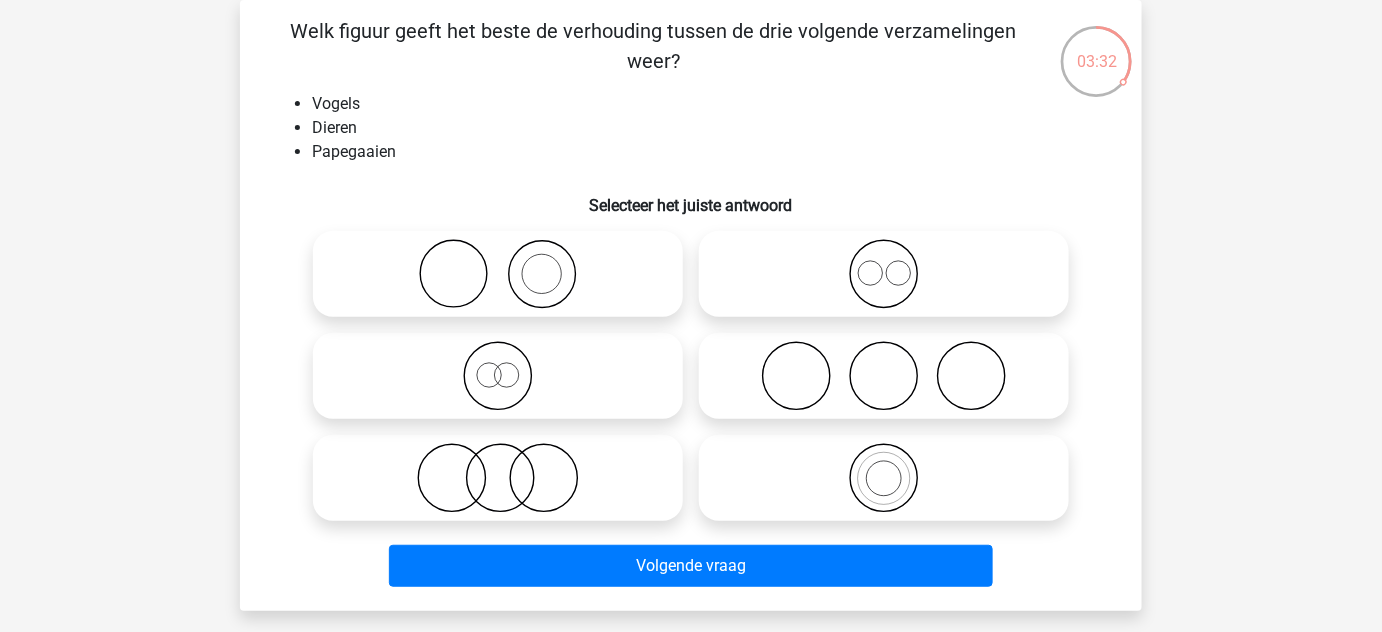 click at bounding box center (884, 478) 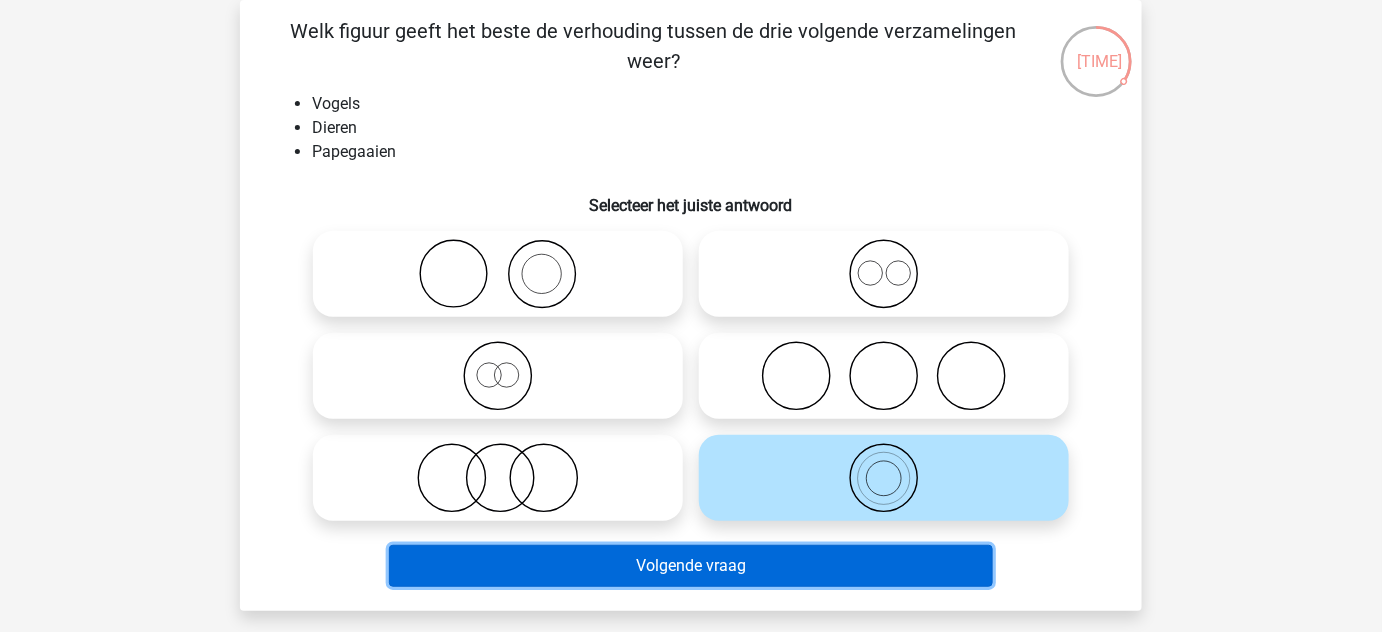 click on "Volgende vraag" at bounding box center [691, 566] 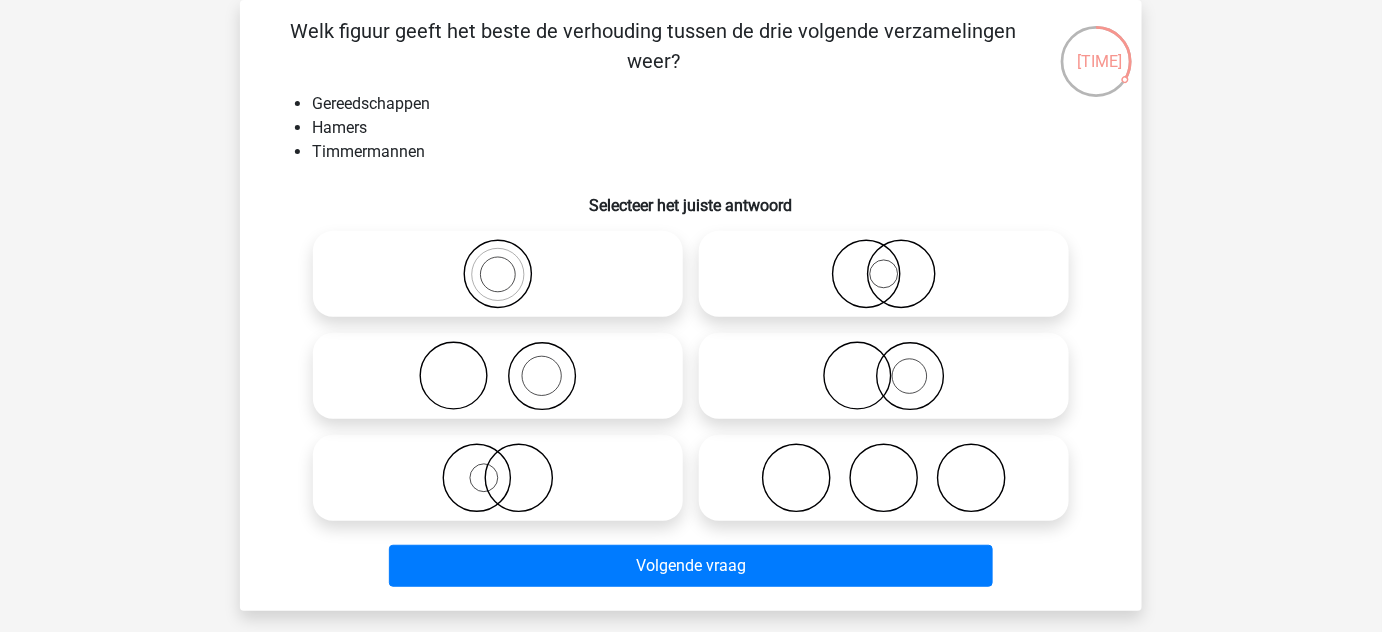 click at bounding box center (498, 376) 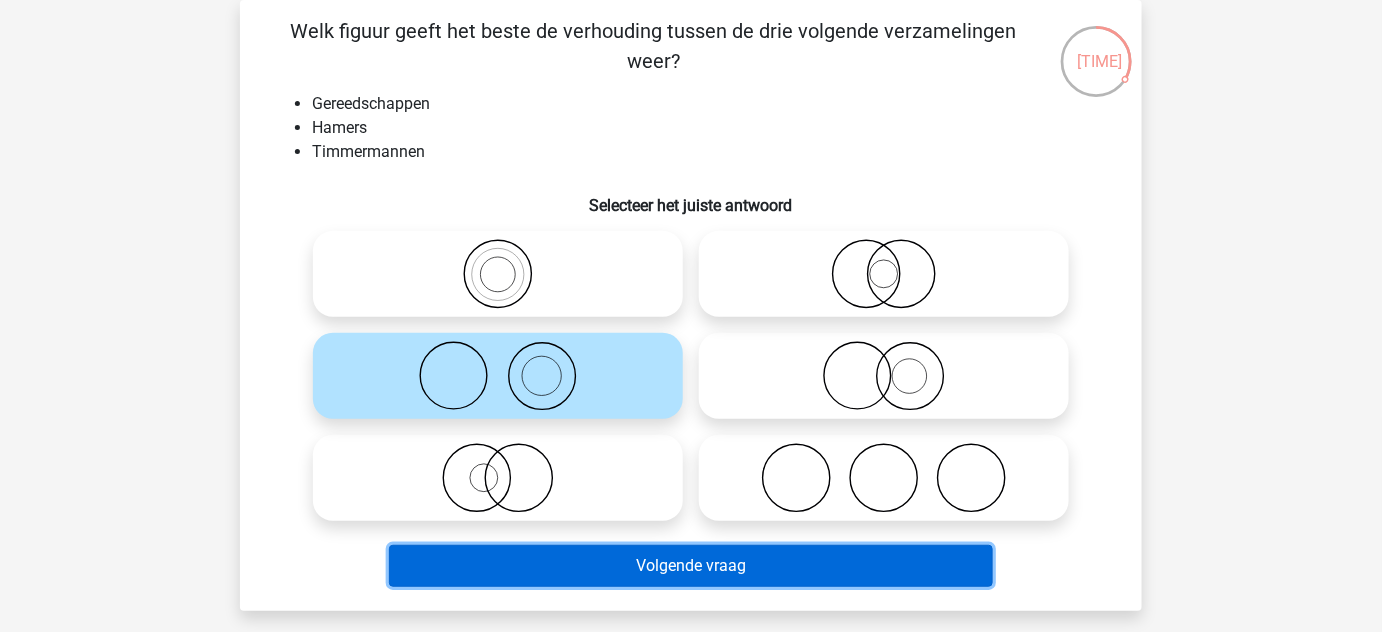 click on "Volgende vraag" at bounding box center (691, 566) 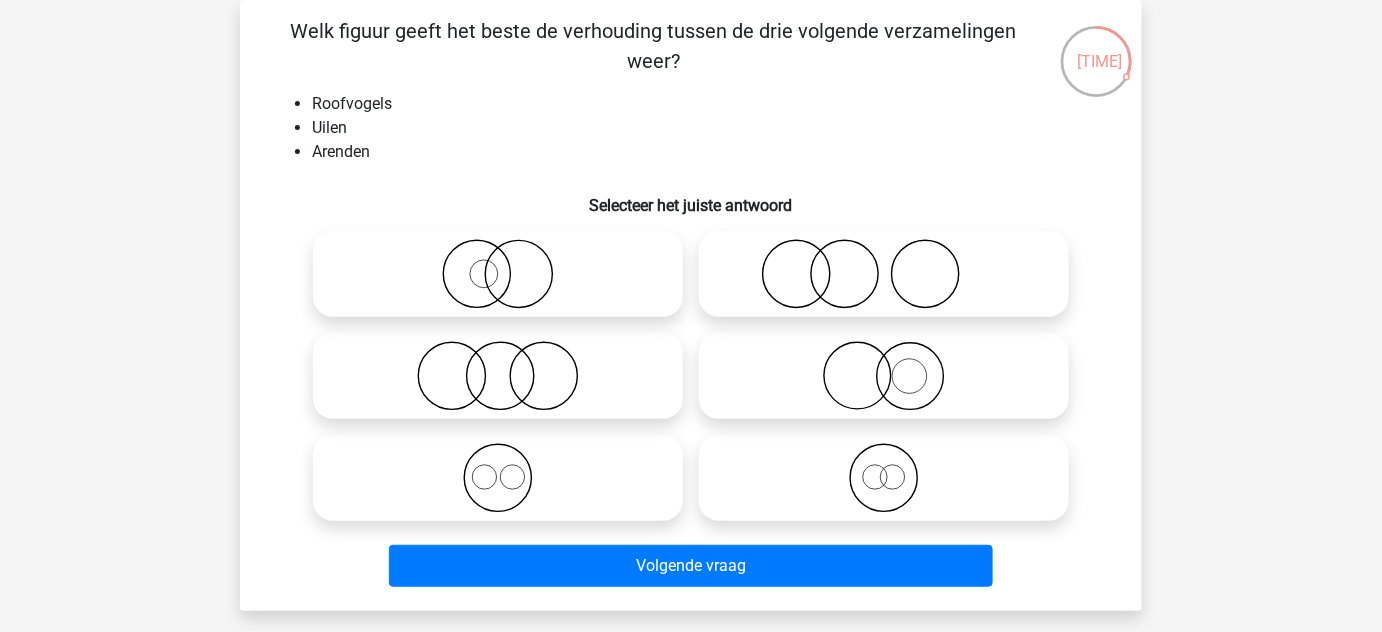click at bounding box center (498, 478) 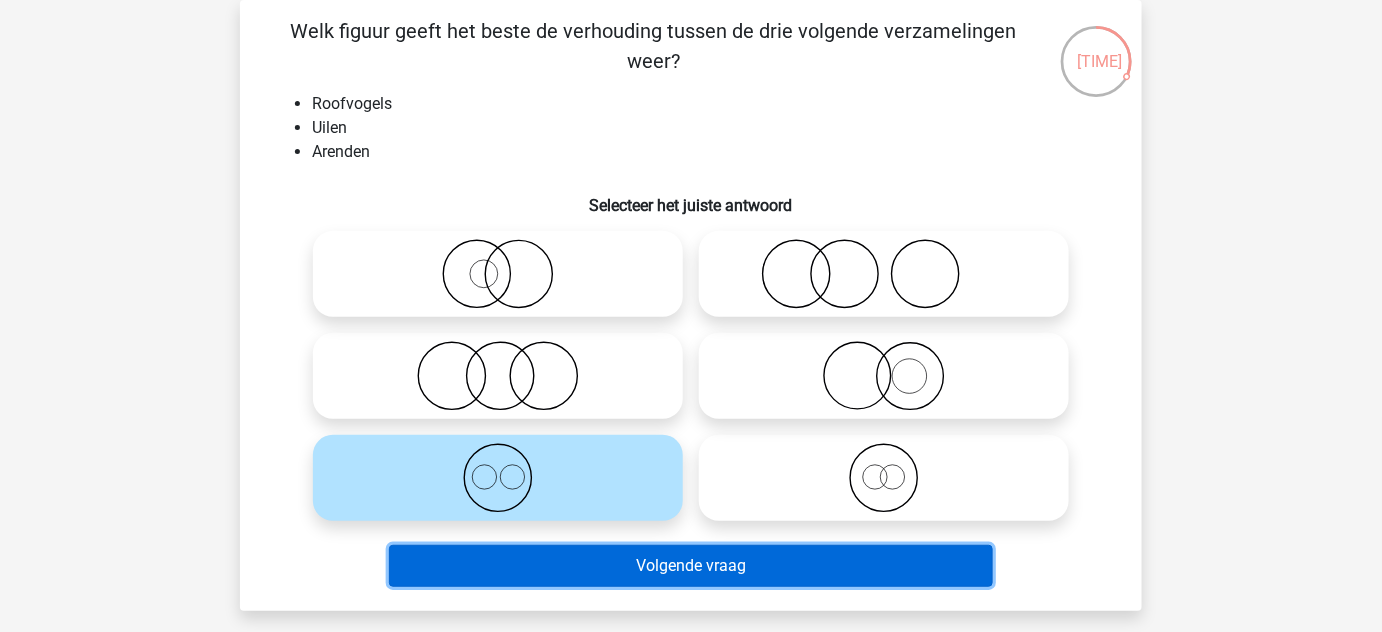click on "Volgende vraag" at bounding box center (691, 566) 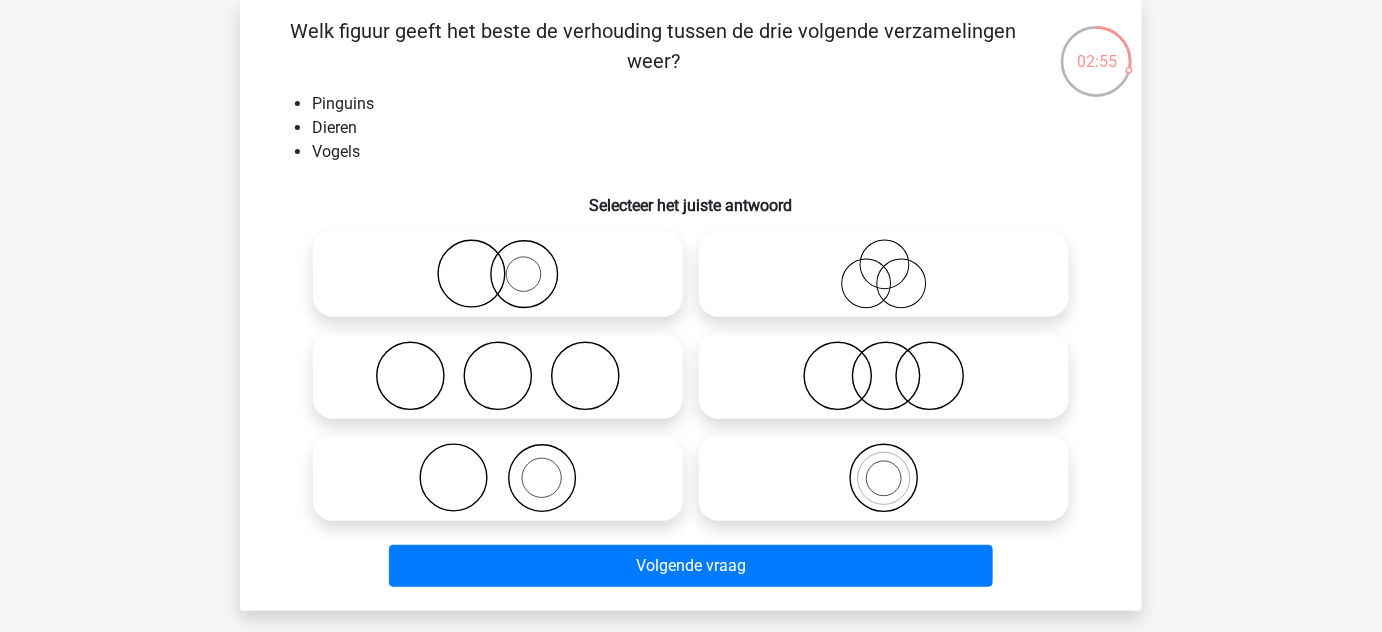 click at bounding box center [884, 478] 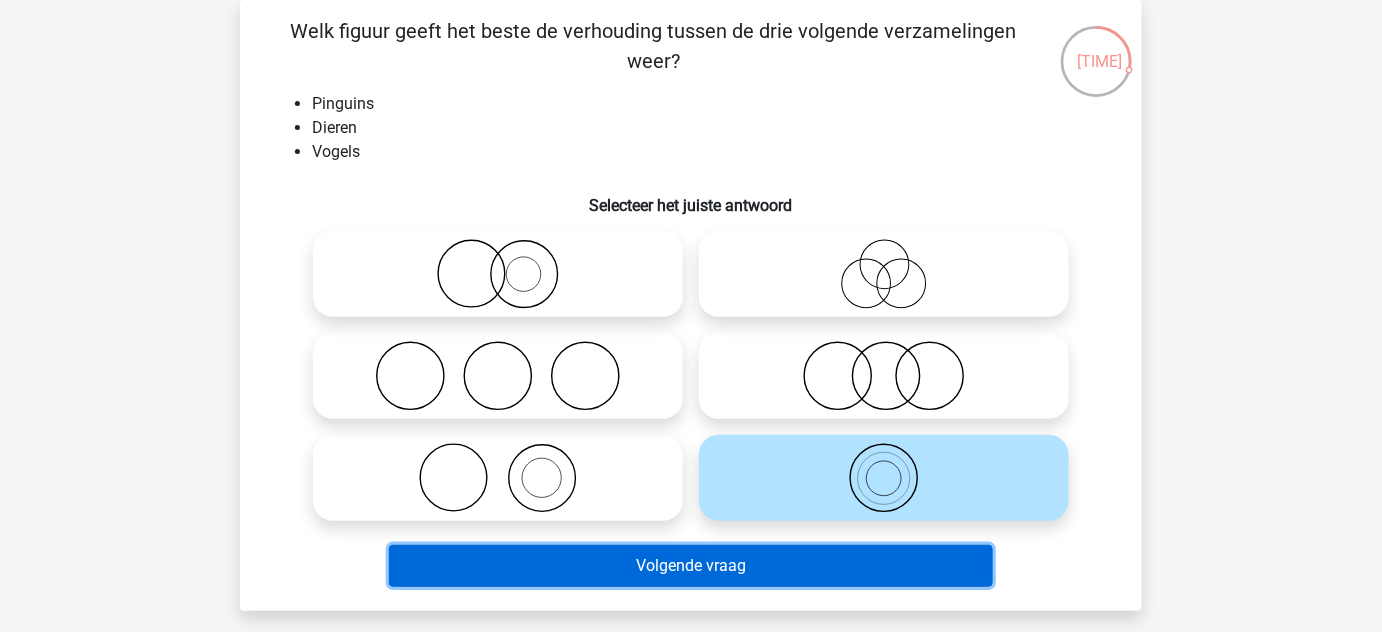 click on "Volgende vraag" at bounding box center (691, 566) 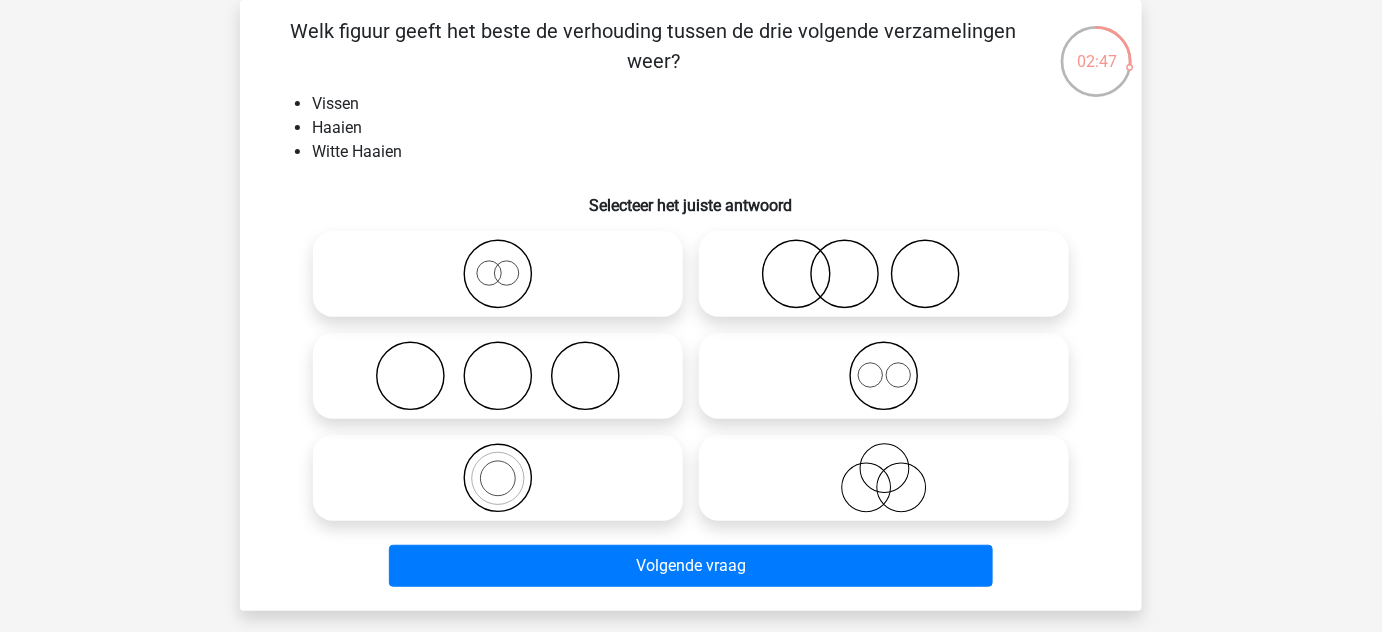 click at bounding box center (498, 478) 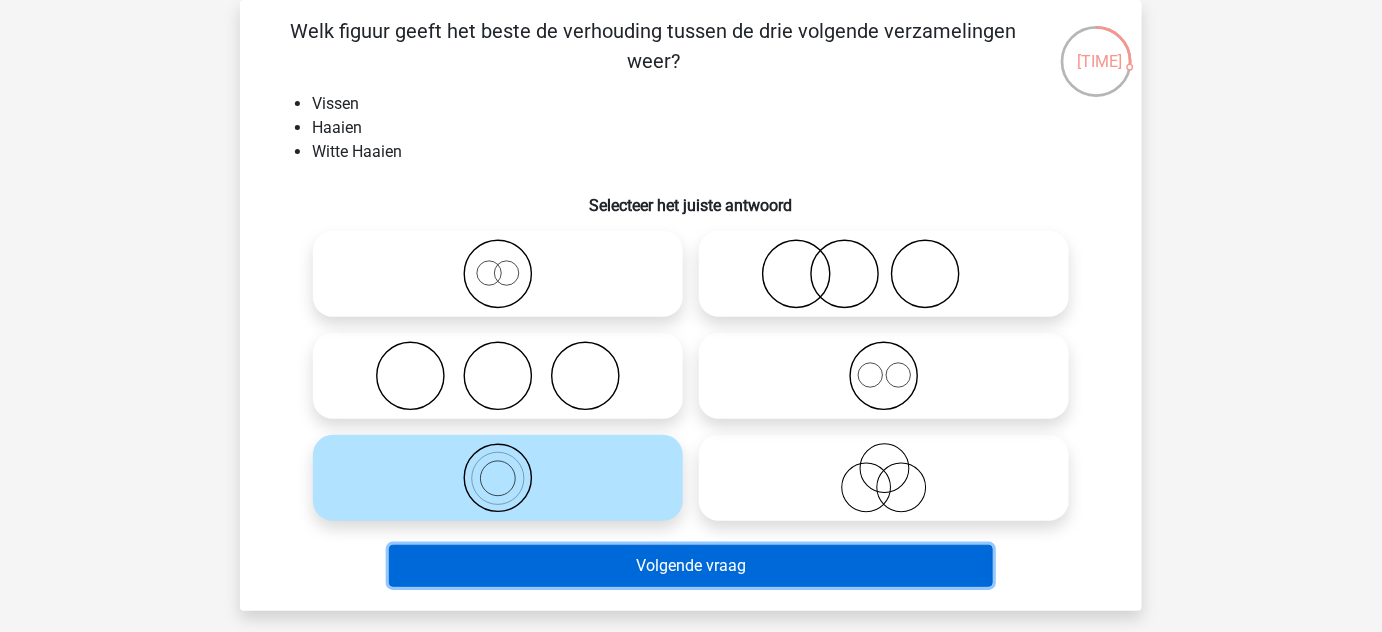click on "Volgende vraag" at bounding box center (691, 566) 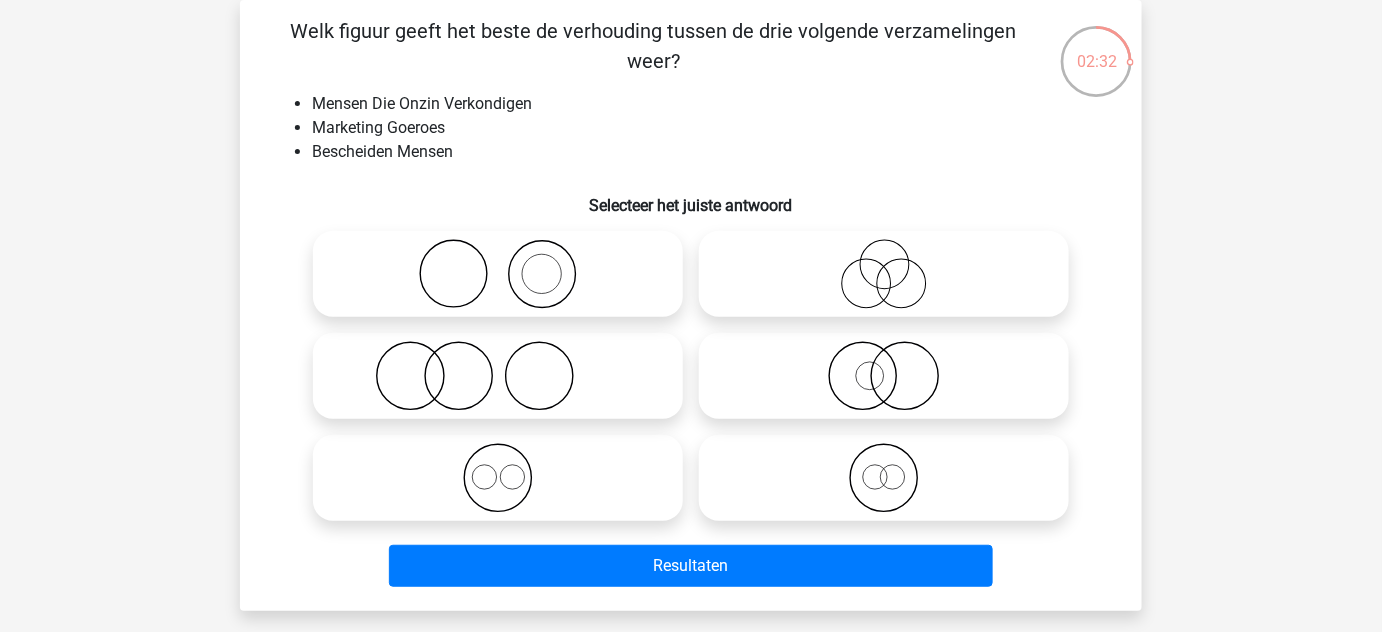 click at bounding box center (884, 264) 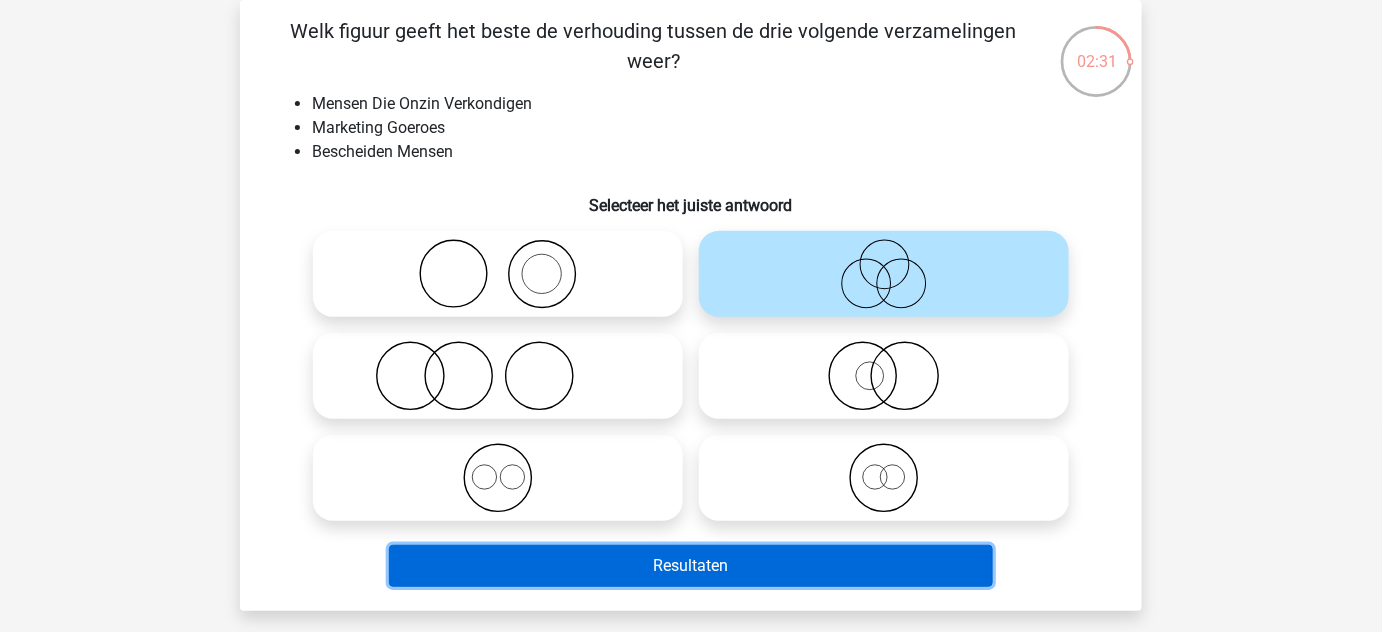 click on "Resultaten" at bounding box center (691, 566) 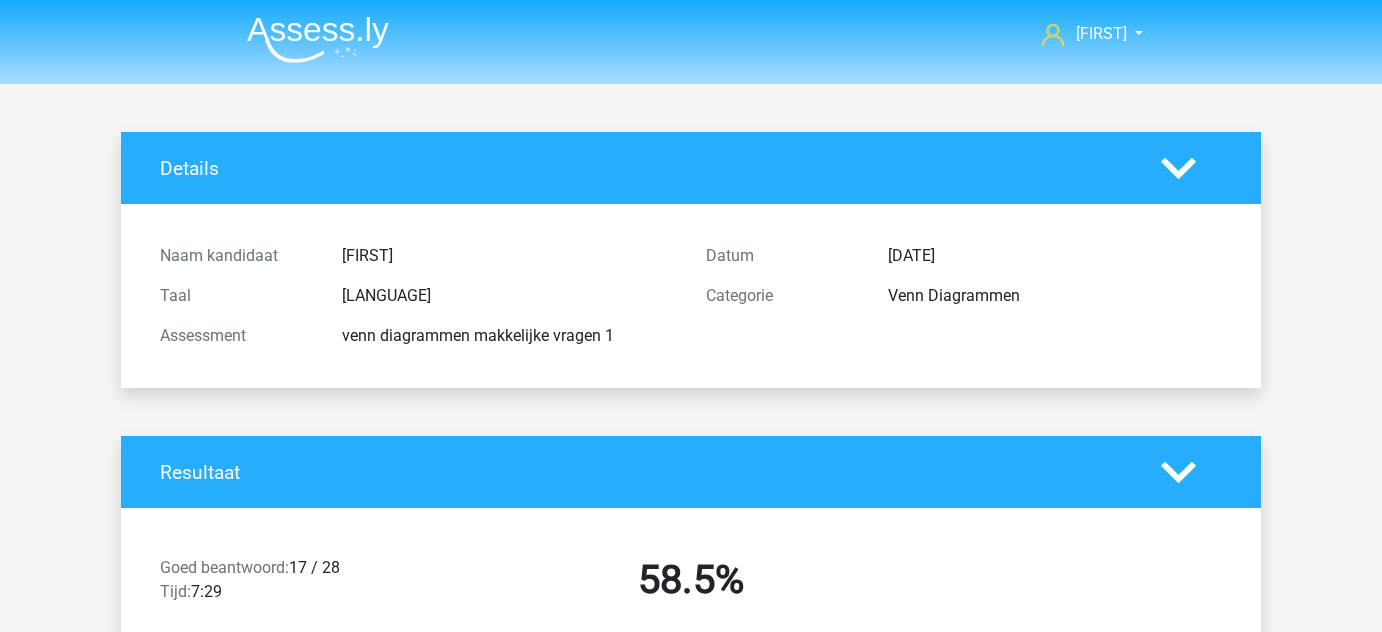 scroll, scrollTop: 0, scrollLeft: 0, axis: both 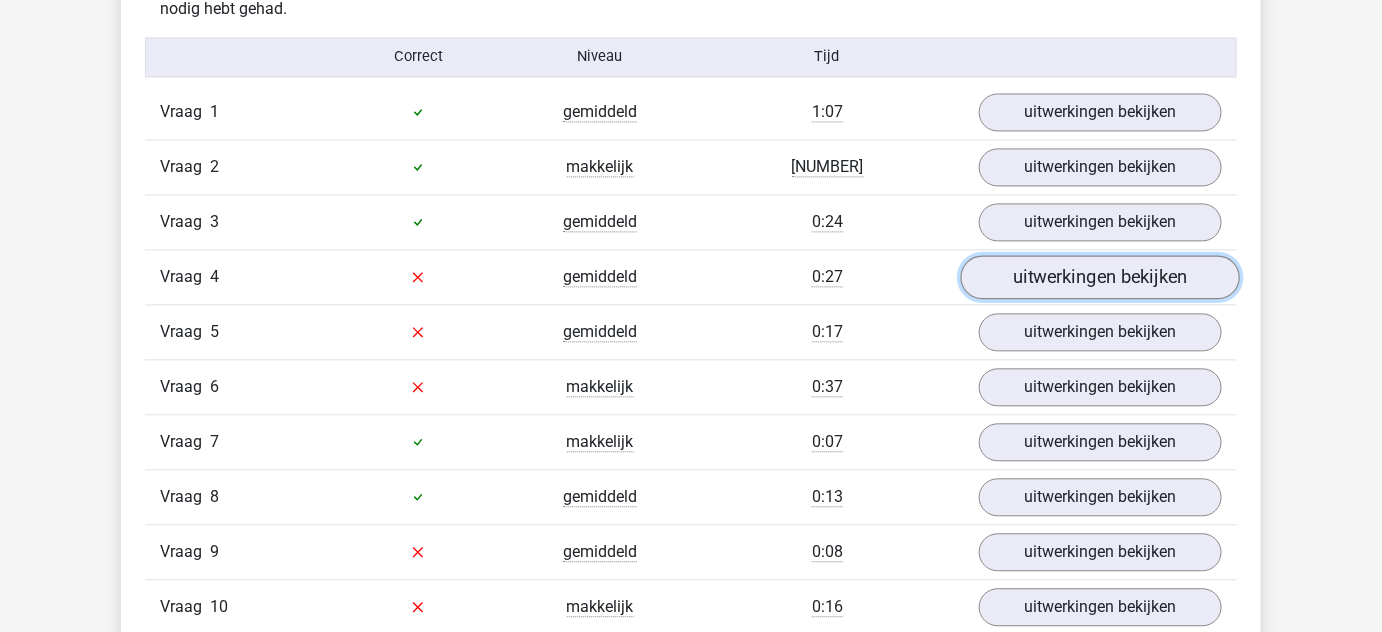 click on "uitwerkingen bekijken" at bounding box center (1100, 277) 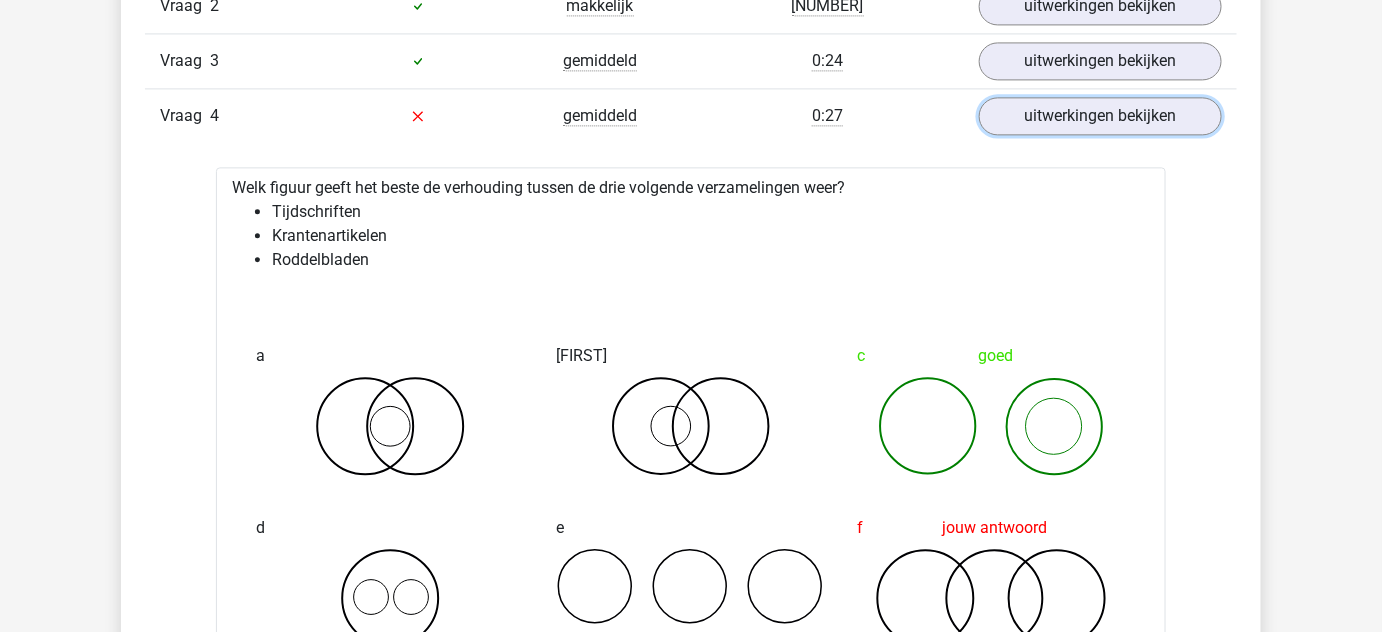 scroll, scrollTop: 1757, scrollLeft: 0, axis: vertical 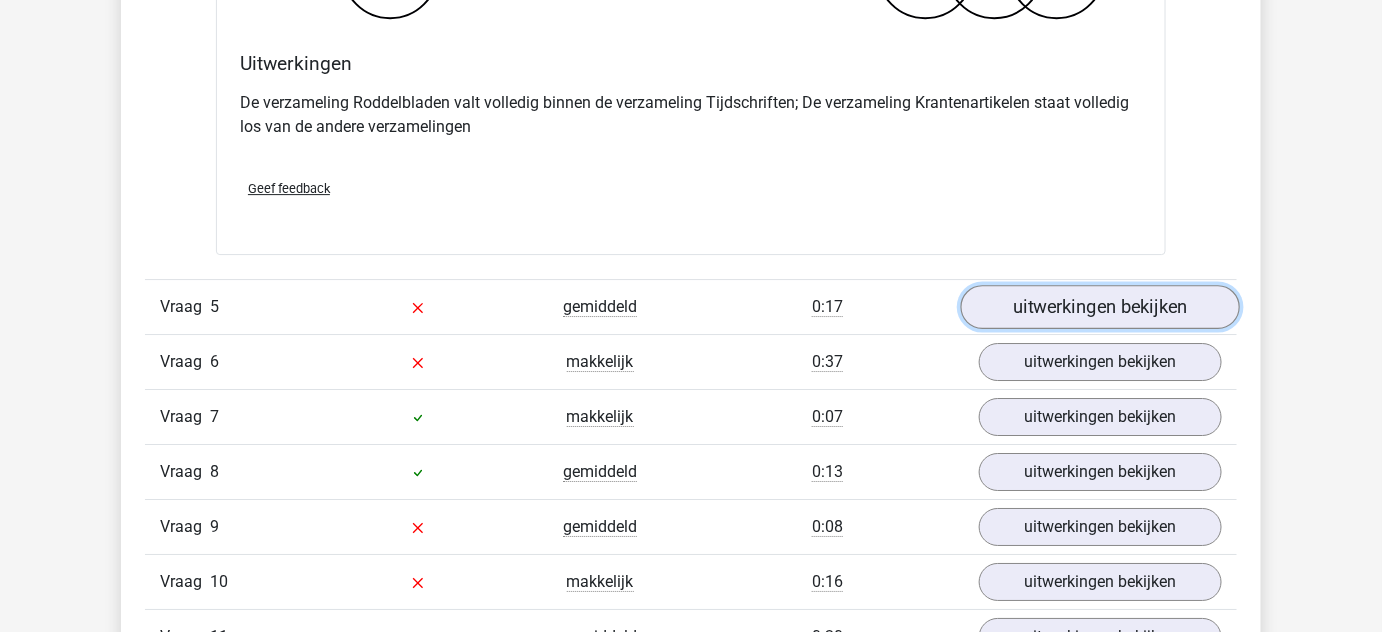 click on "uitwerkingen bekijken" at bounding box center (1100, 307) 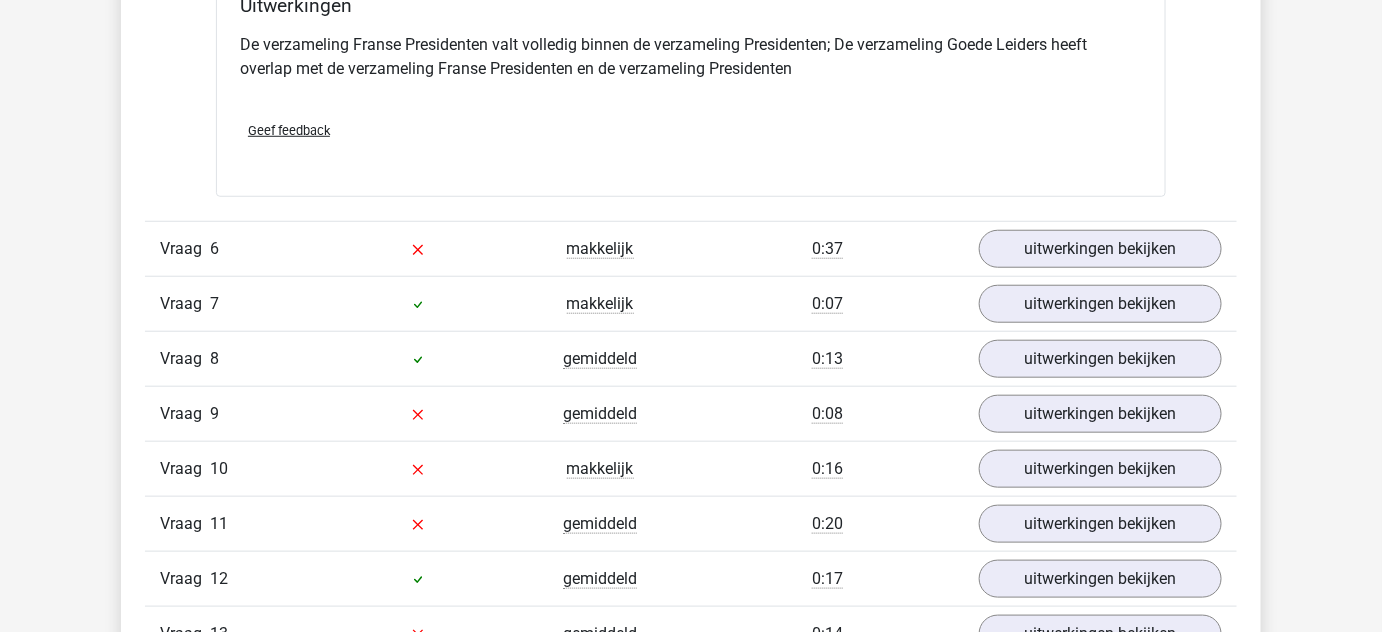 scroll, scrollTop: 2966, scrollLeft: 0, axis: vertical 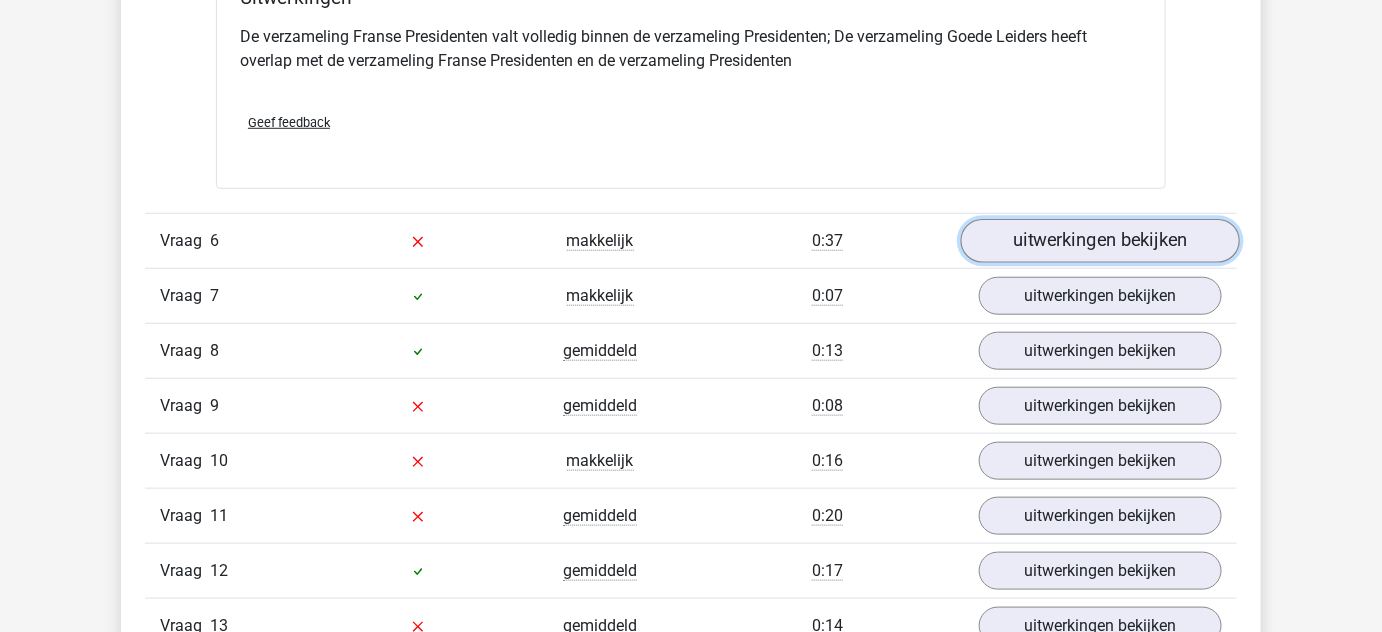 click on "uitwerkingen bekijken" at bounding box center (1100, 241) 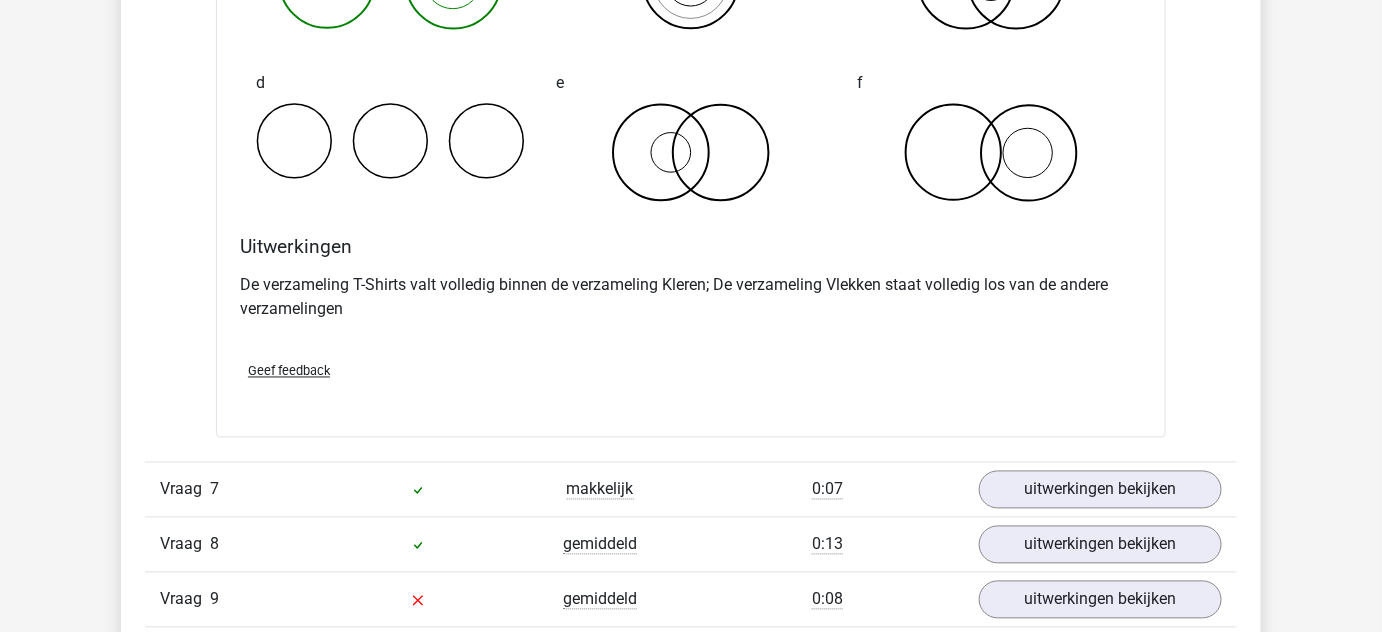 scroll, scrollTop: 3850, scrollLeft: 0, axis: vertical 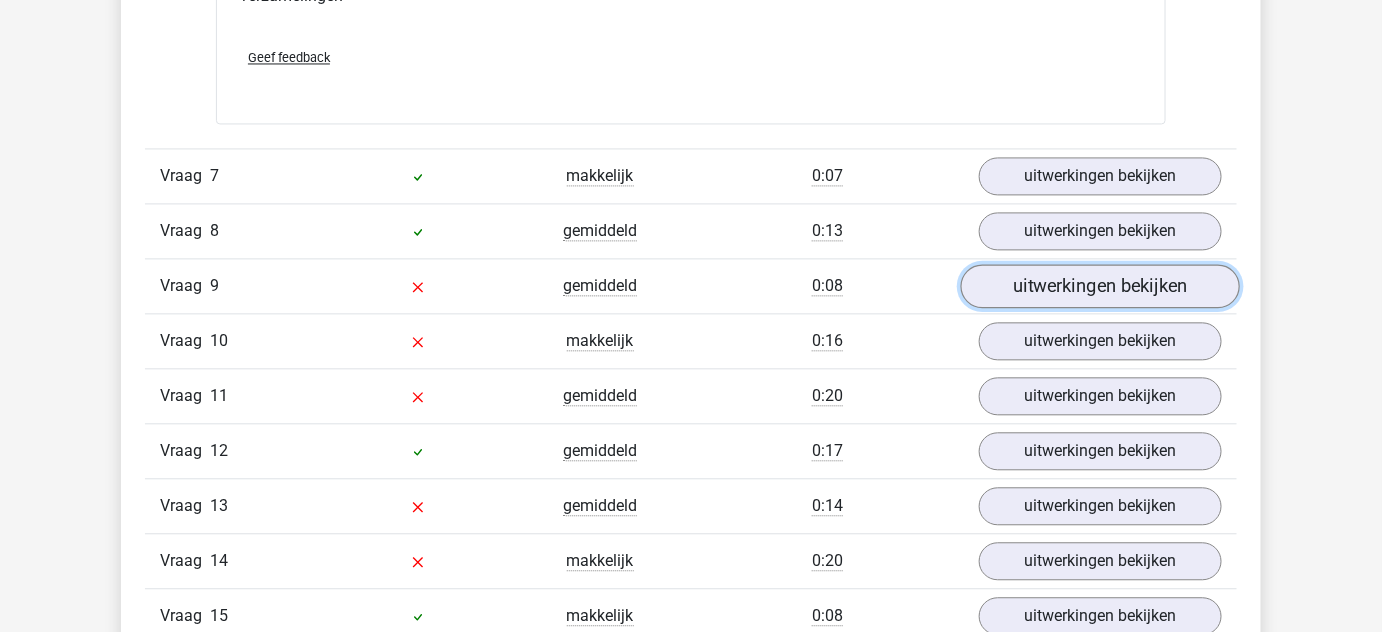 click on "uitwerkingen bekijken" at bounding box center (1100, 286) 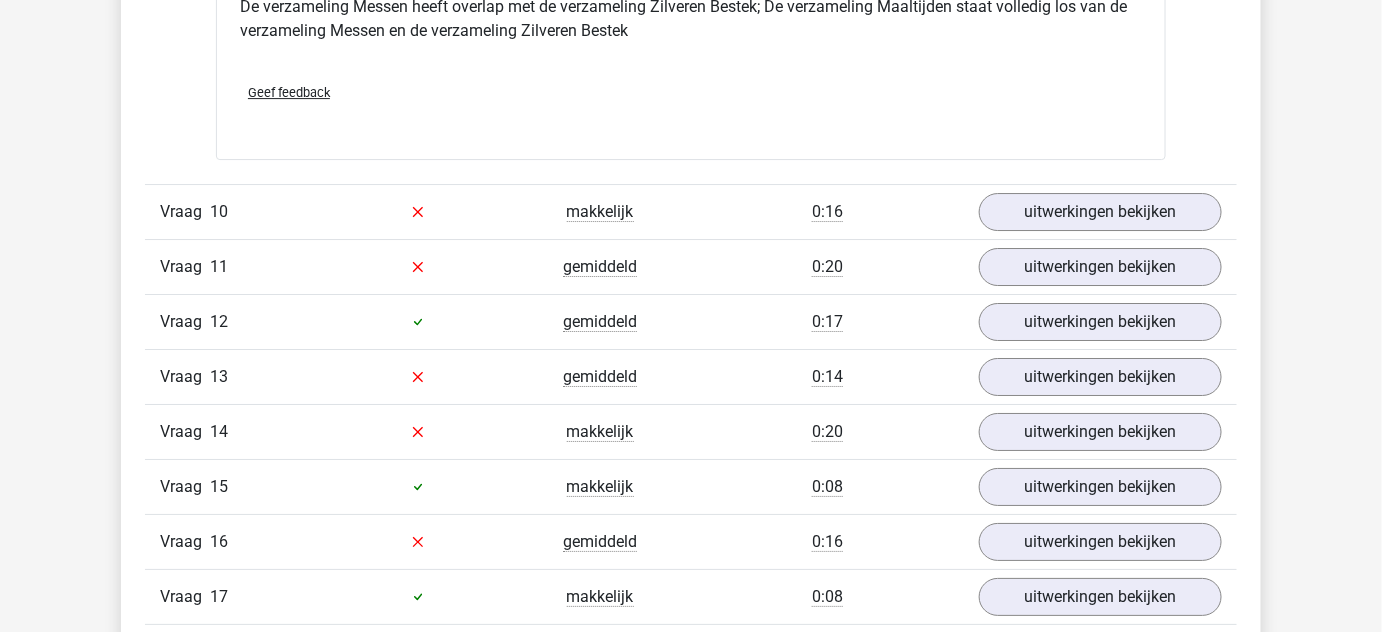 scroll, scrollTop: 4754, scrollLeft: 0, axis: vertical 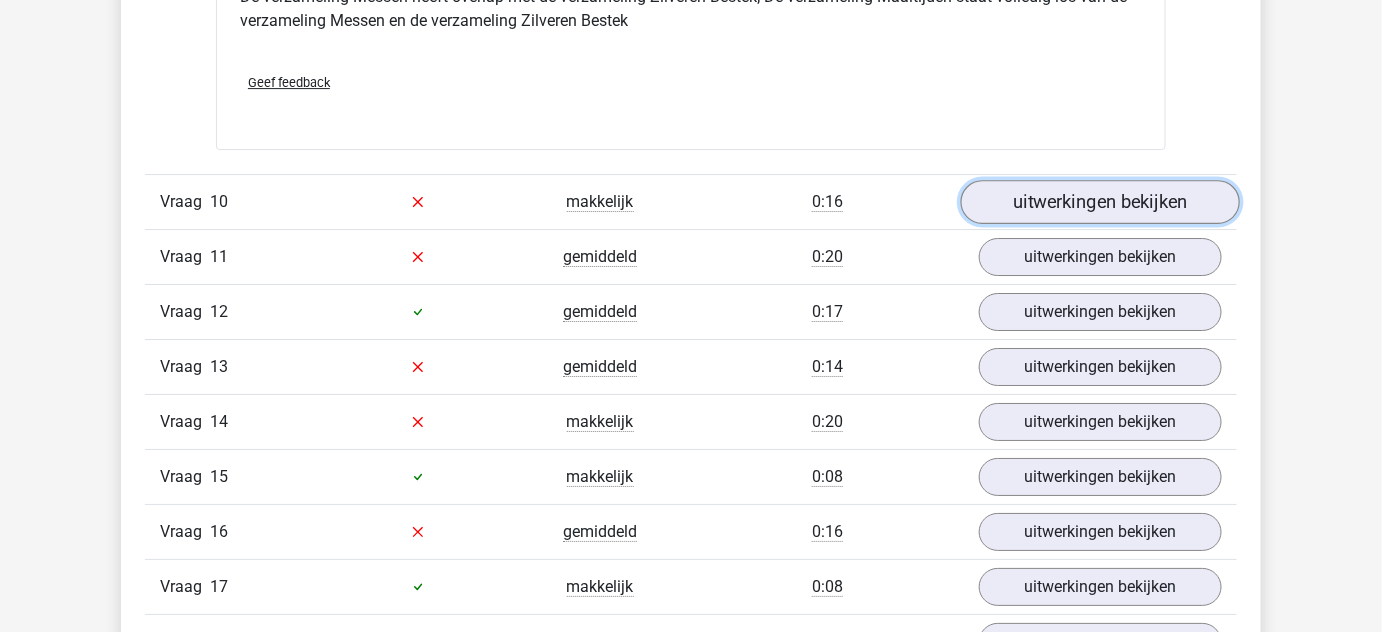 click on "uitwerkingen bekijken" at bounding box center (1100, 202) 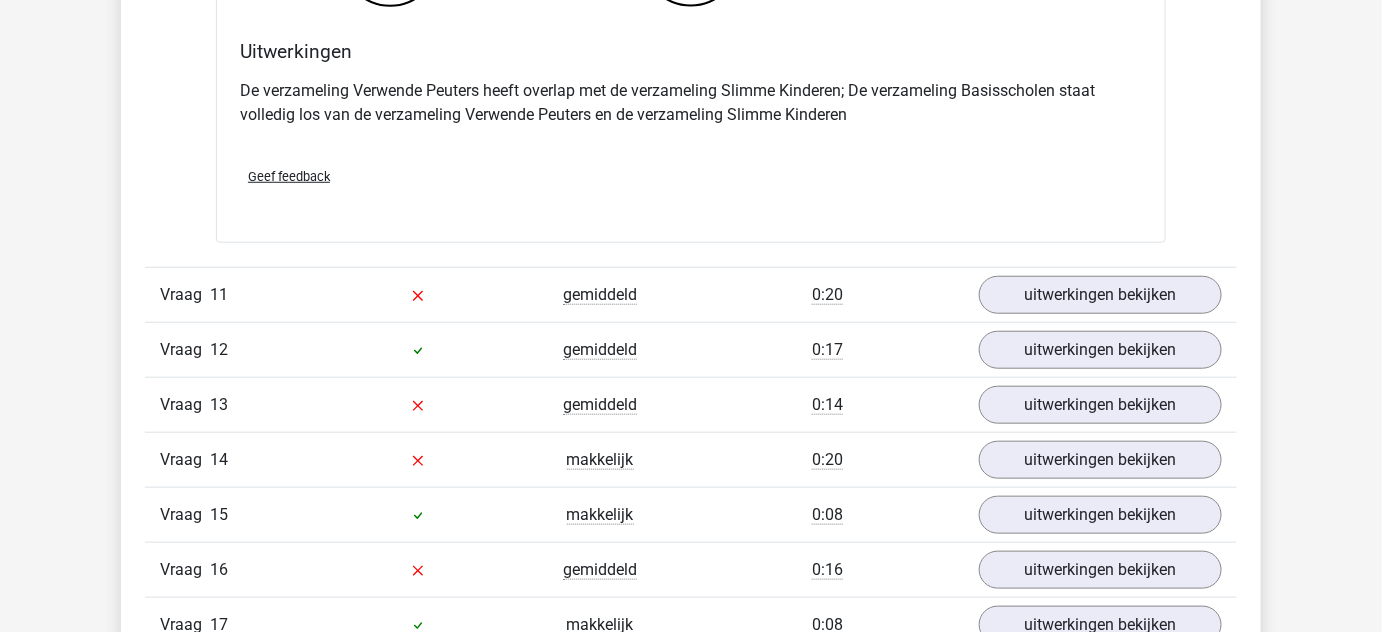 scroll, scrollTop: 5613, scrollLeft: 0, axis: vertical 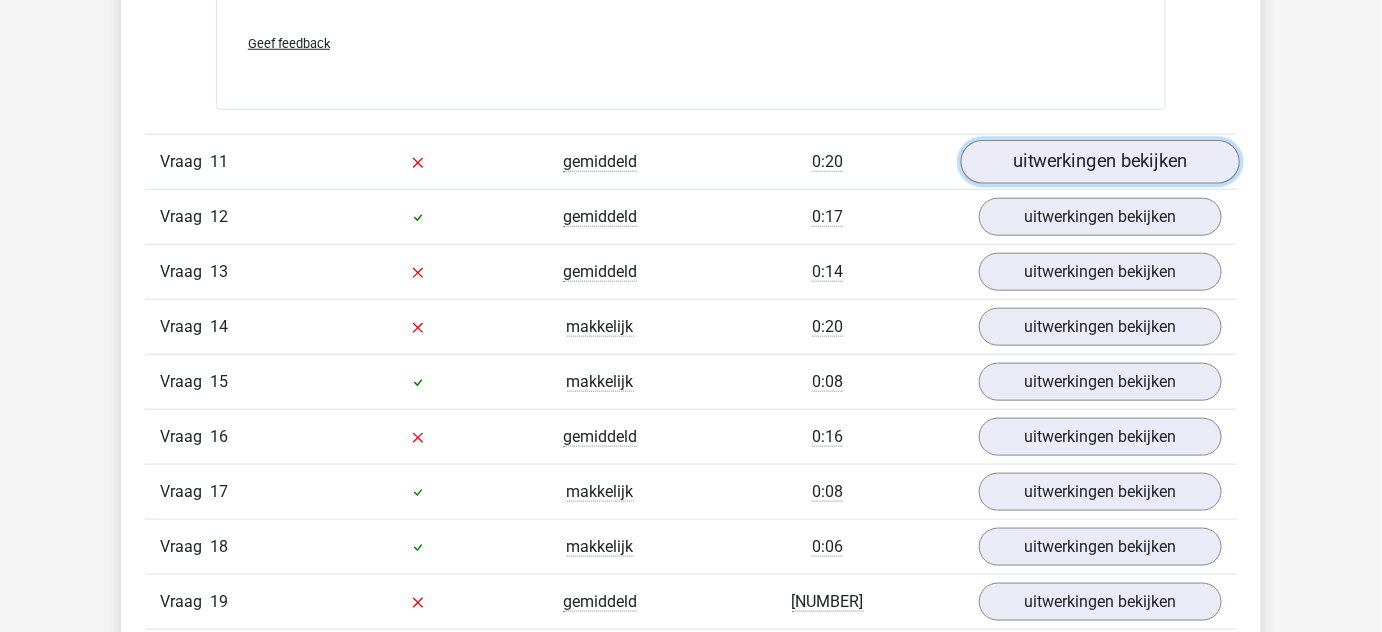 click on "uitwerkingen bekijken" at bounding box center (1100, 162) 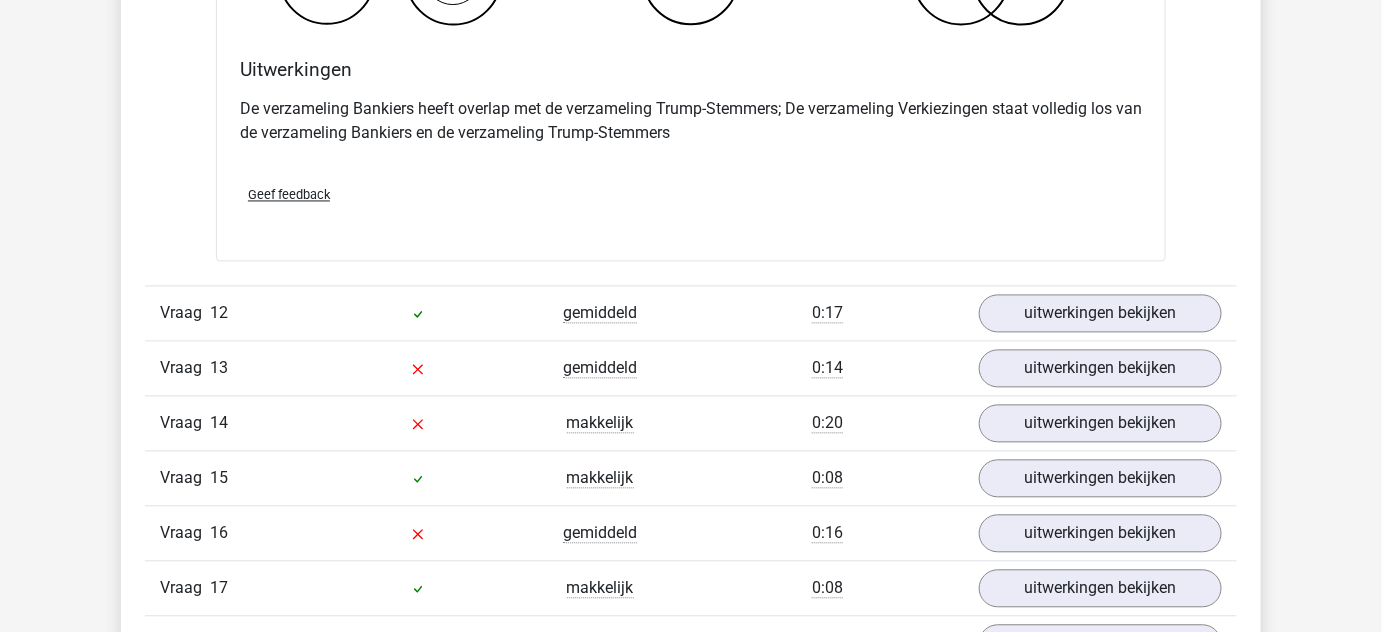 scroll, scrollTop: 6359, scrollLeft: 0, axis: vertical 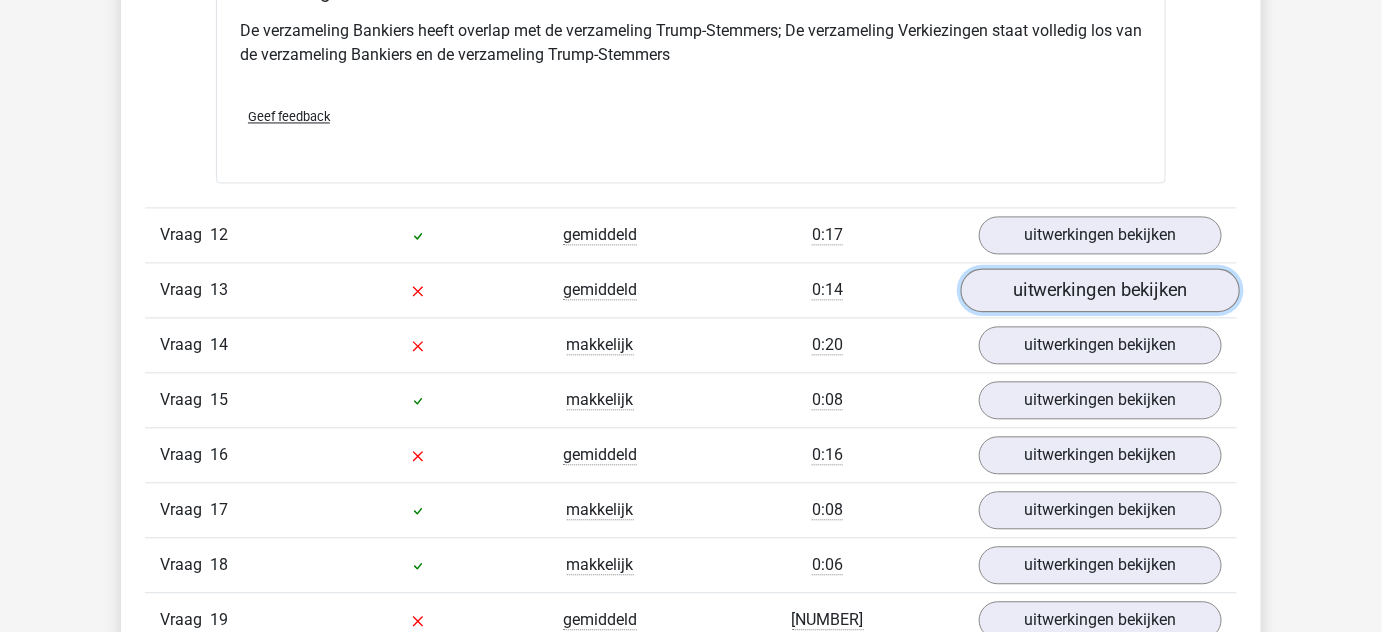 click on "uitwerkingen bekijken" at bounding box center [1100, 290] 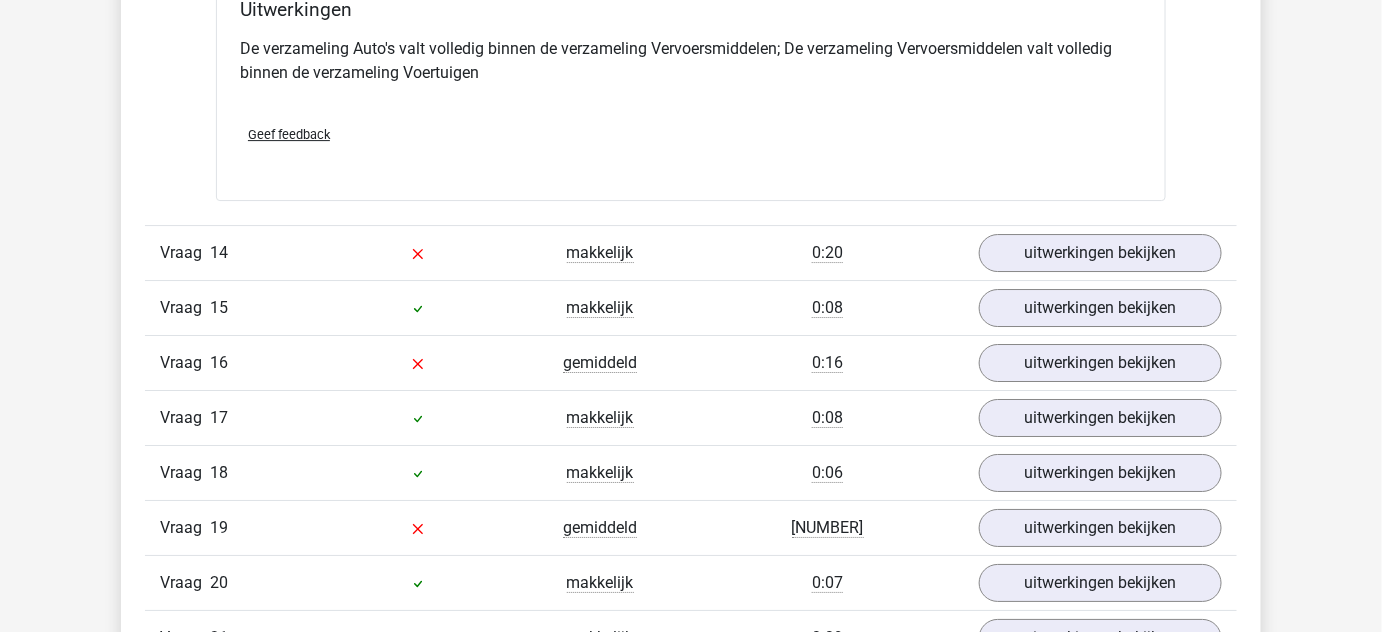 scroll, scrollTop: 7240, scrollLeft: 0, axis: vertical 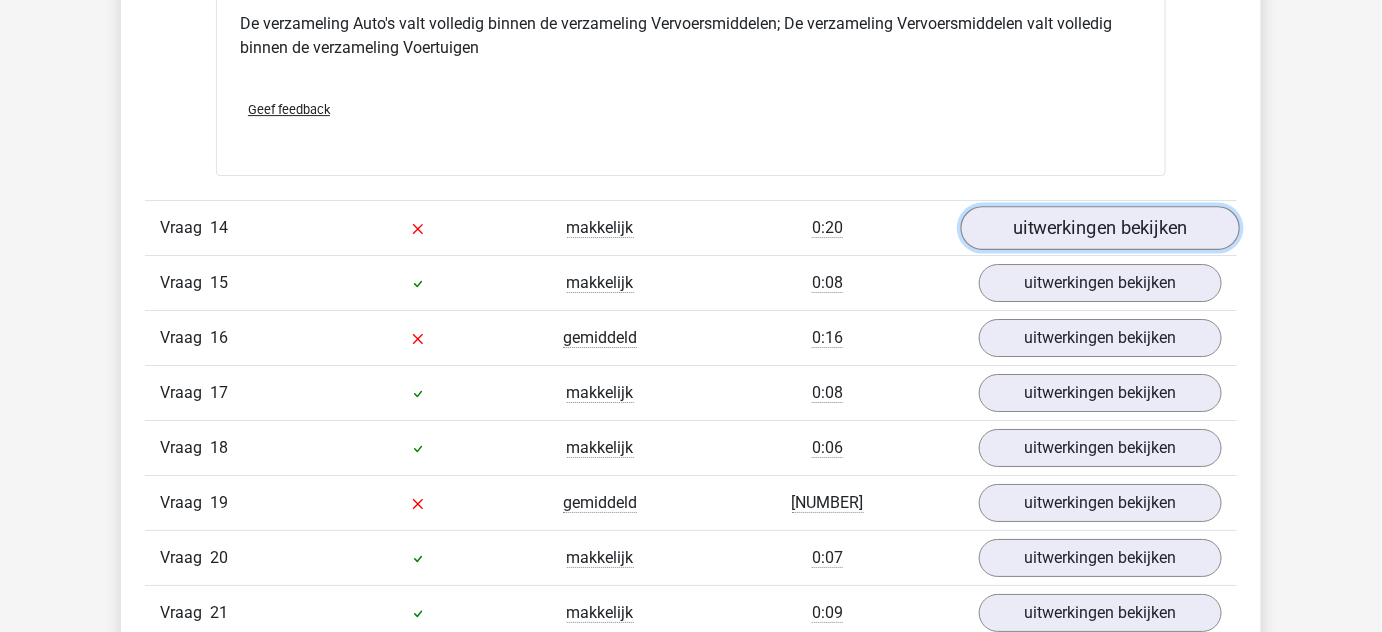 click on "uitwerkingen bekijken" at bounding box center (1100, 228) 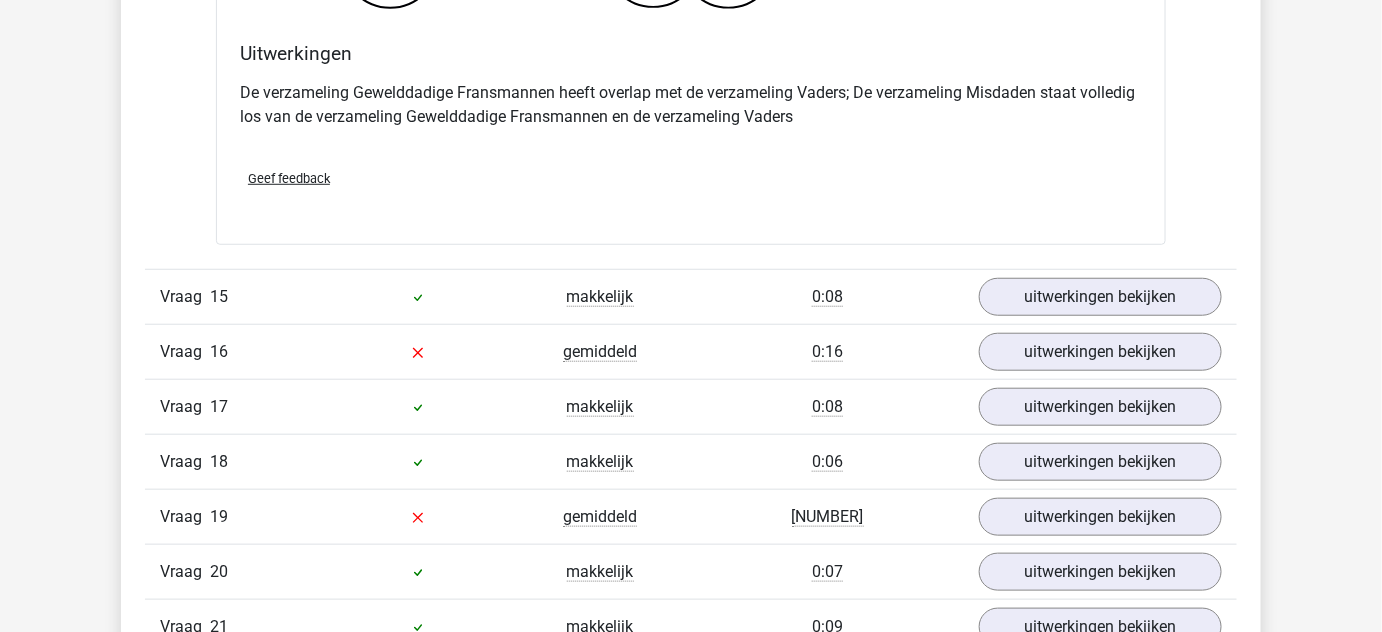 scroll, scrollTop: 8003, scrollLeft: 0, axis: vertical 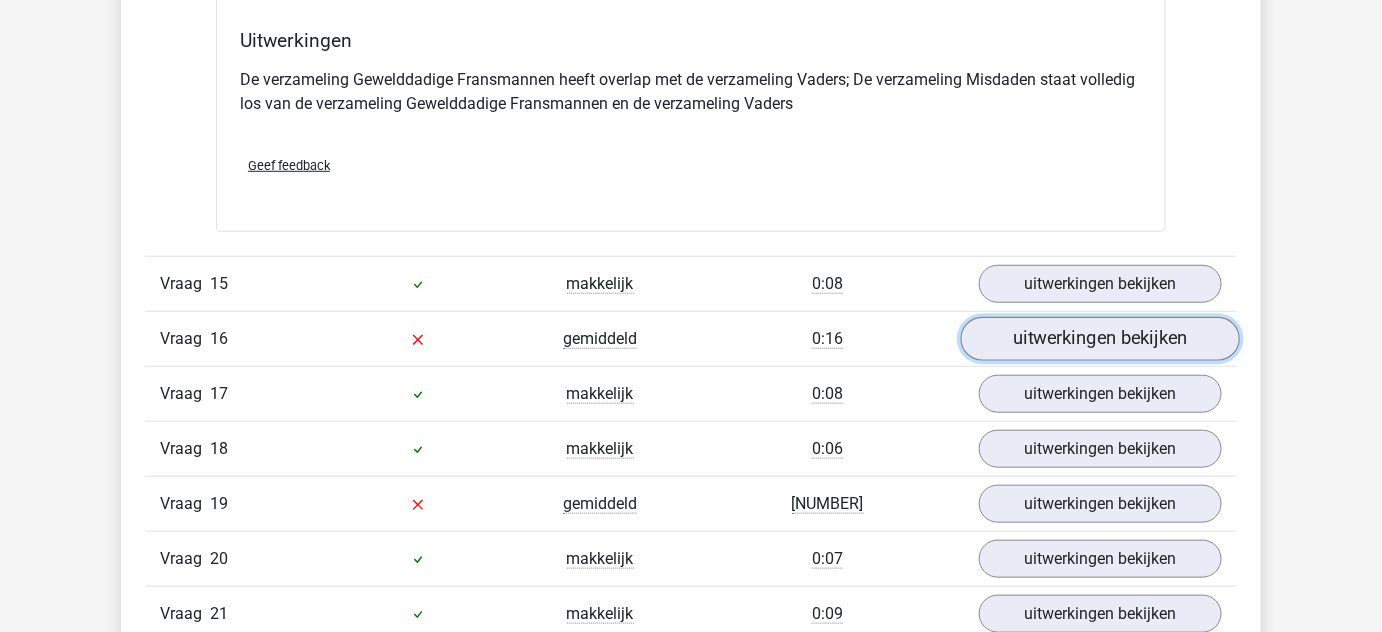 click on "uitwerkingen bekijken" at bounding box center (1100, 340) 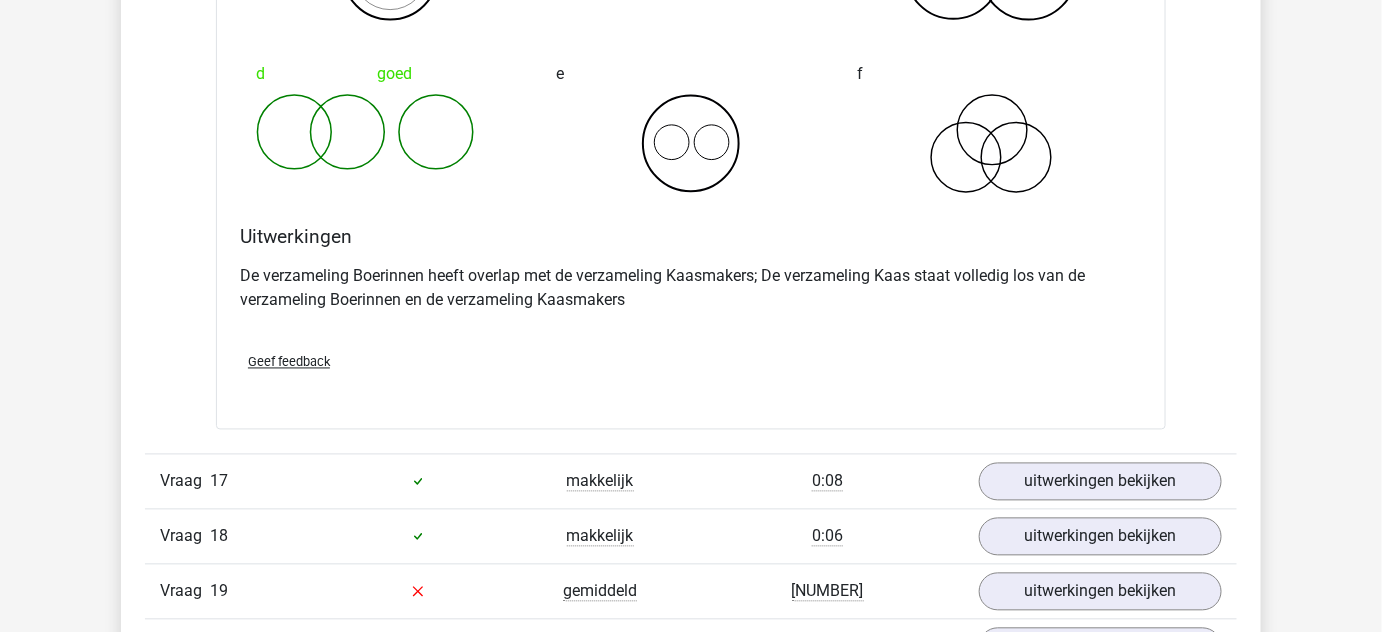 scroll, scrollTop: 8891, scrollLeft: 0, axis: vertical 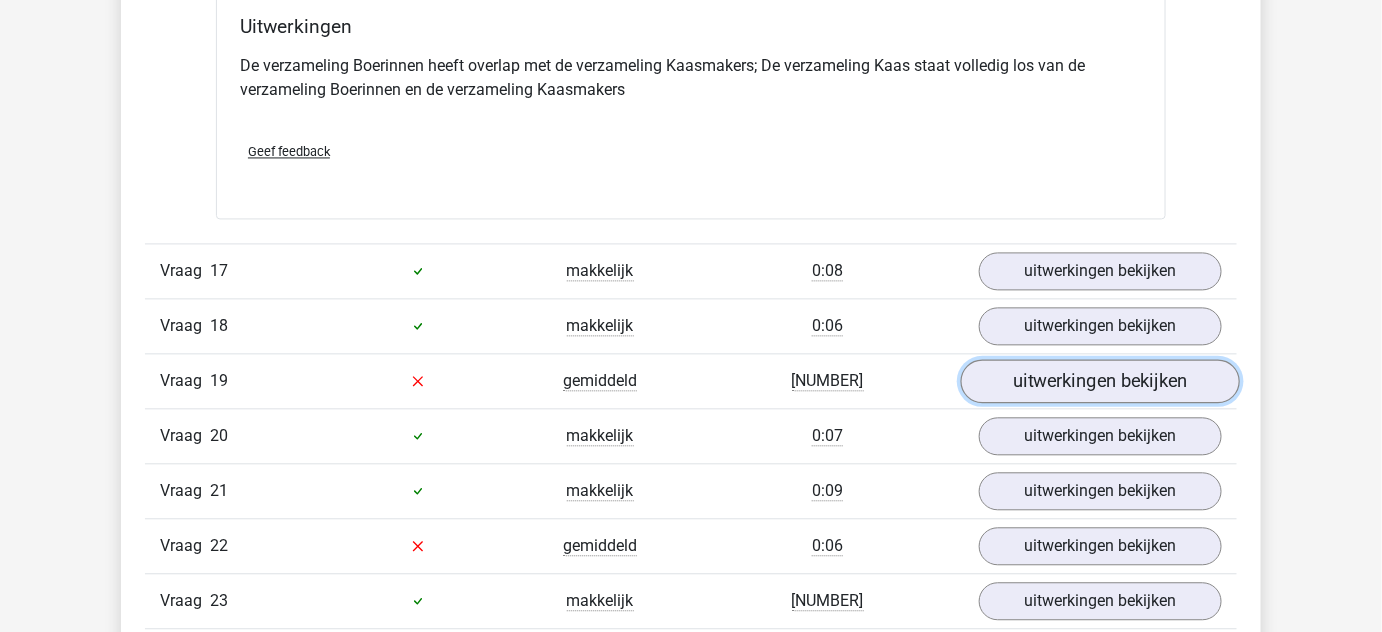 click on "uitwerkingen bekijken" at bounding box center (1100, 381) 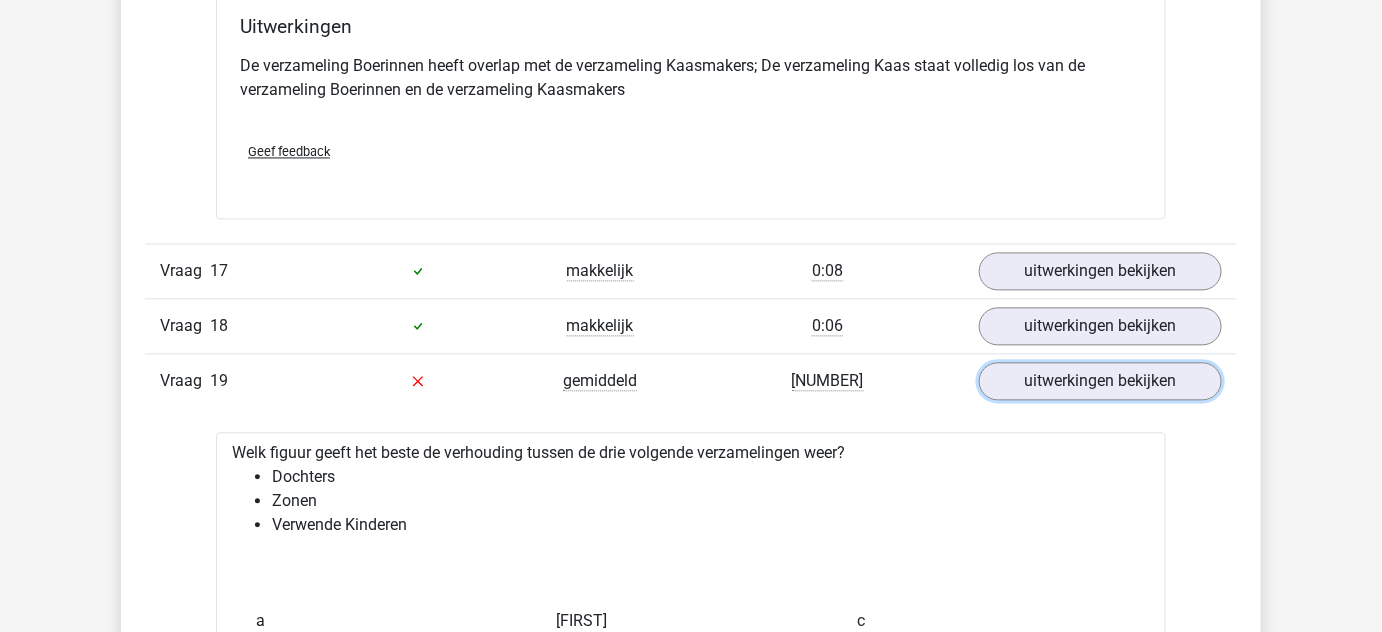 scroll, scrollTop: 8338, scrollLeft: 0, axis: vertical 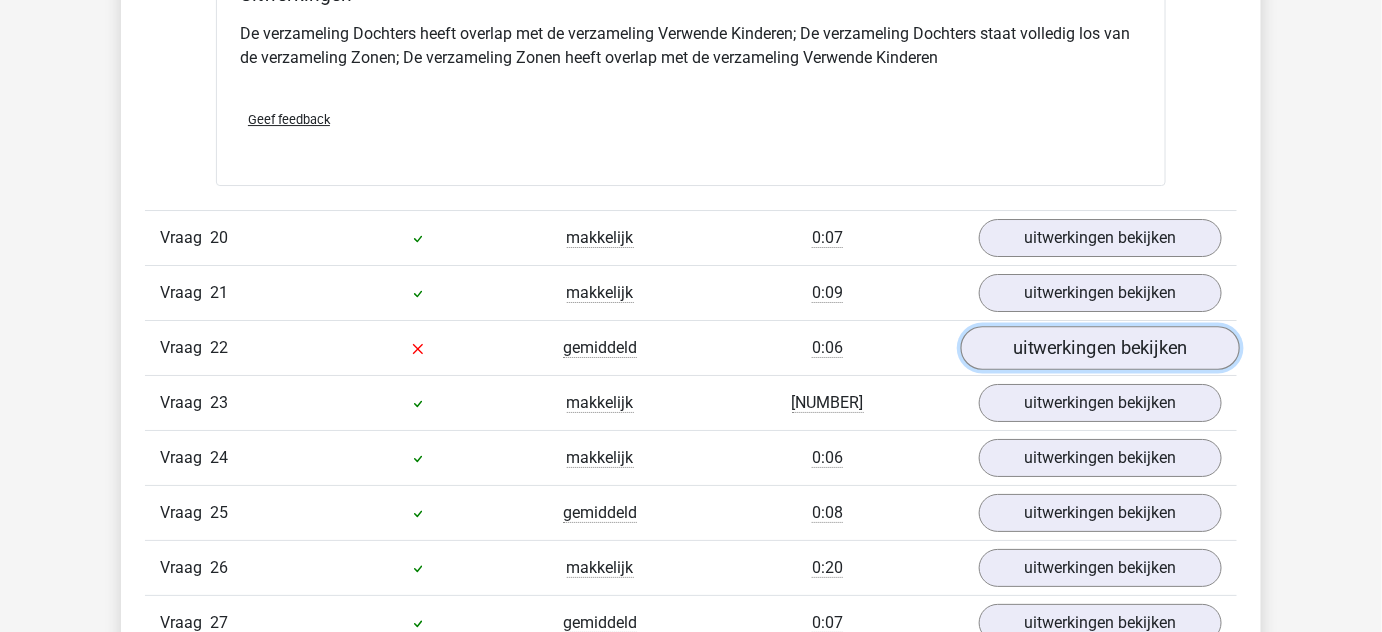 click on "uitwerkingen bekijken" at bounding box center [1100, 348] 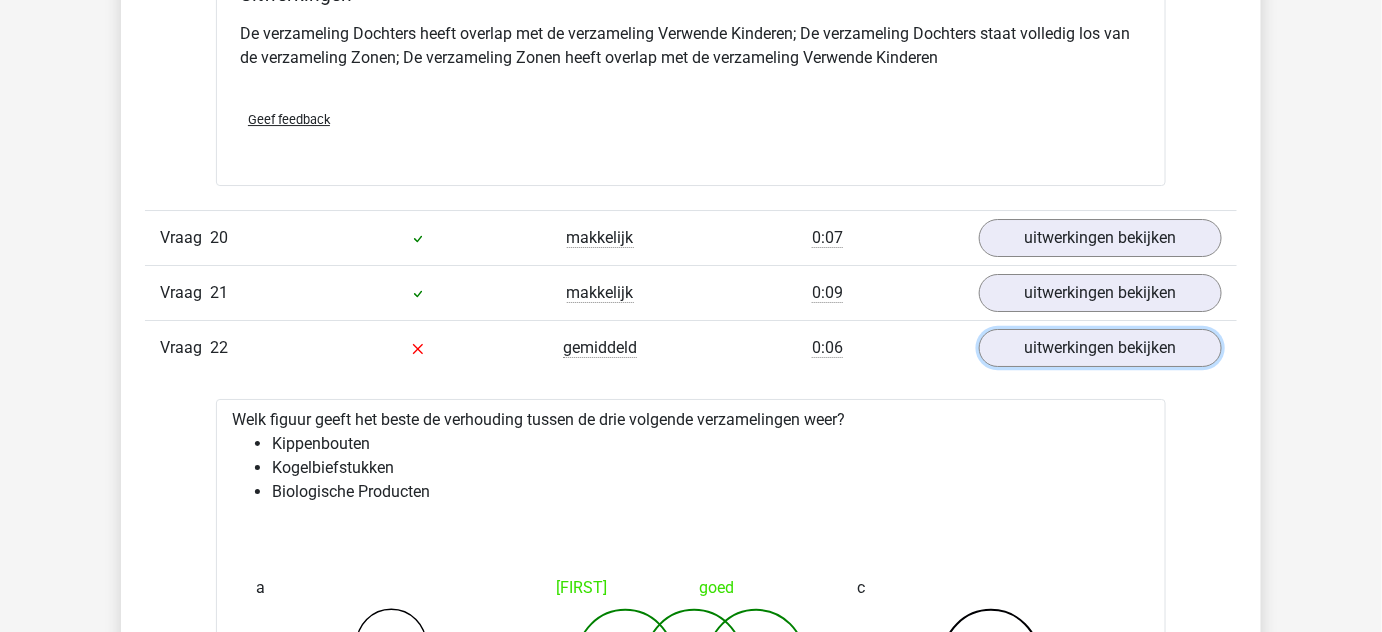 scroll, scrollTop: 9301, scrollLeft: 0, axis: vertical 